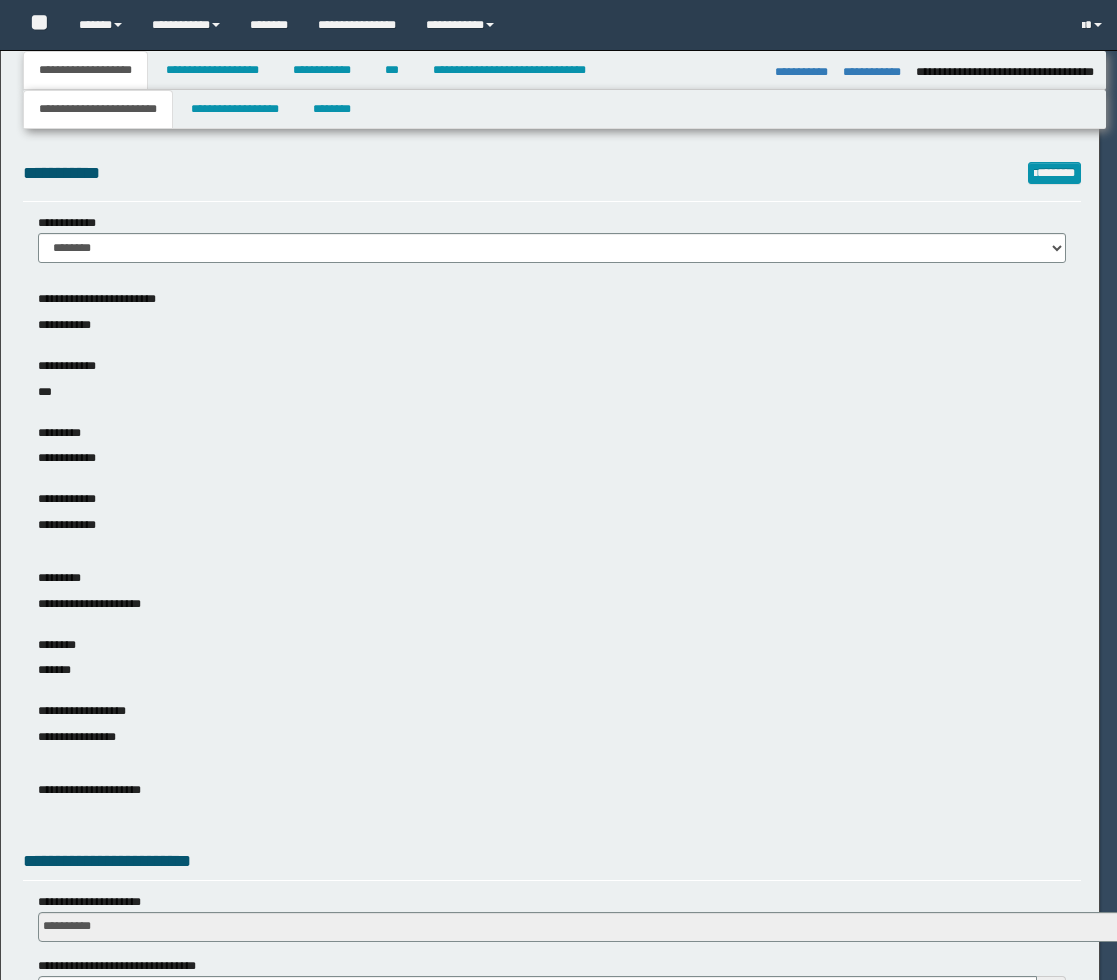 select on "**" 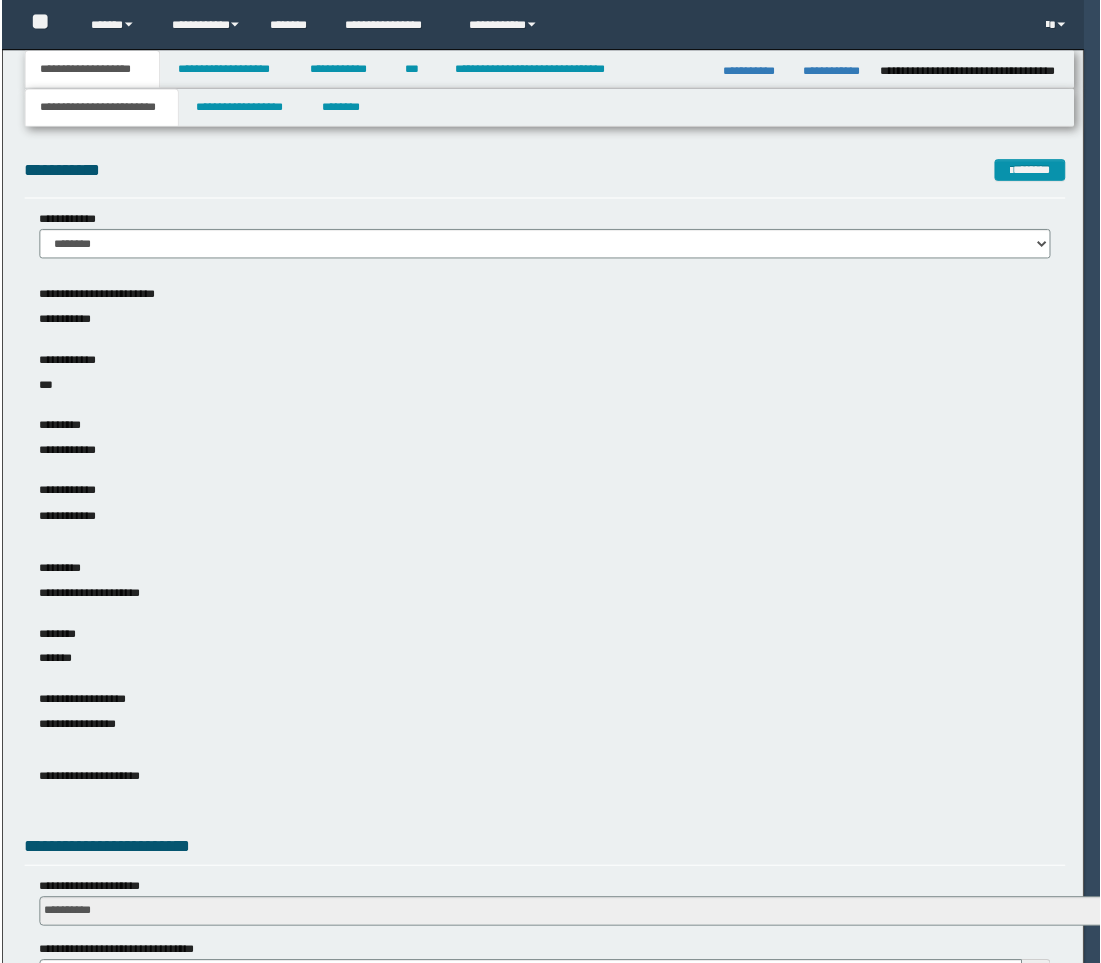 scroll, scrollTop: 0, scrollLeft: 0, axis: both 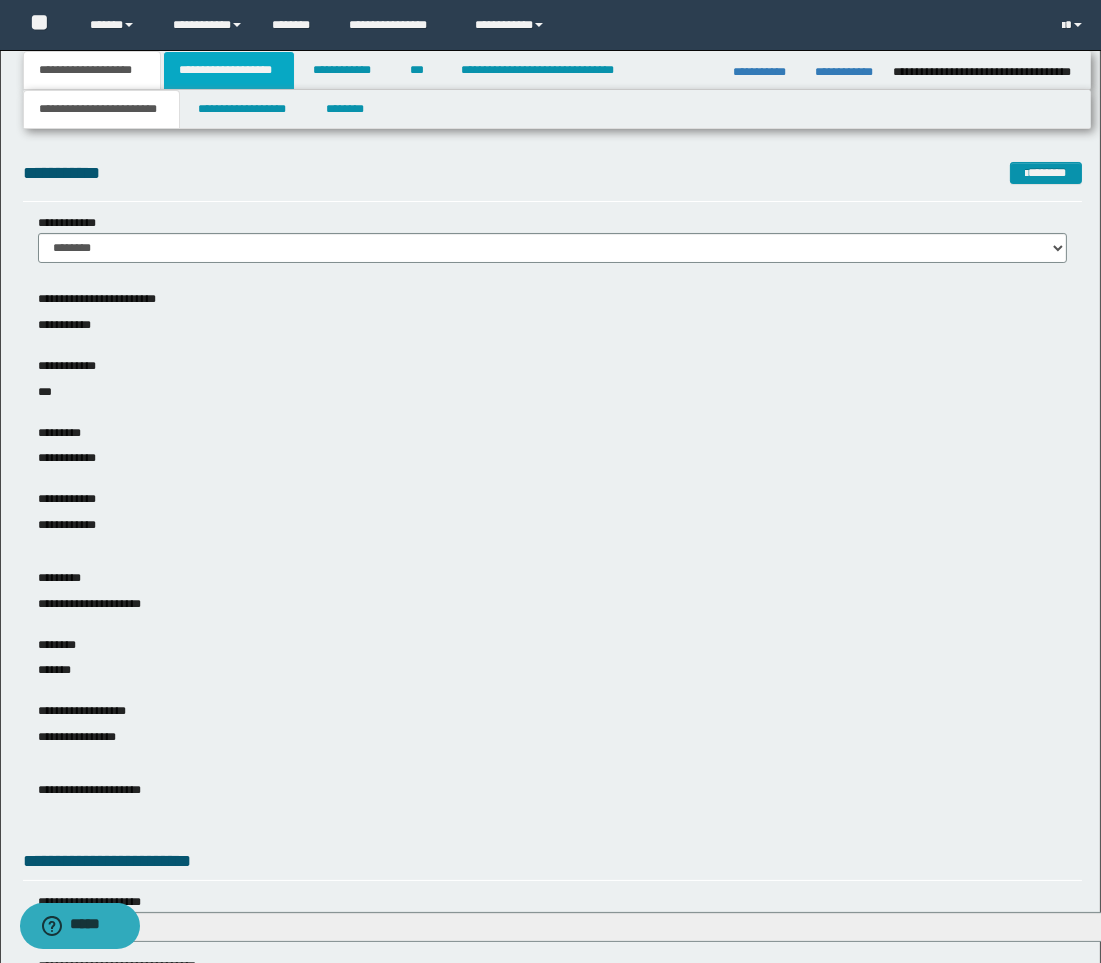 click on "**********" at bounding box center [229, 70] 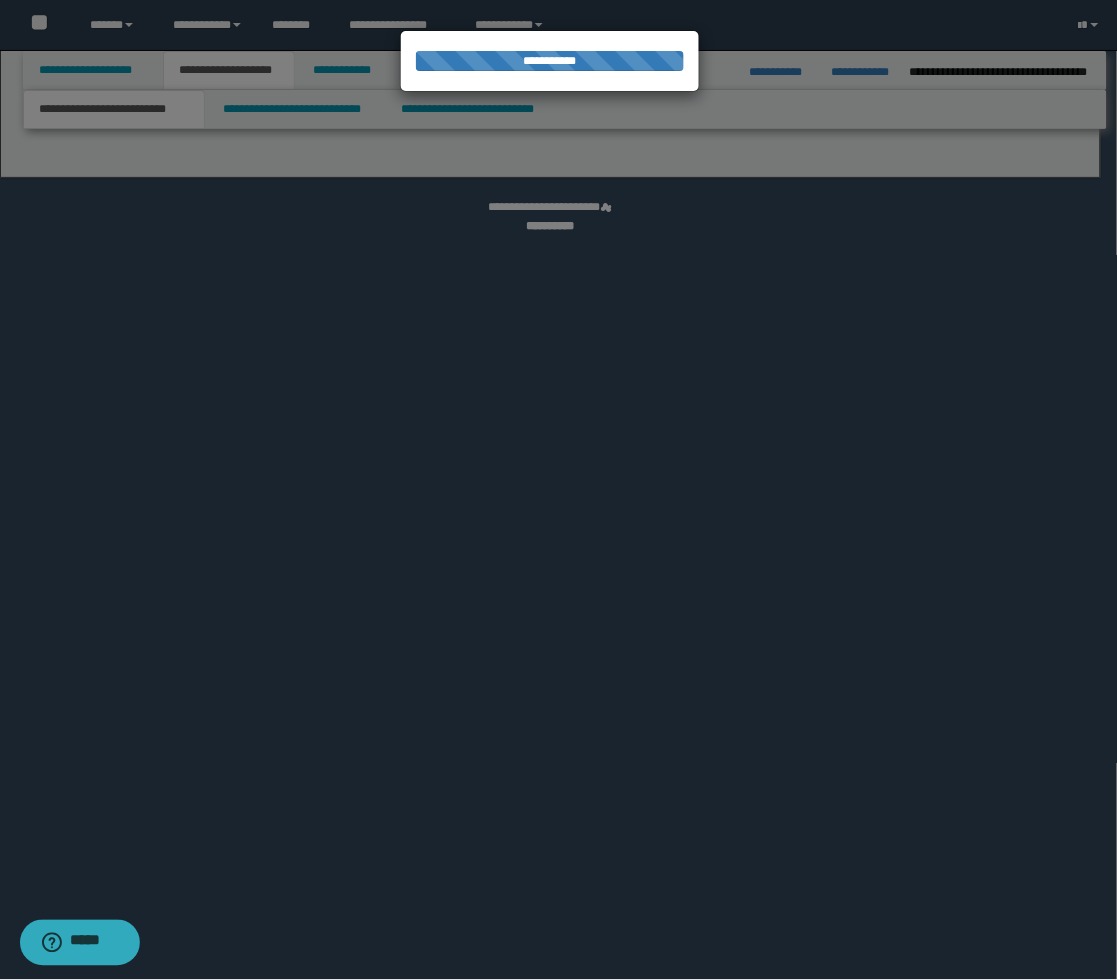 click at bounding box center (559, 490) 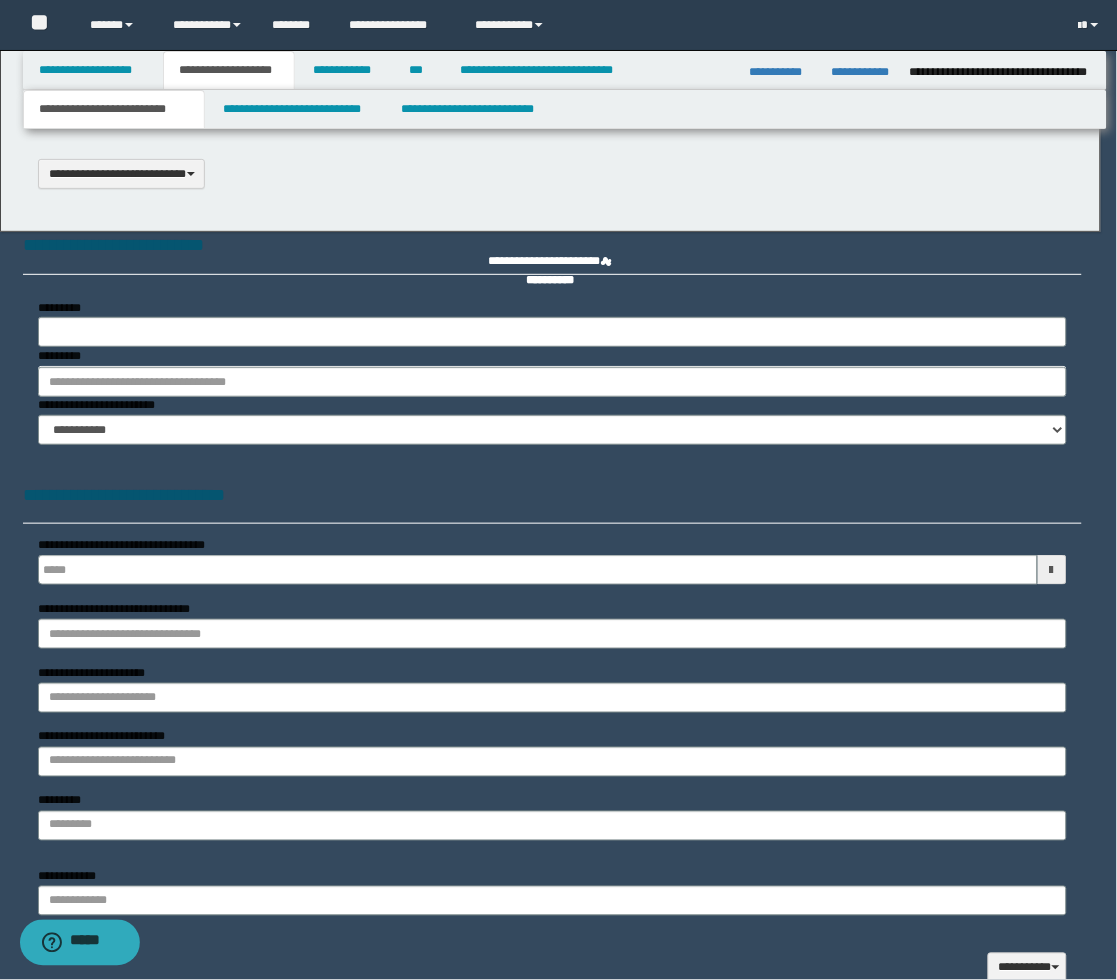 scroll, scrollTop: 0, scrollLeft: 0, axis: both 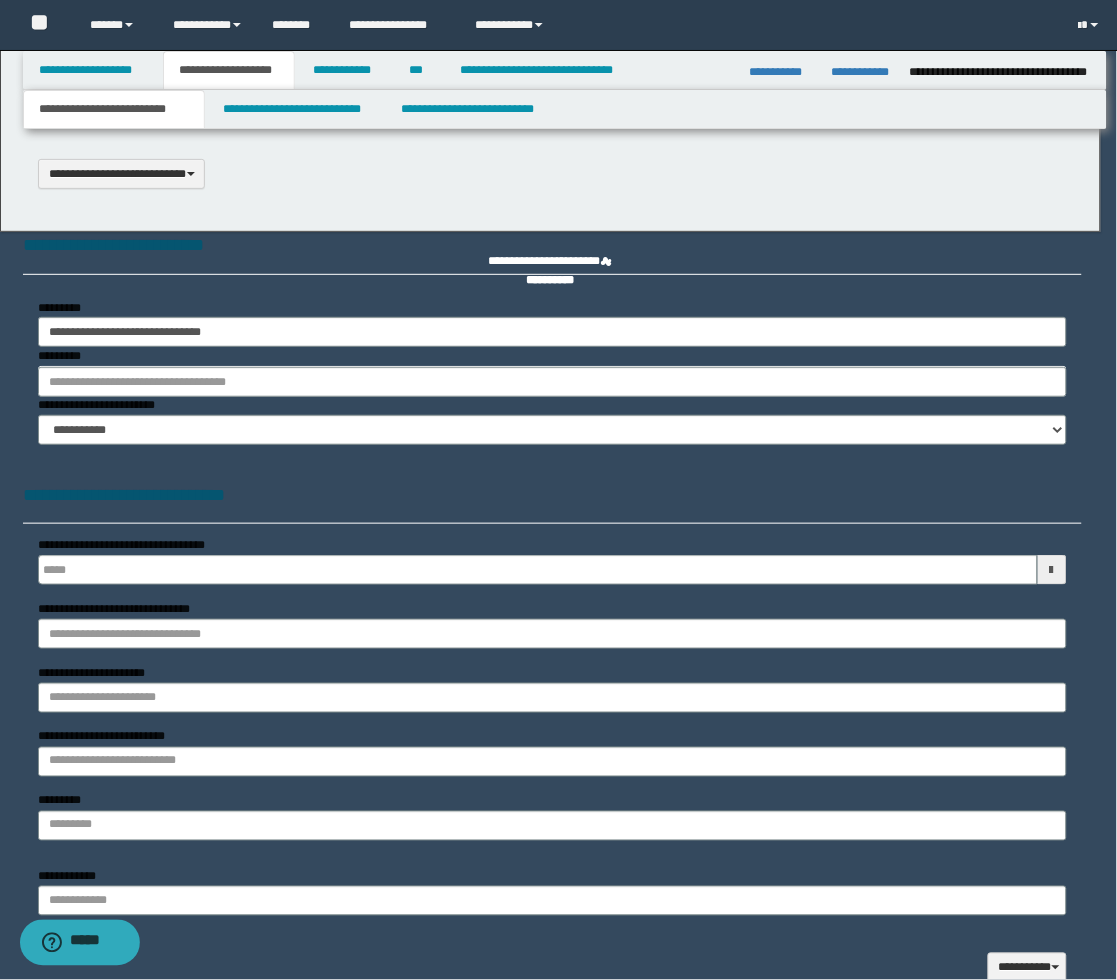 select on "*" 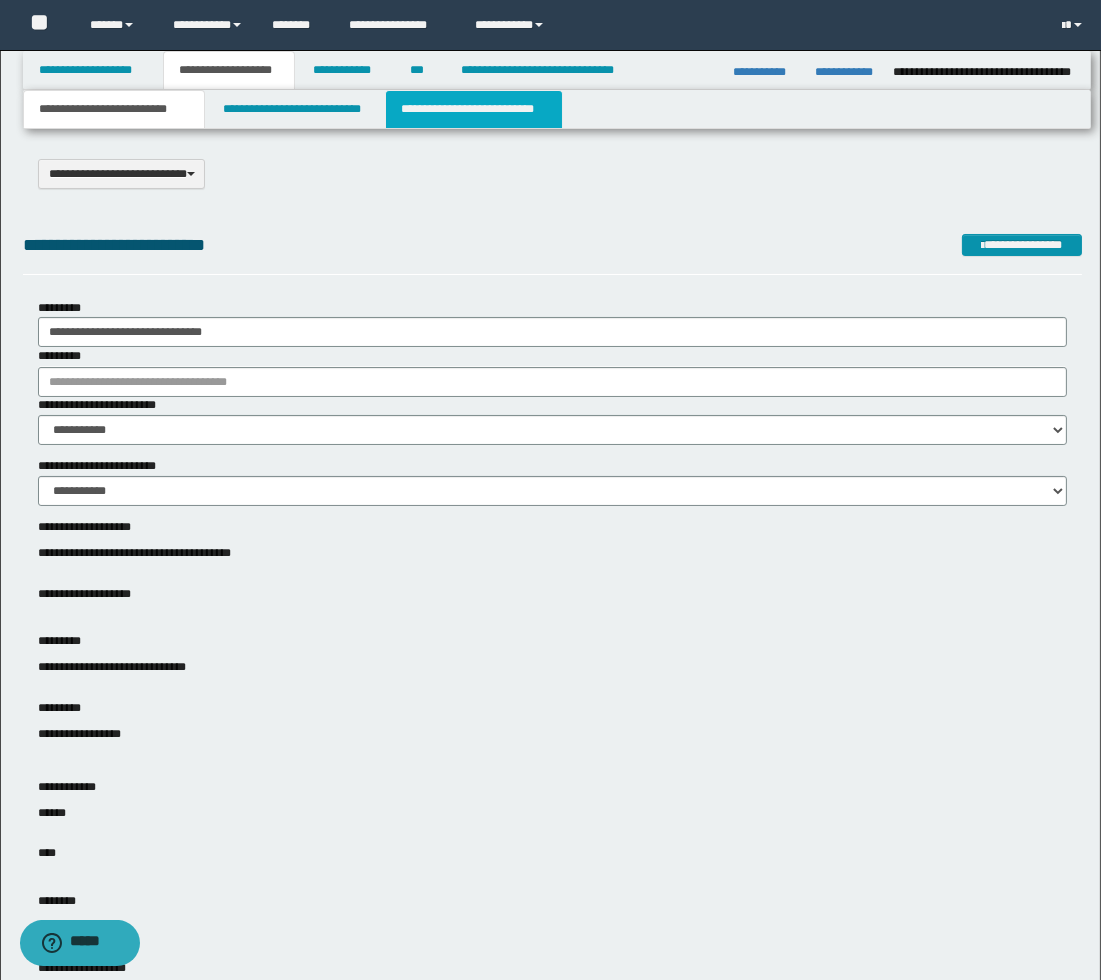 click on "**********" at bounding box center (474, 109) 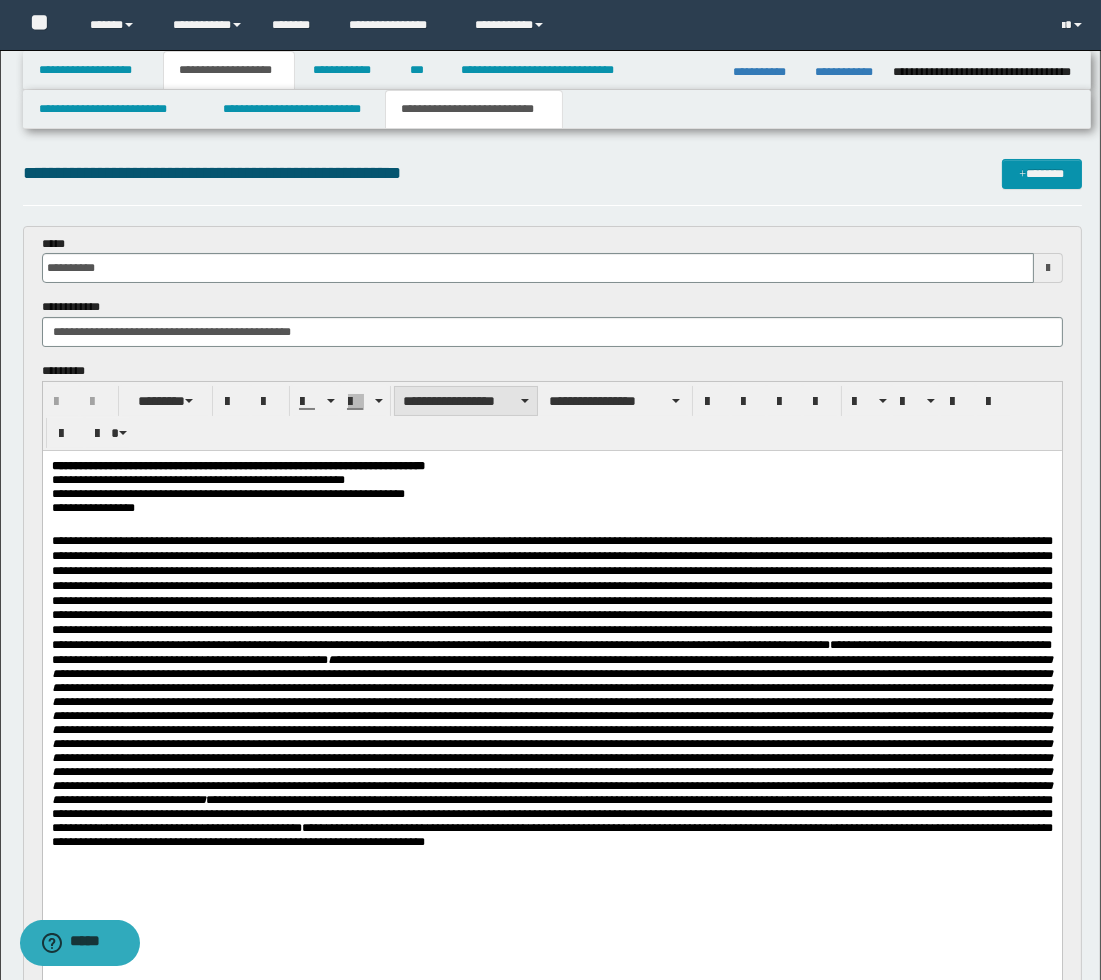 scroll, scrollTop: 111, scrollLeft: 0, axis: vertical 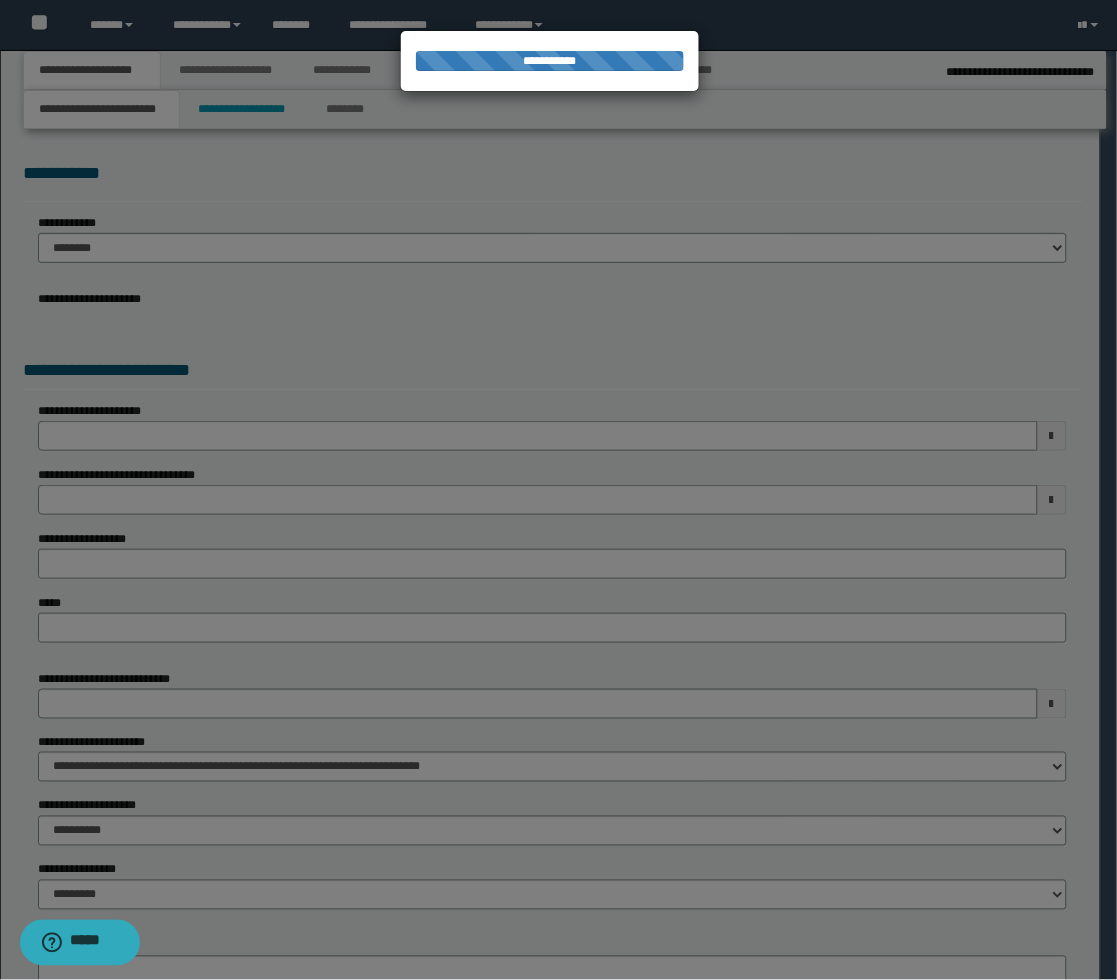 select on "*" 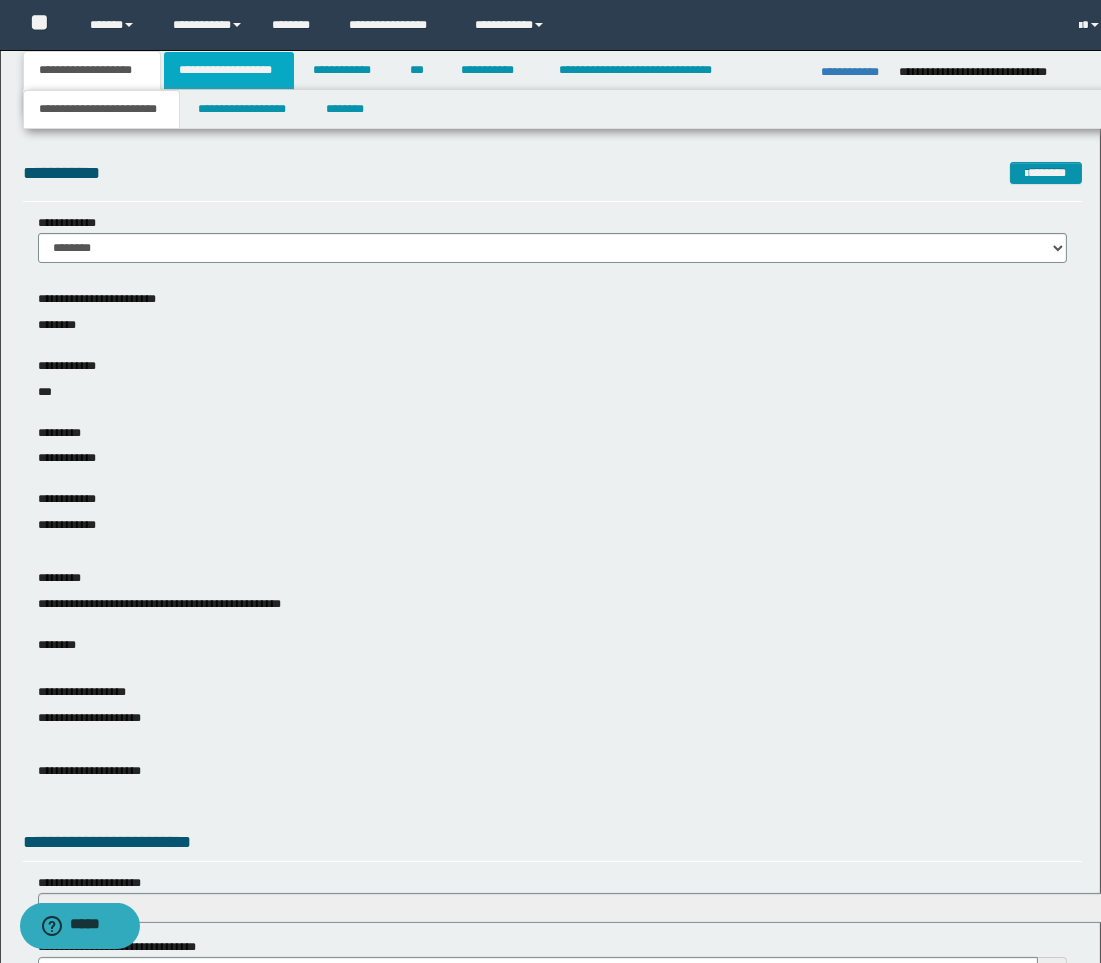 click on "**********" at bounding box center [229, 70] 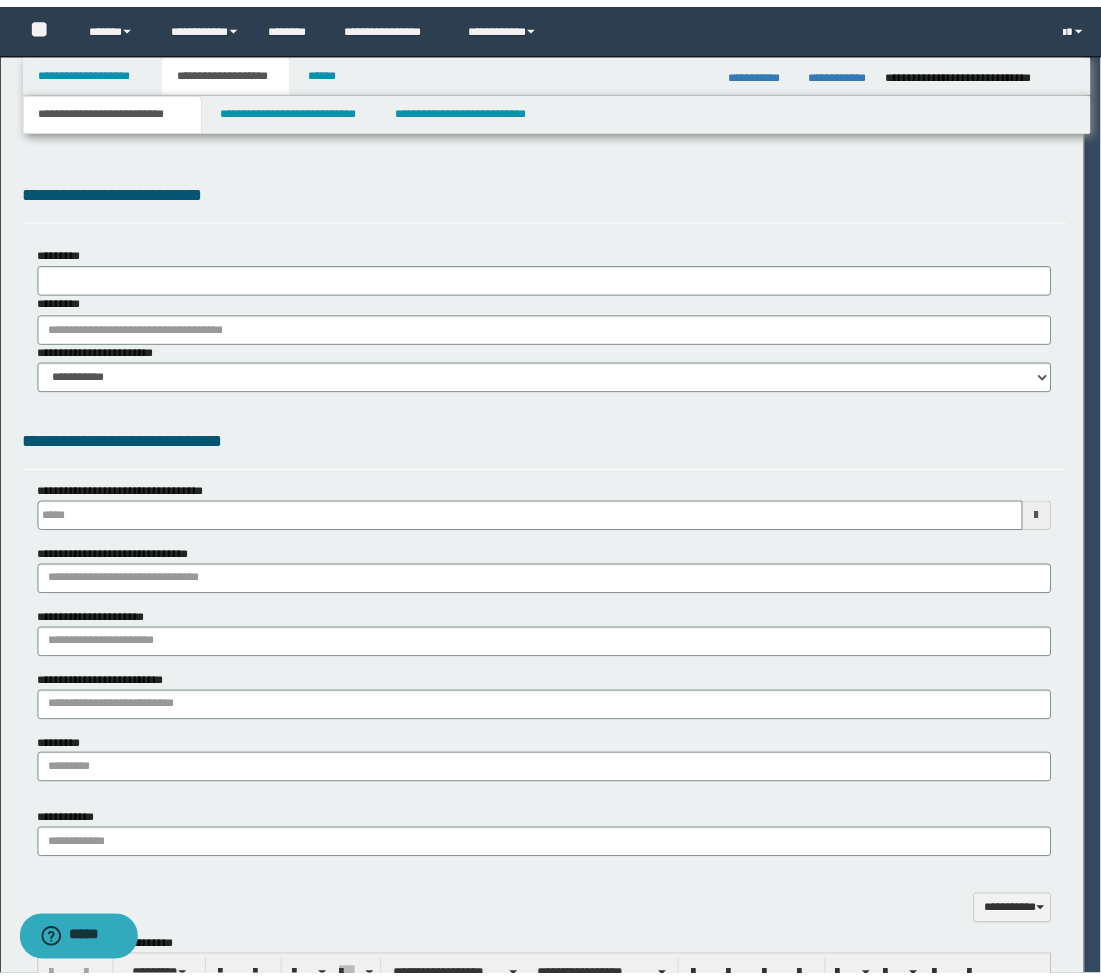 scroll, scrollTop: 0, scrollLeft: 0, axis: both 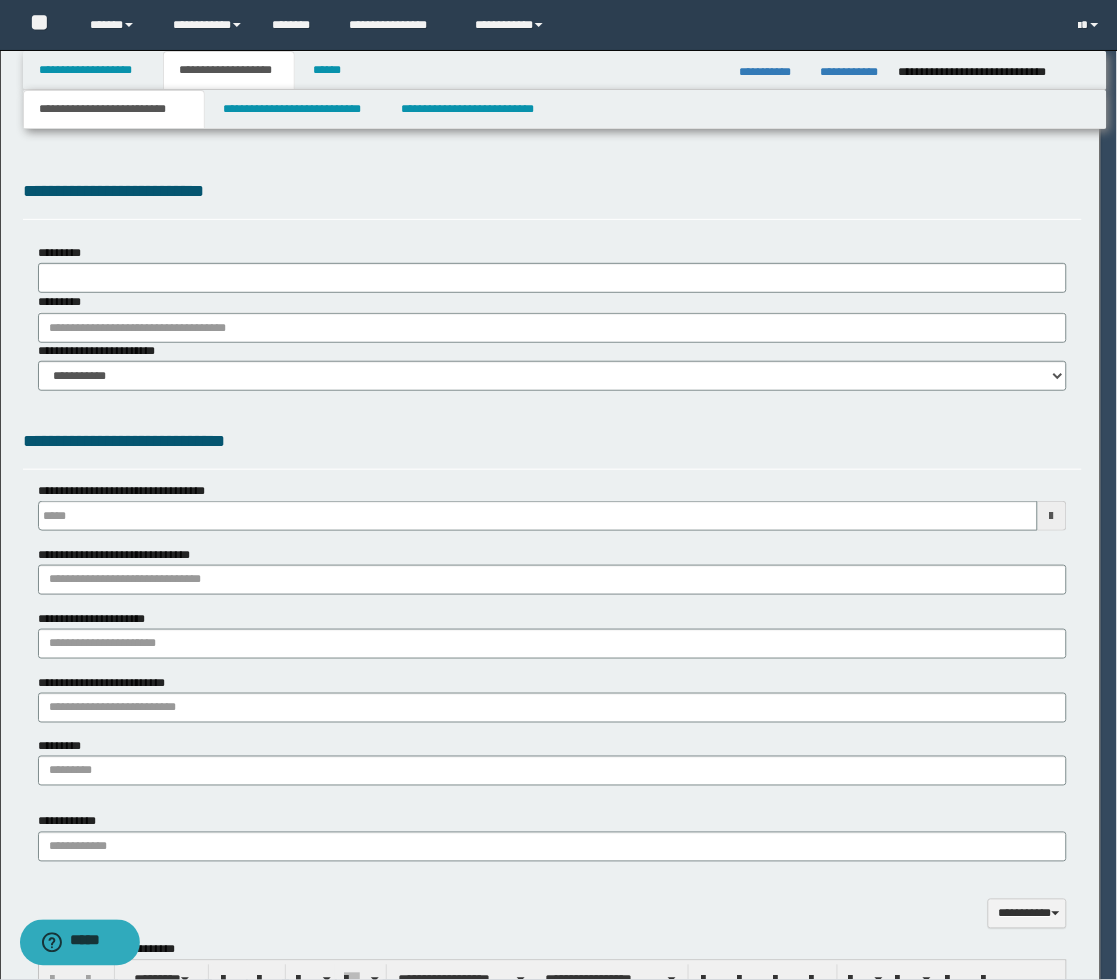 select on "*" 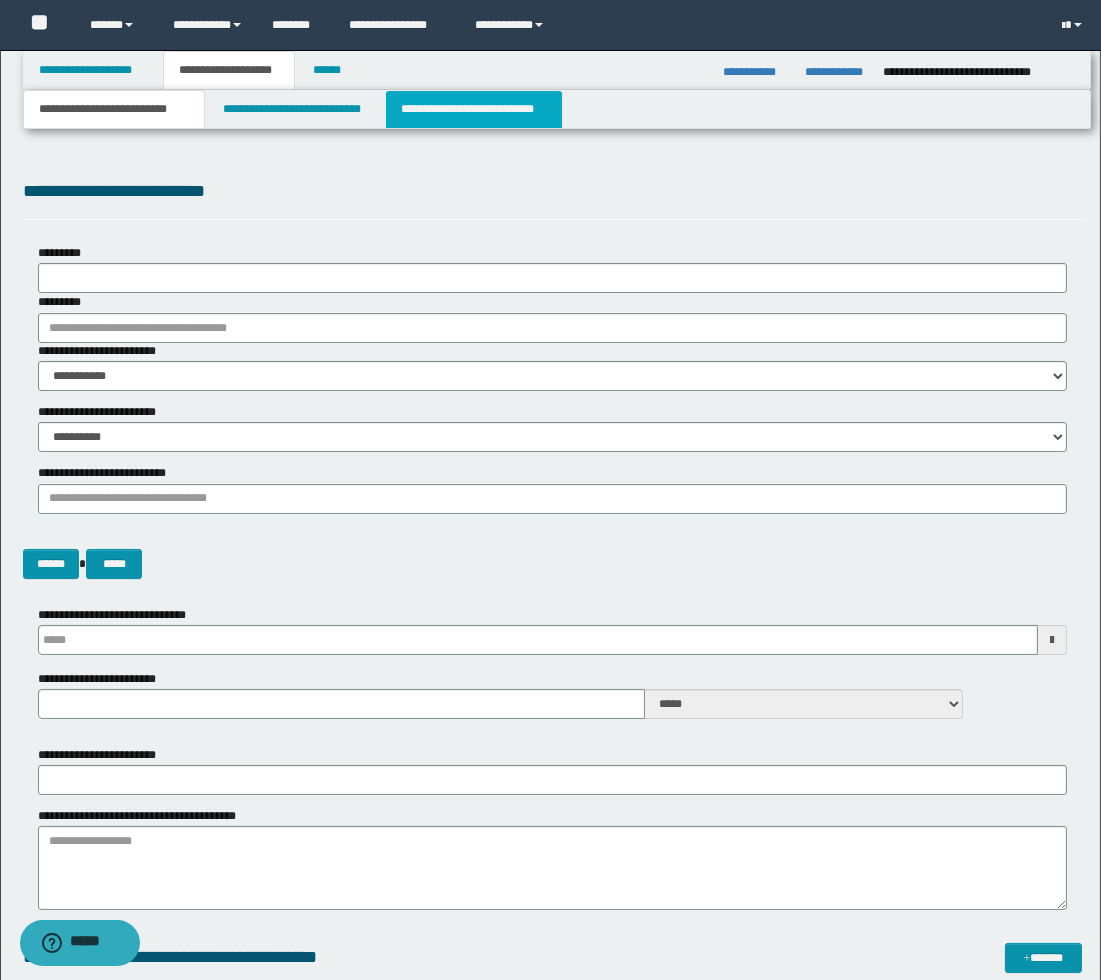 click on "**********" at bounding box center [474, 109] 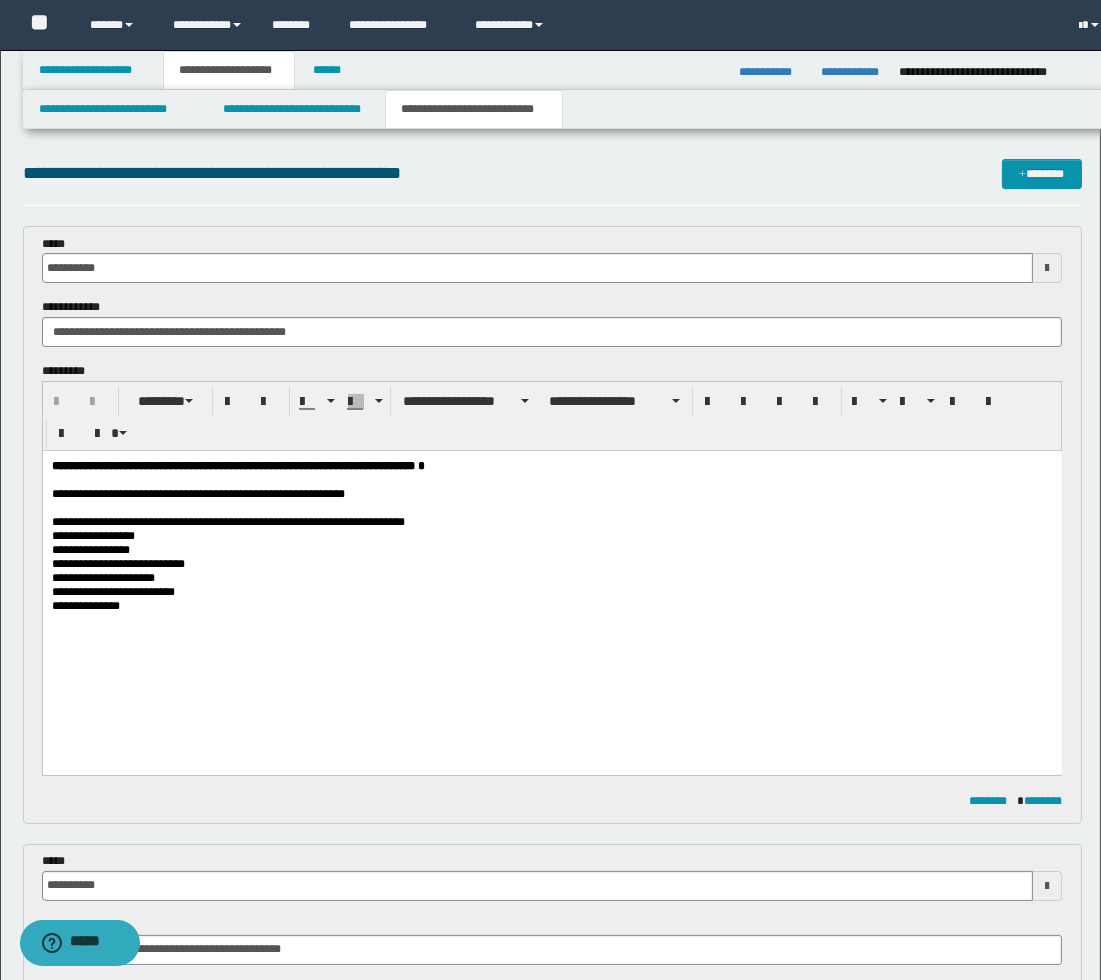 scroll, scrollTop: 0, scrollLeft: 0, axis: both 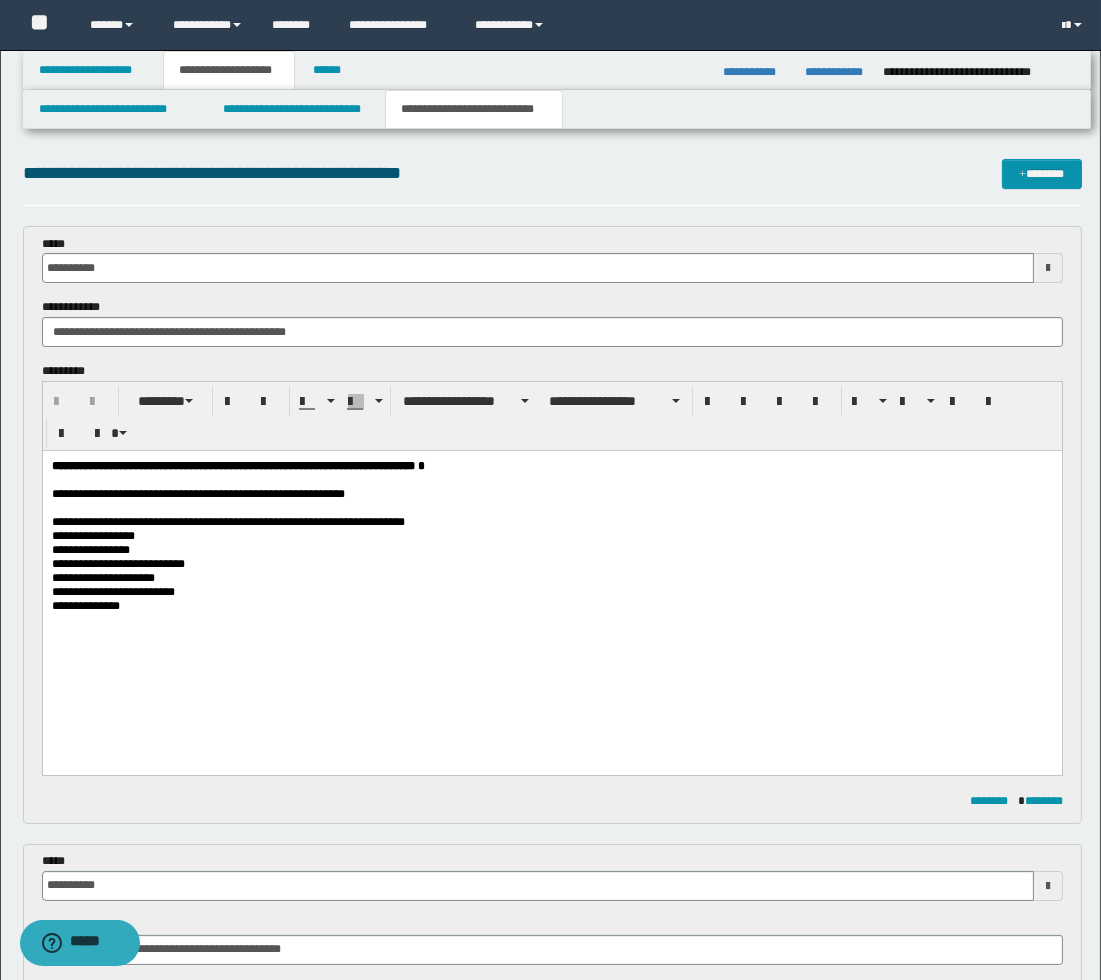drag, startPoint x: 394, startPoint y: 644, endPoint x: 393, endPoint y: 676, distance: 32.01562 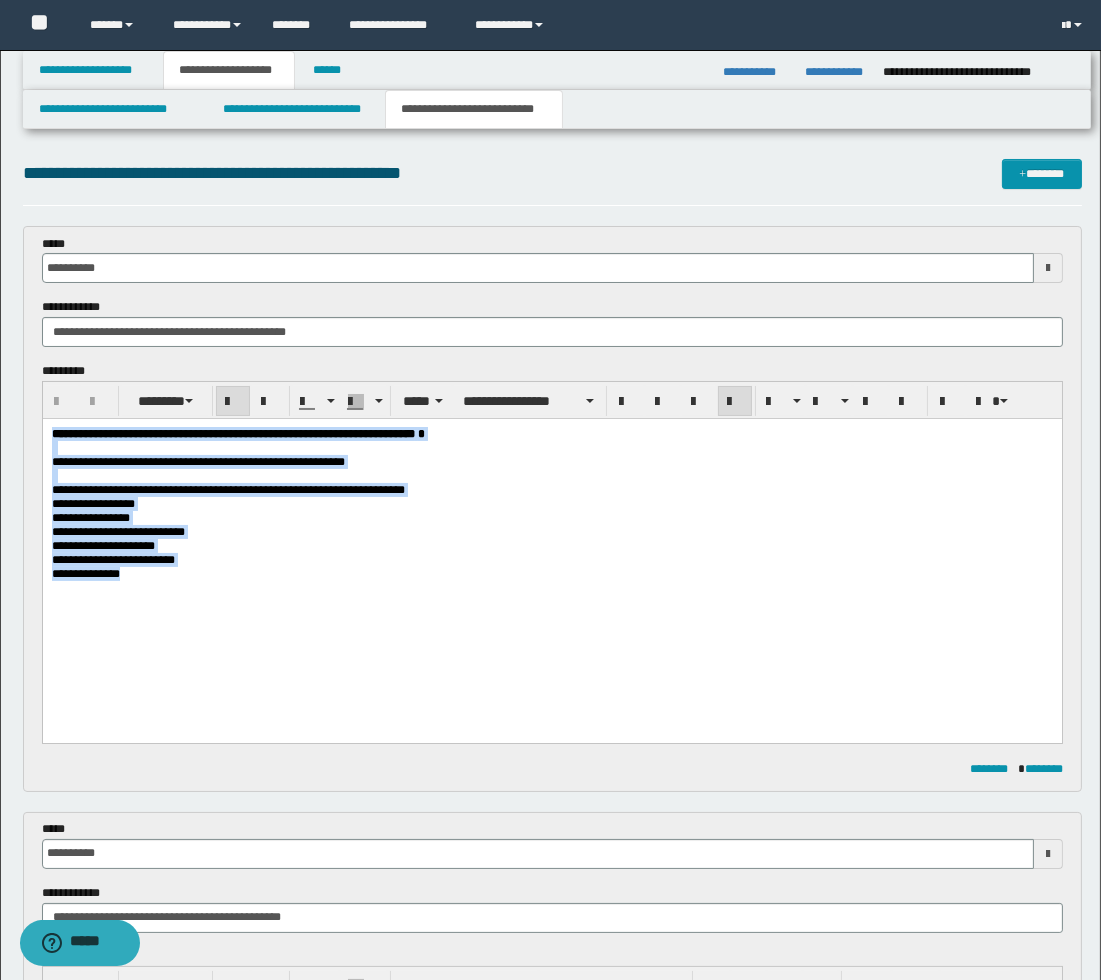 drag, startPoint x: 195, startPoint y: 605, endPoint x: -25, endPoint y: 390, distance: 307.61176 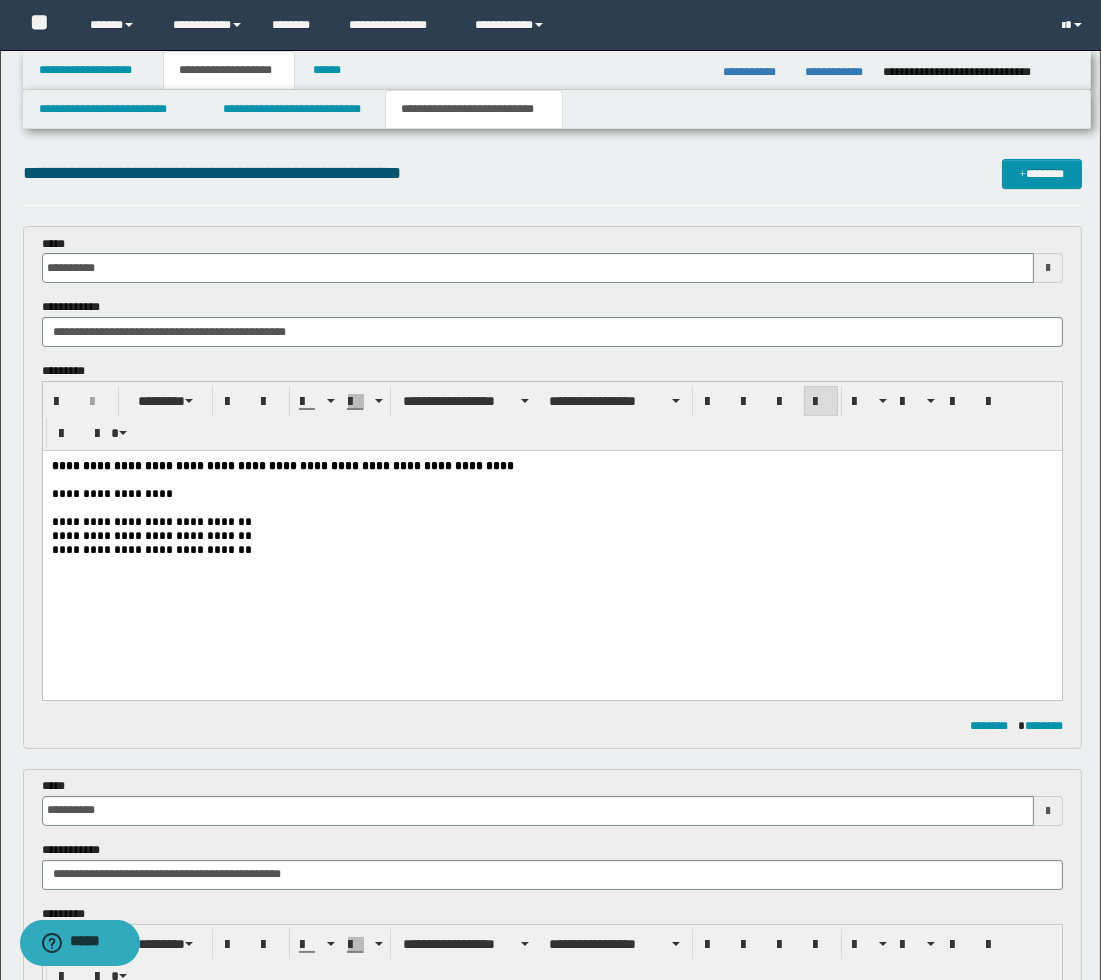 drag, startPoint x: 1040, startPoint y: 267, endPoint x: 967, endPoint y: 268, distance: 73.00685 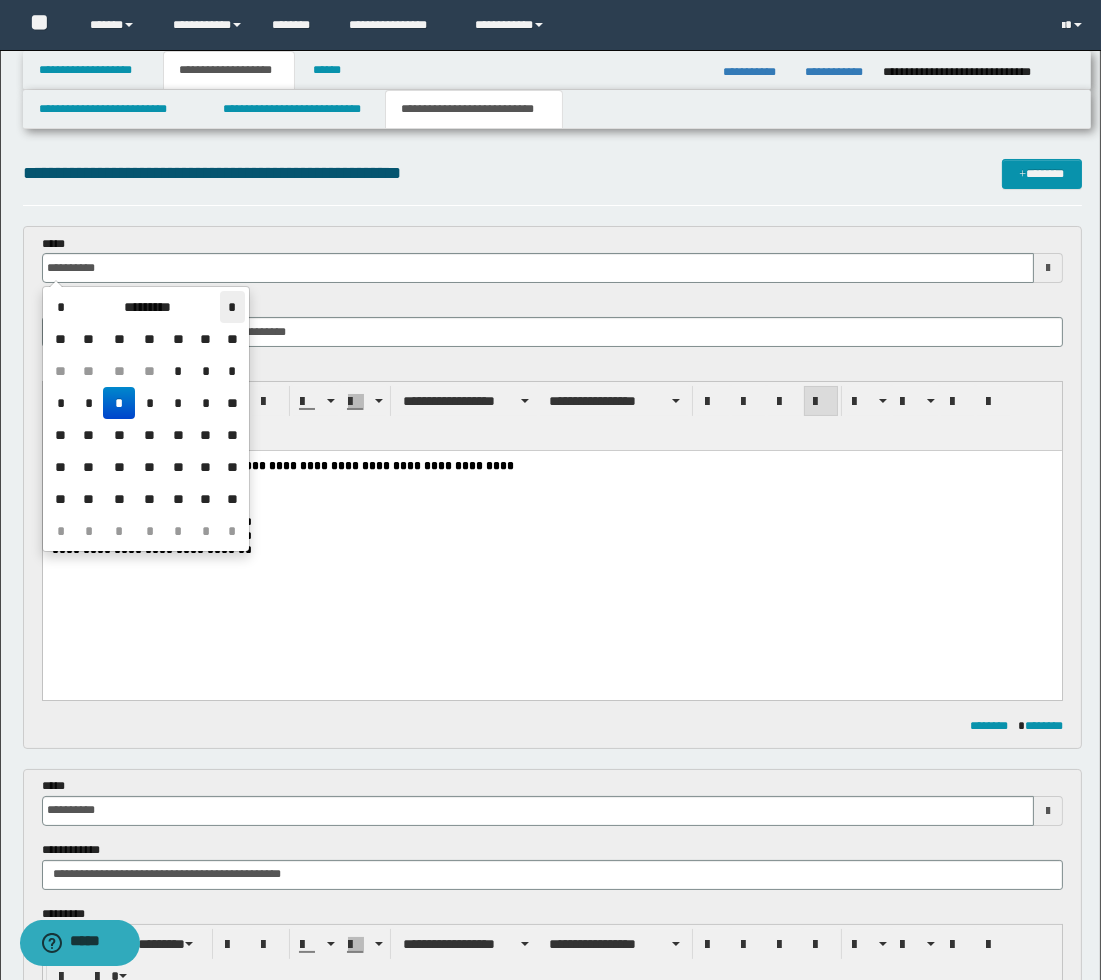 click on "*" at bounding box center (232, 307) 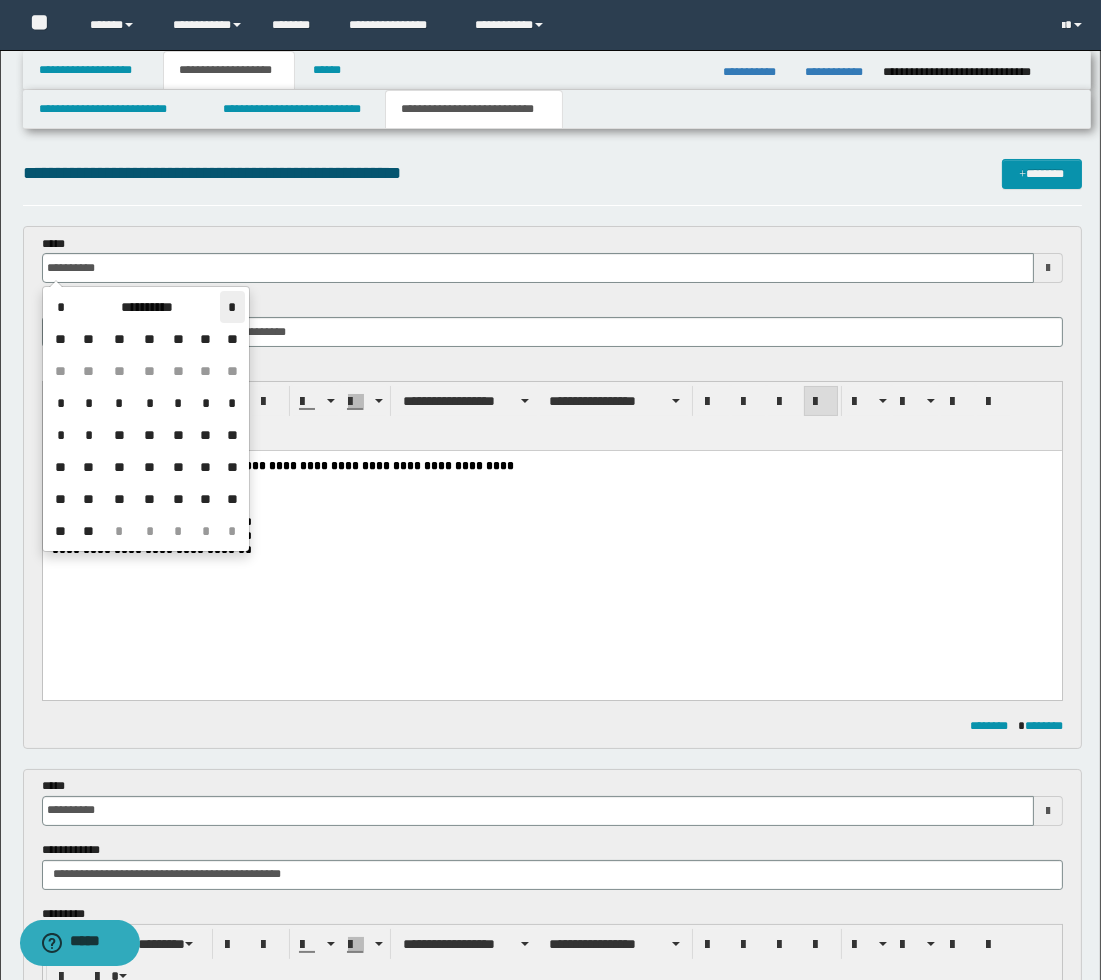 click on "*" at bounding box center (232, 307) 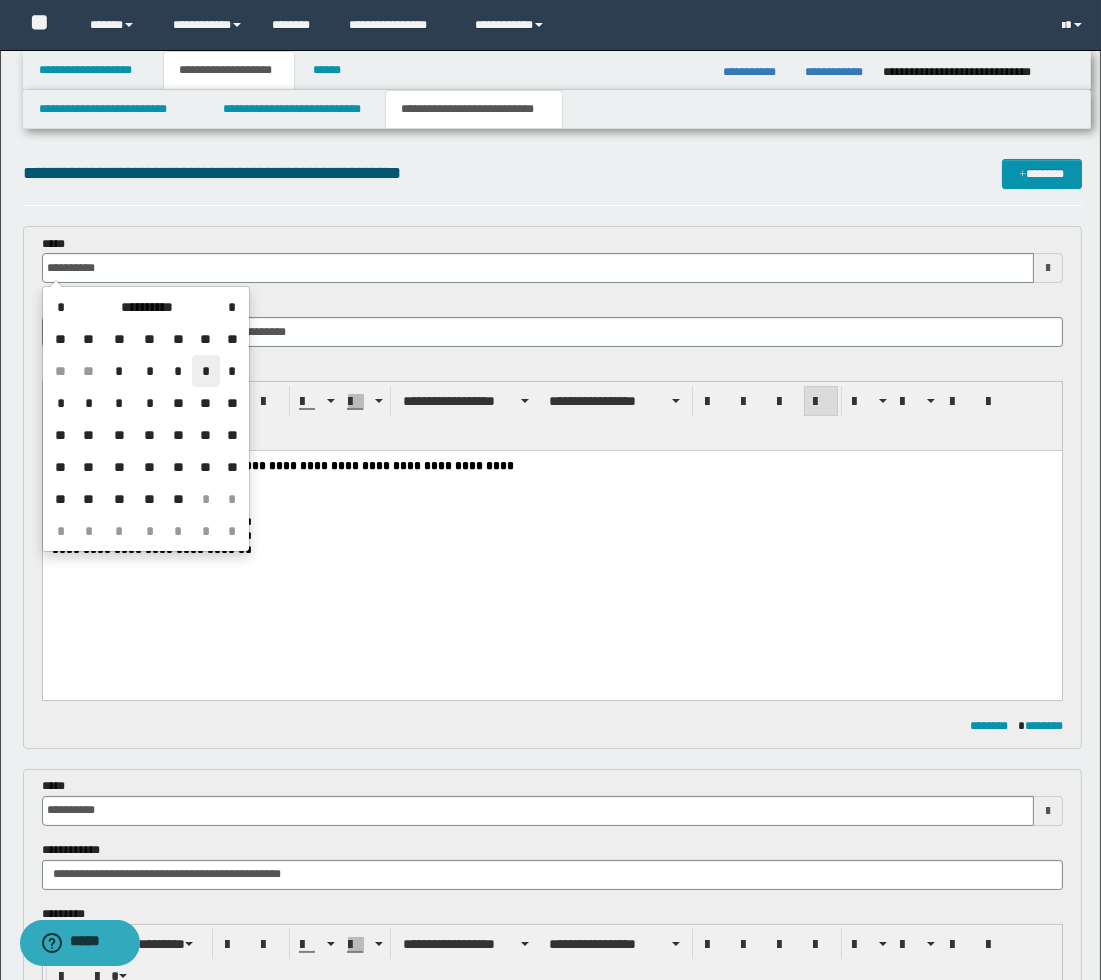 click on "*" at bounding box center [206, 371] 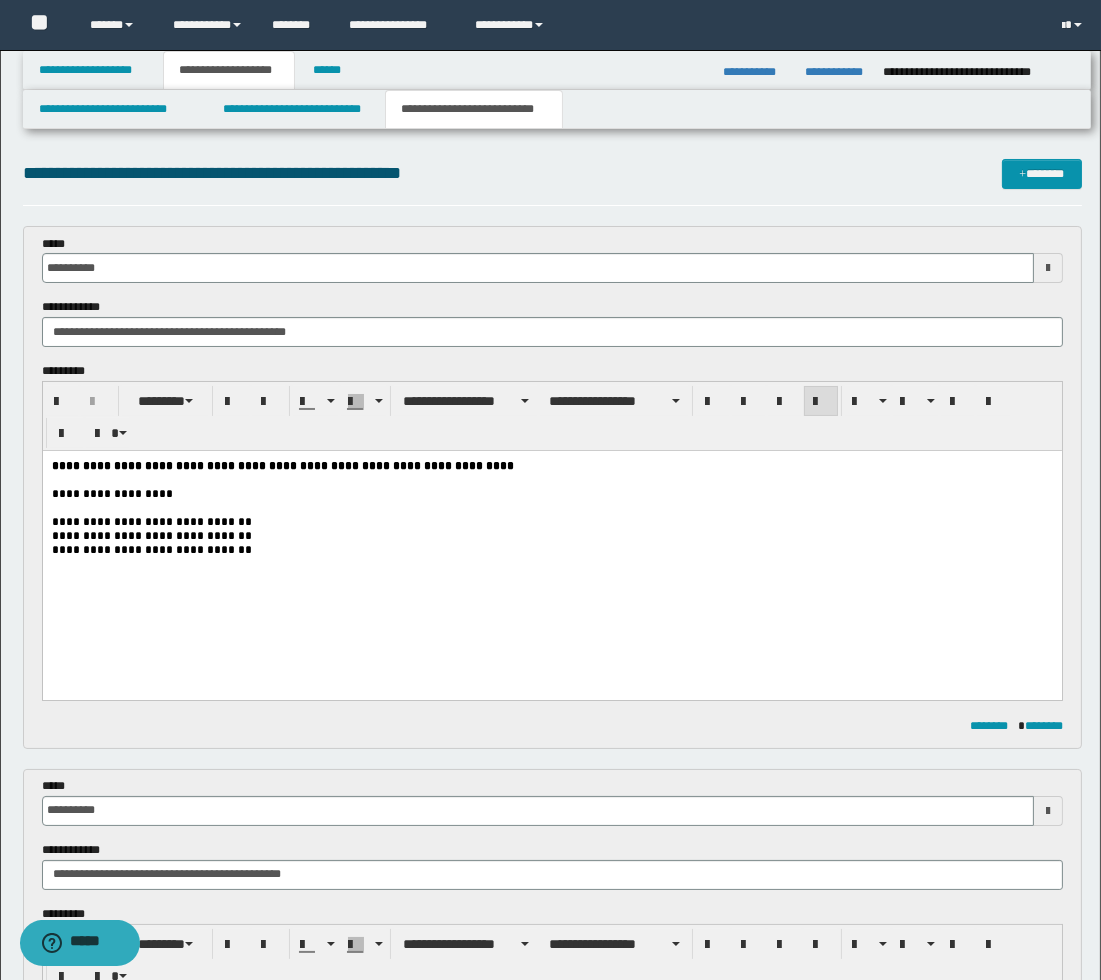 click on "**********" at bounding box center [551, 550] 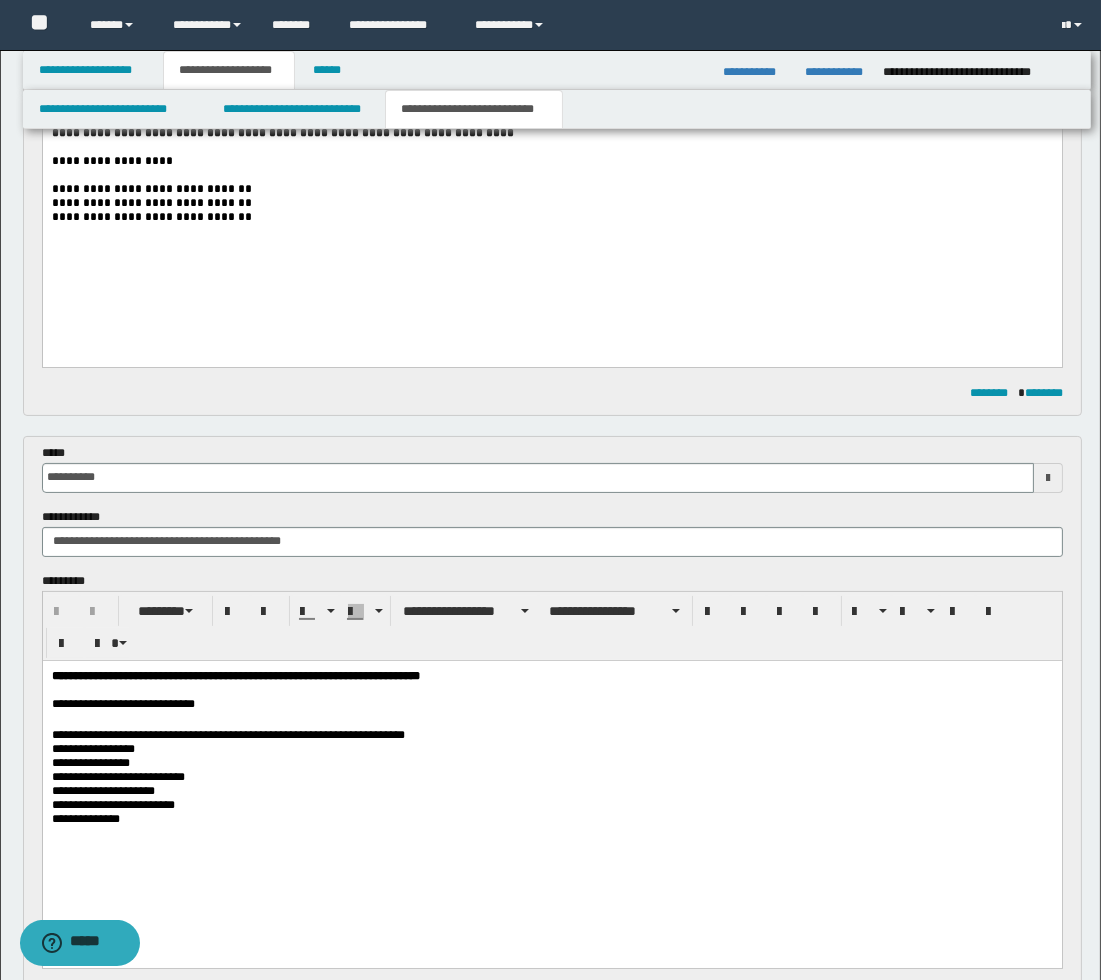 scroll, scrollTop: 444, scrollLeft: 0, axis: vertical 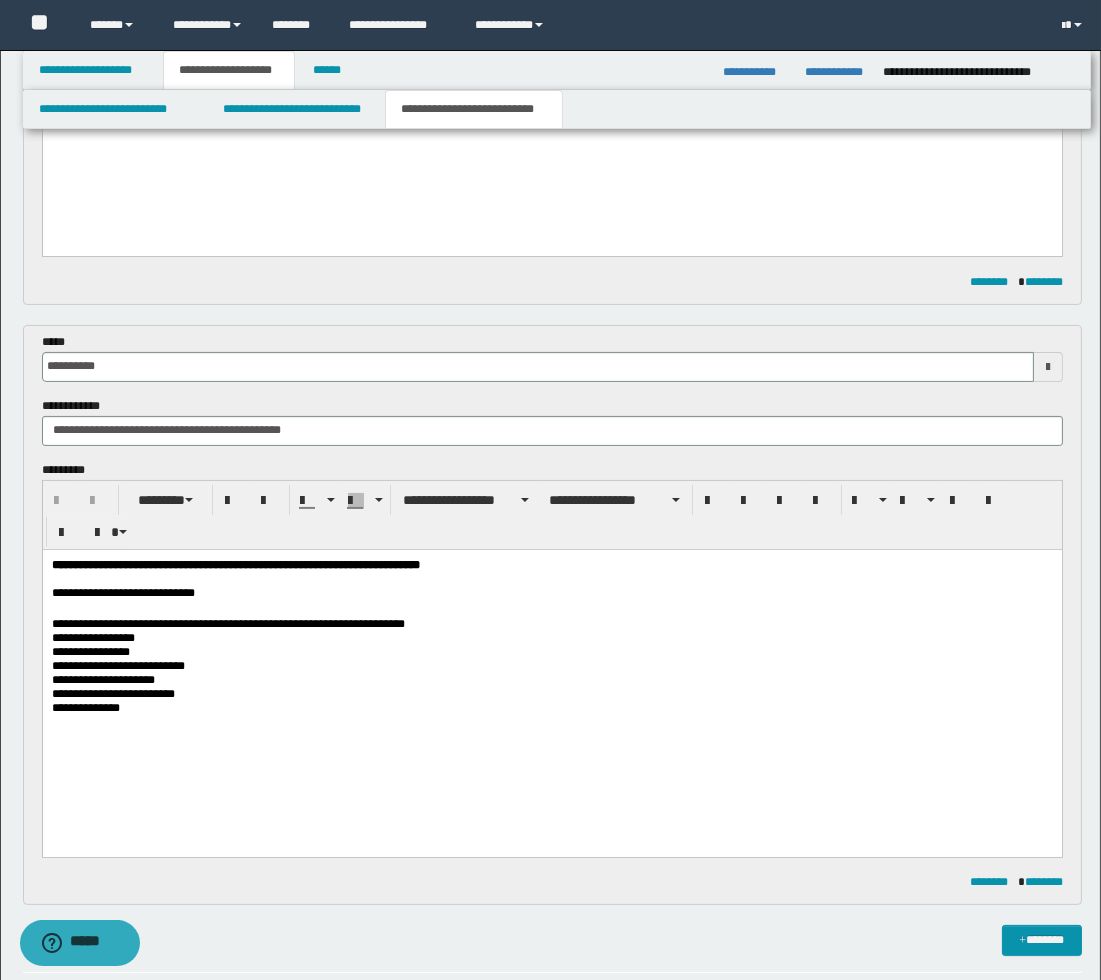 click at bounding box center (1048, 367) 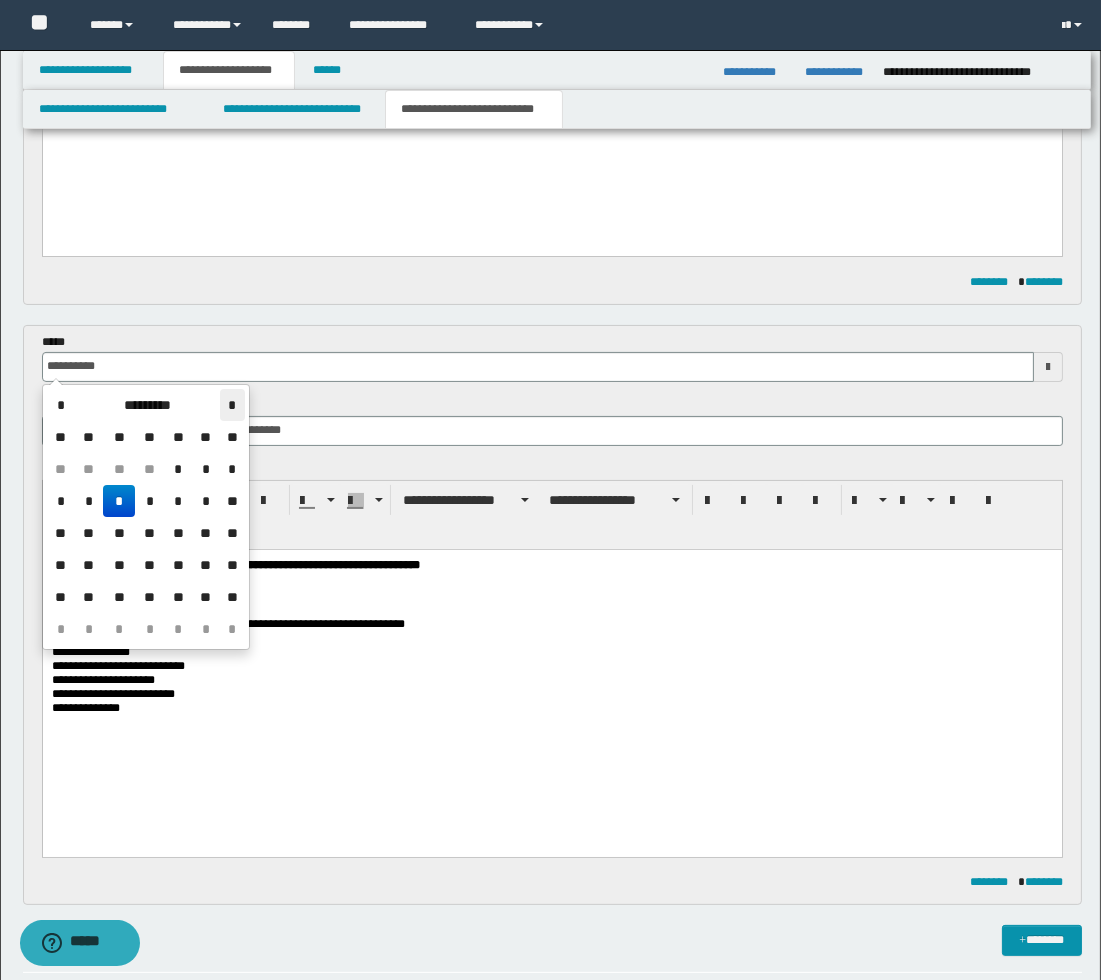 click on "*" at bounding box center (232, 405) 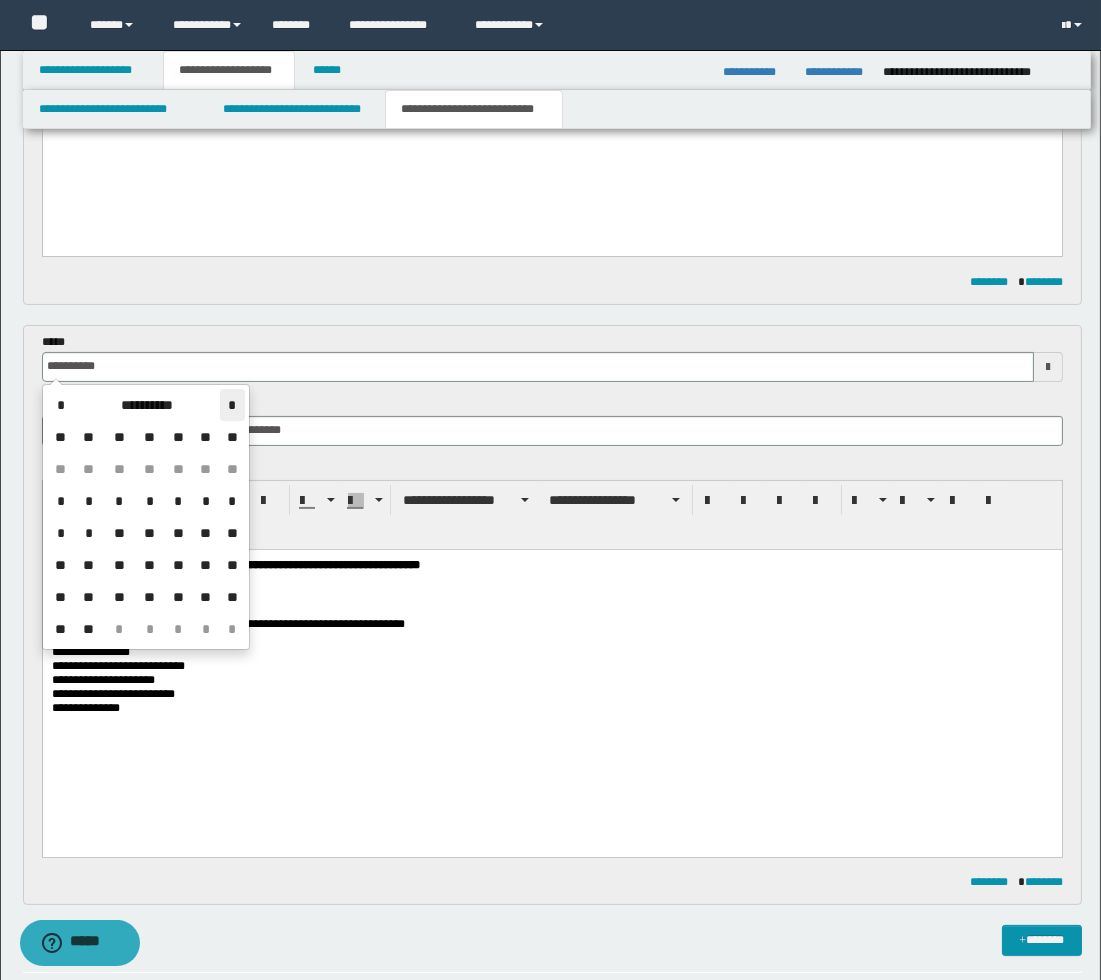 click on "*" at bounding box center (232, 405) 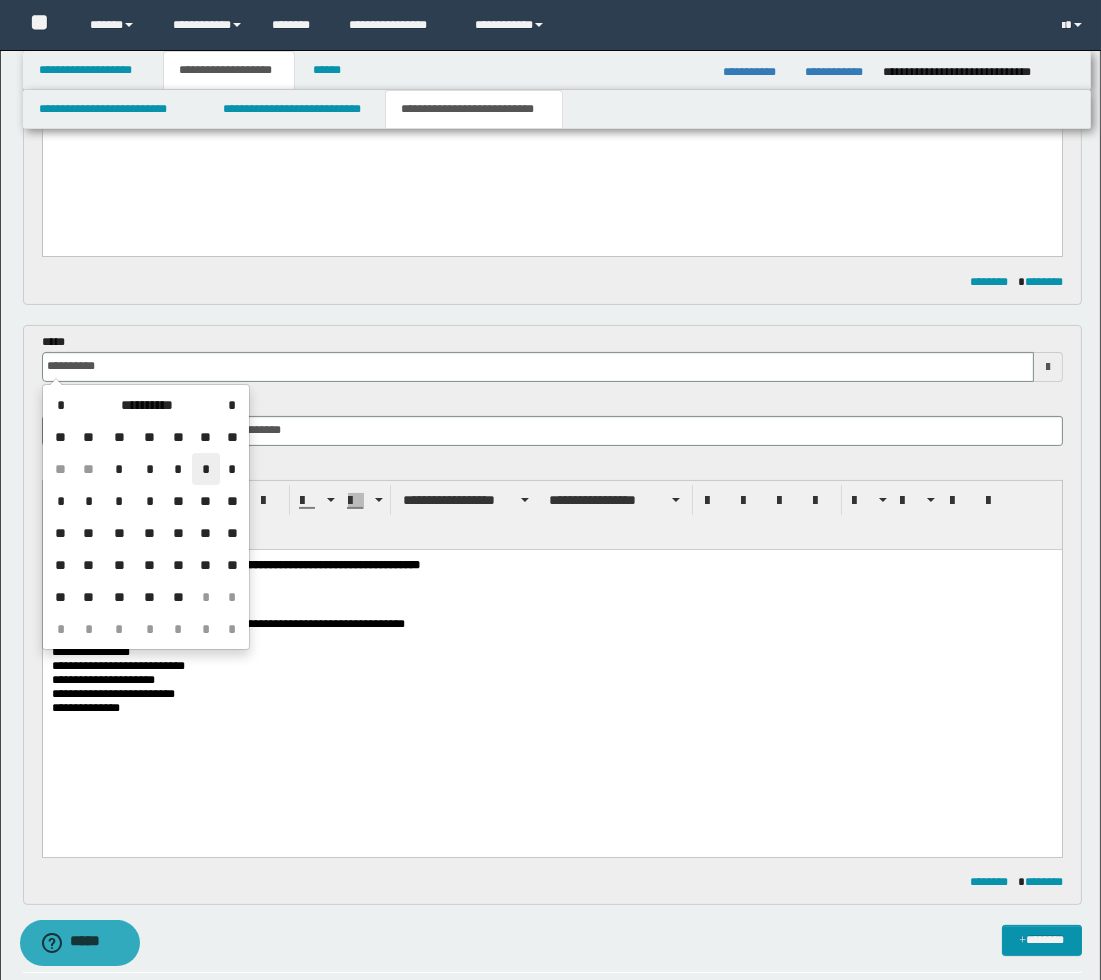 click on "*" at bounding box center [206, 469] 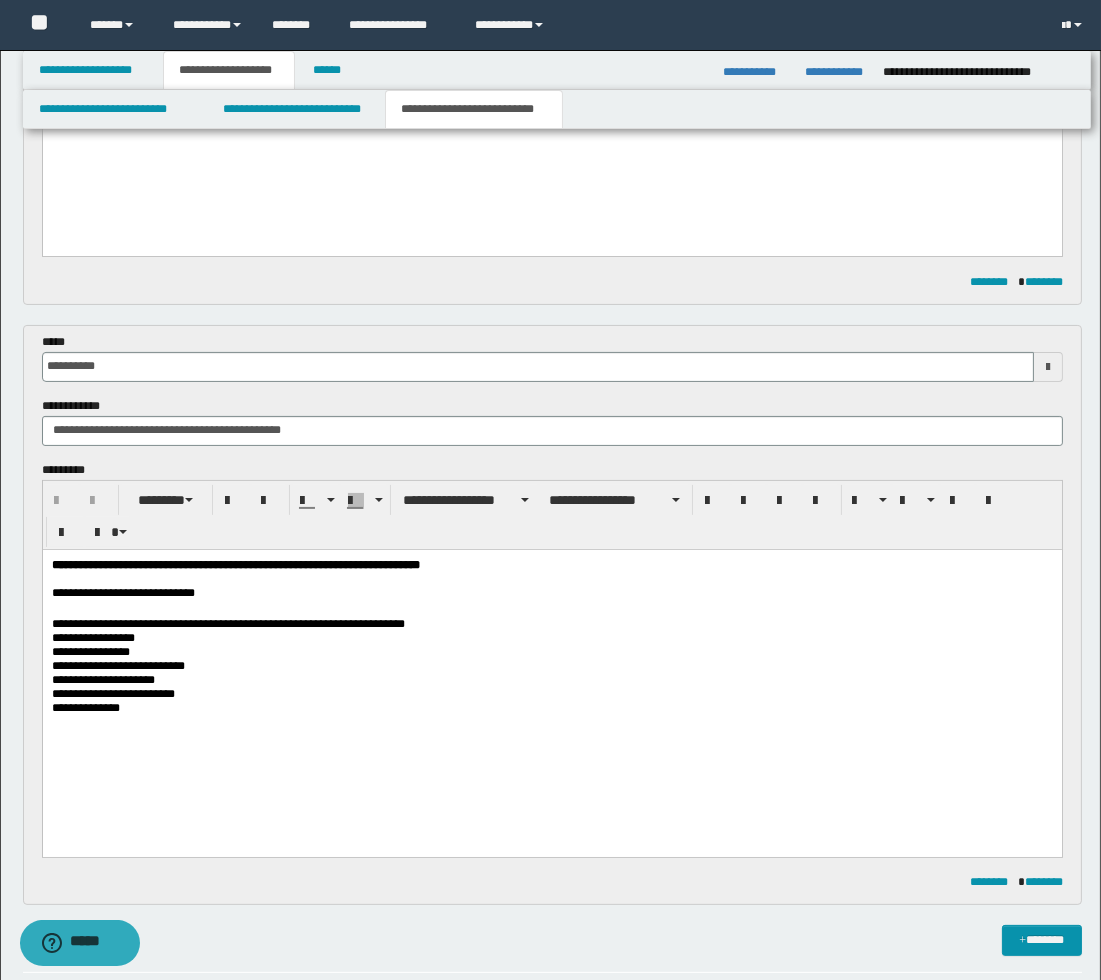 click on "**********" at bounding box center (551, 664) 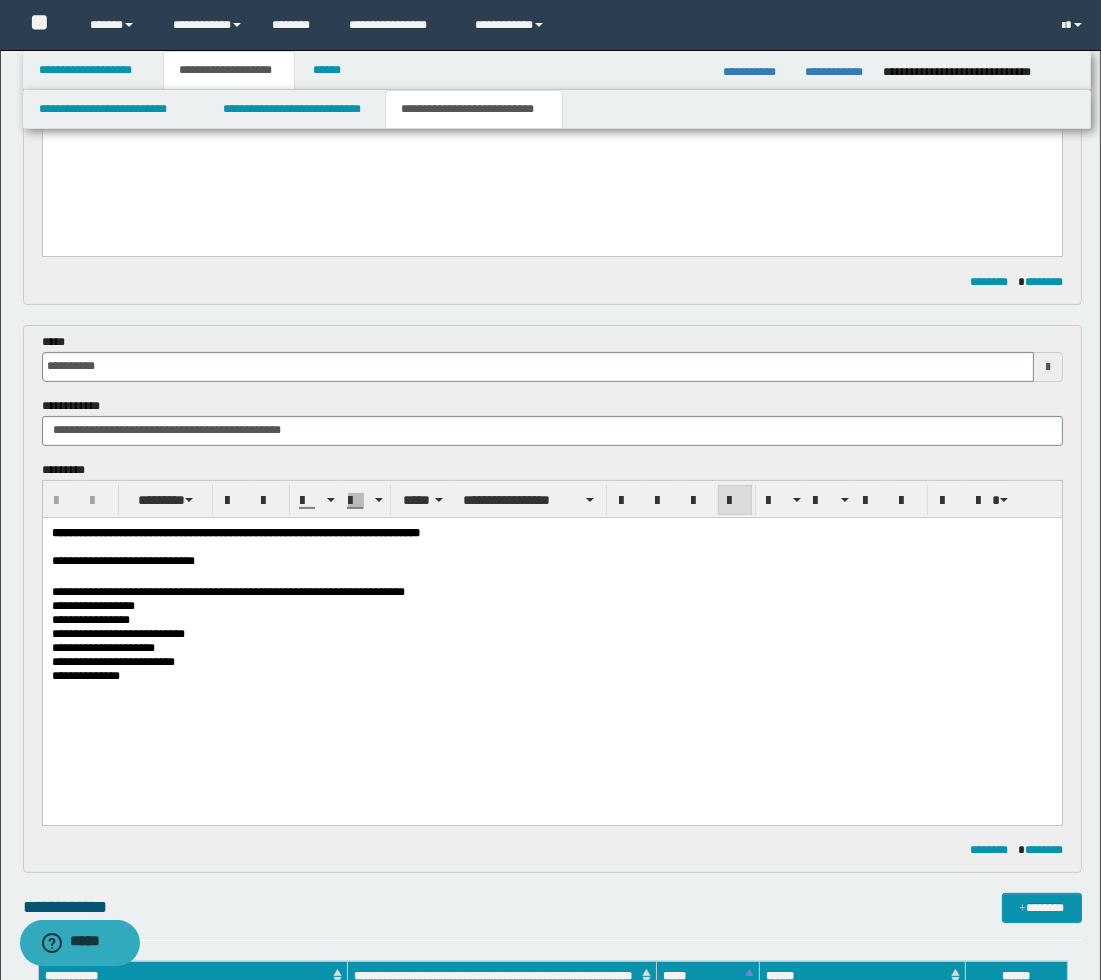 scroll, scrollTop: 555, scrollLeft: 0, axis: vertical 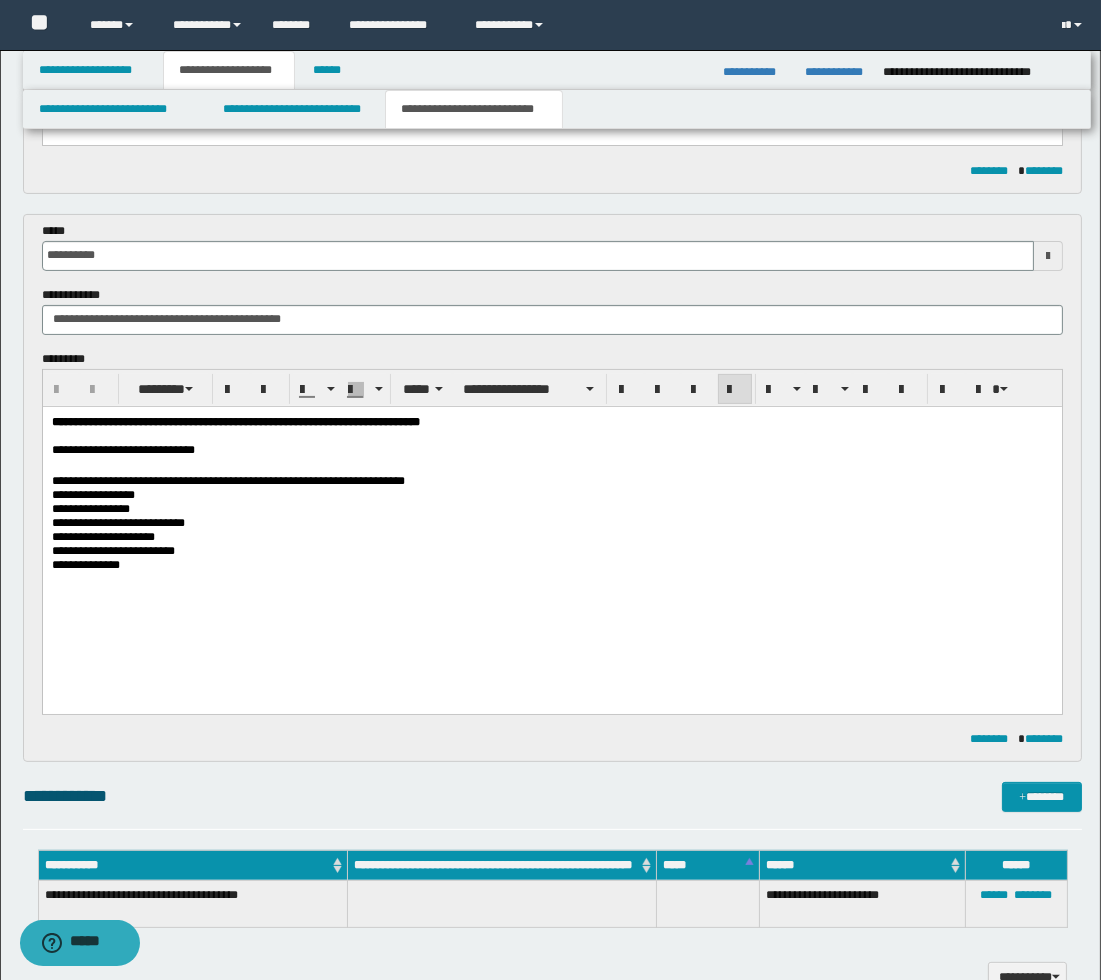click on "**********" at bounding box center (551, 564) 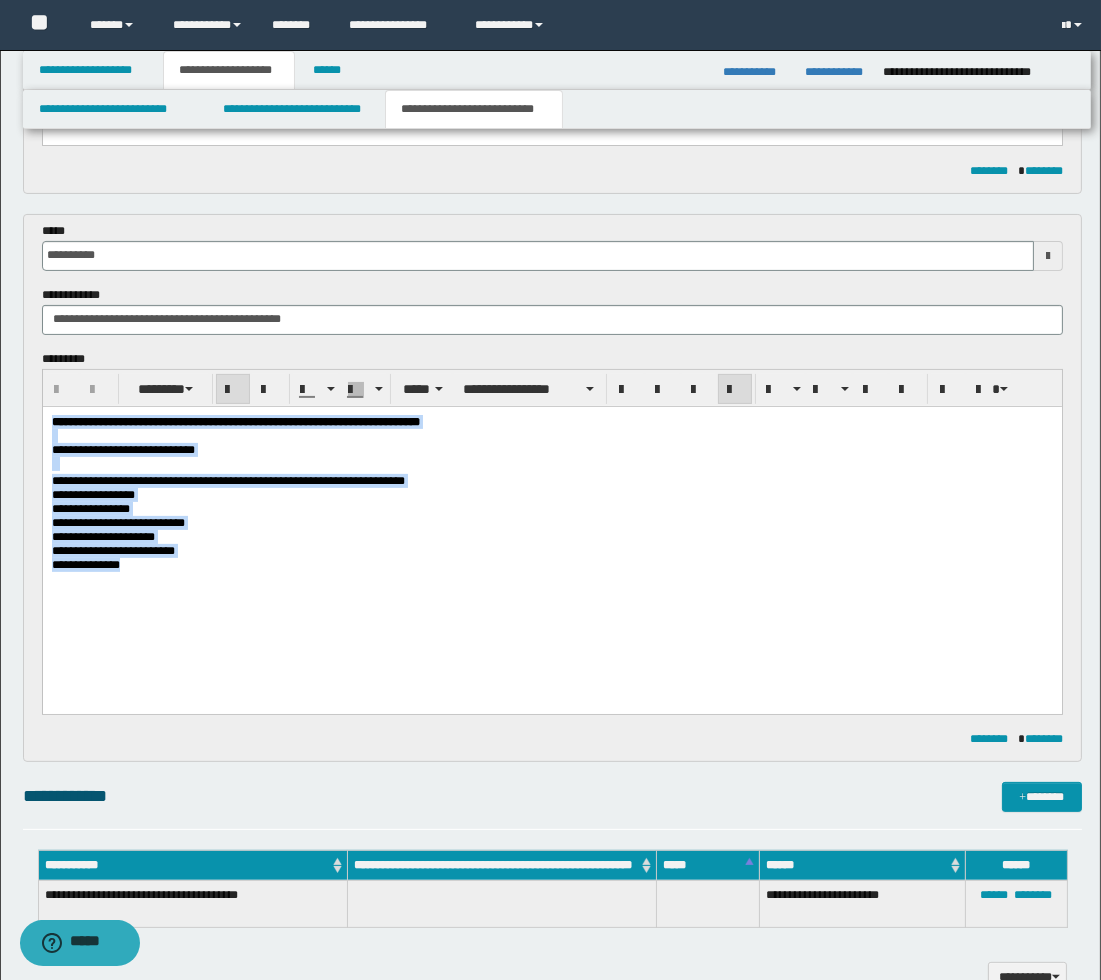 drag, startPoint x: 137, startPoint y: 590, endPoint x: 56, endPoint y: 806, distance: 230.6881 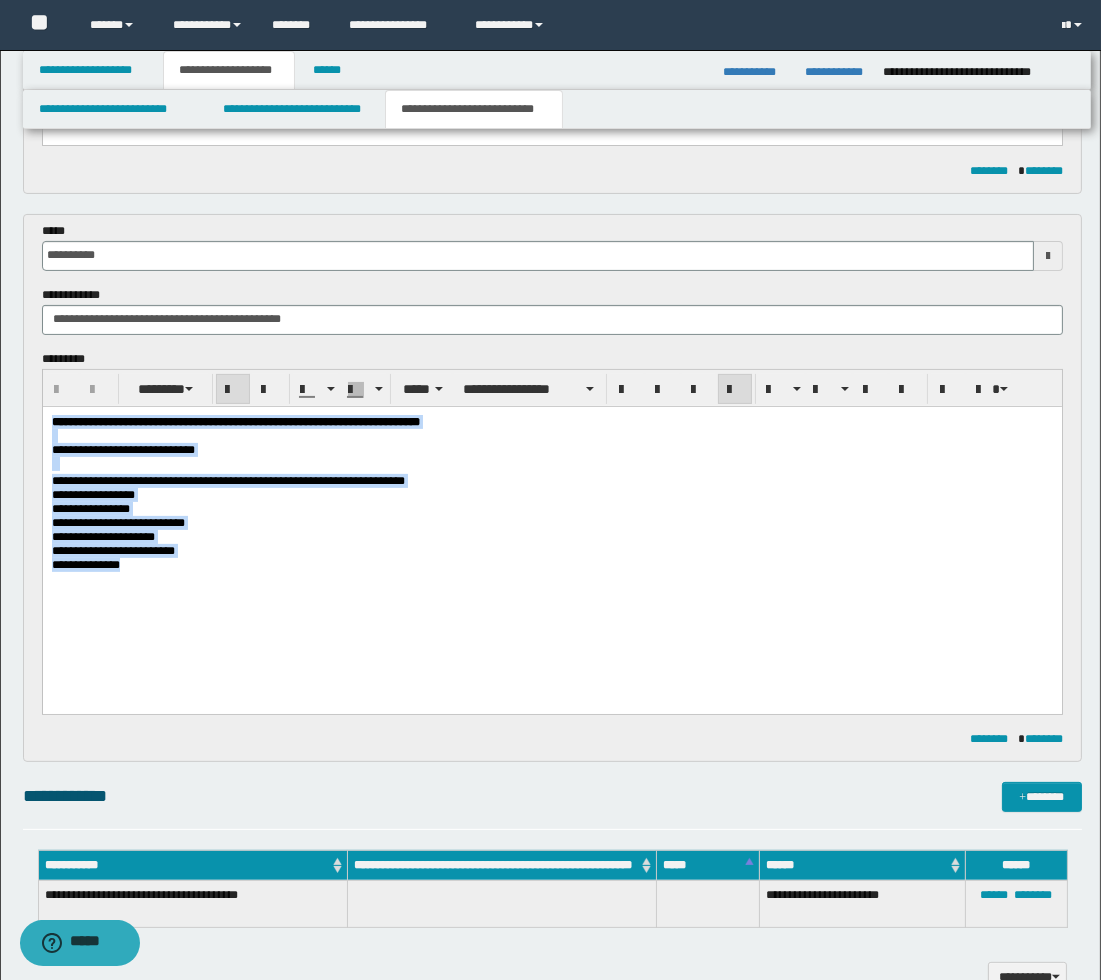 click on "**********" at bounding box center (551, 521) 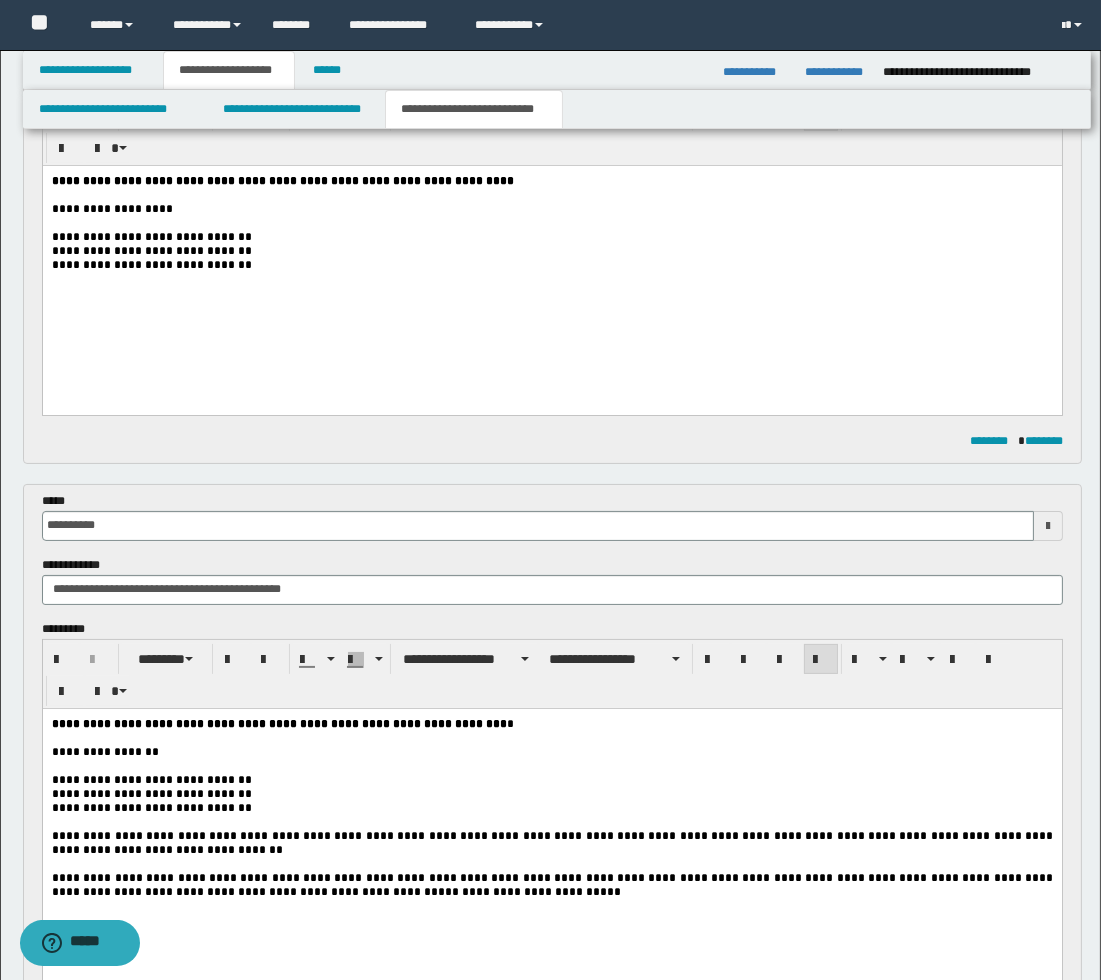 scroll, scrollTop: 222, scrollLeft: 0, axis: vertical 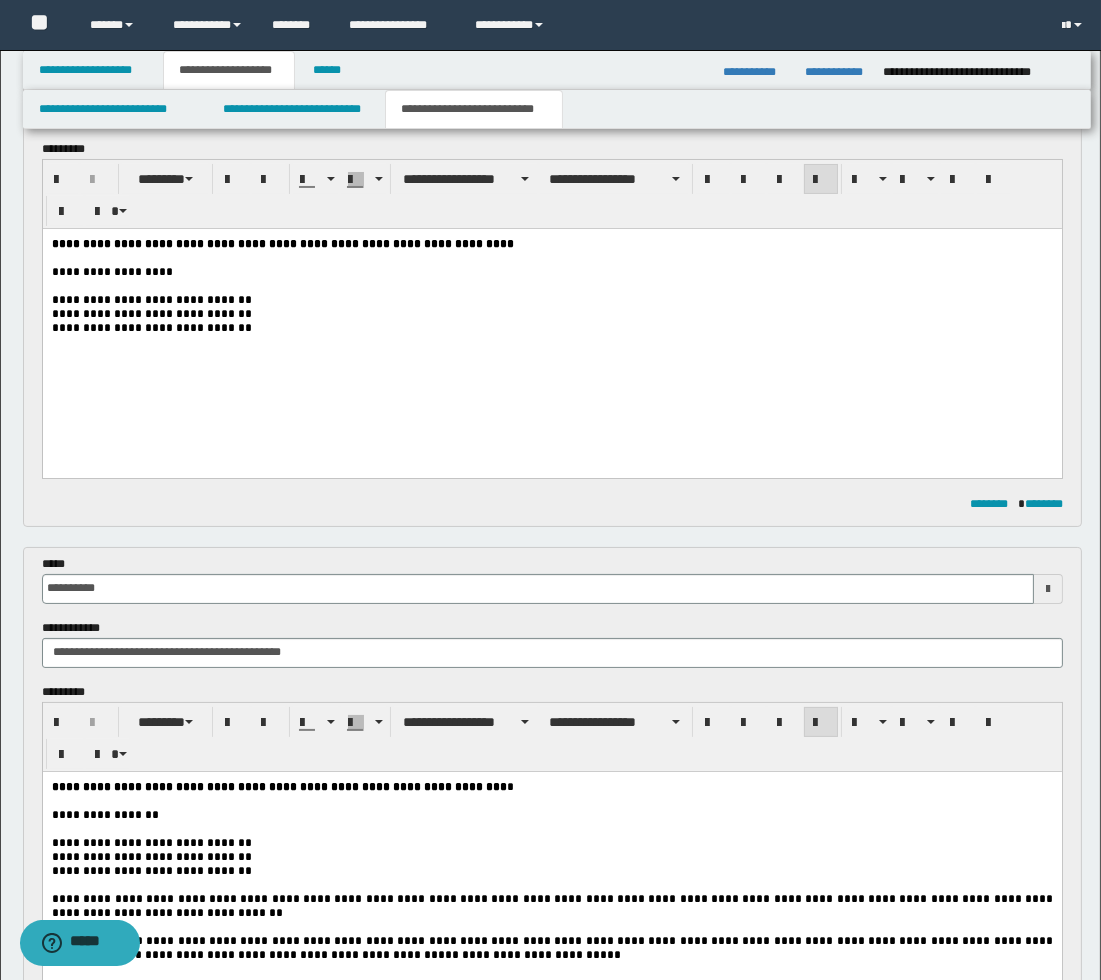 click on "**********" at bounding box center [551, 318] 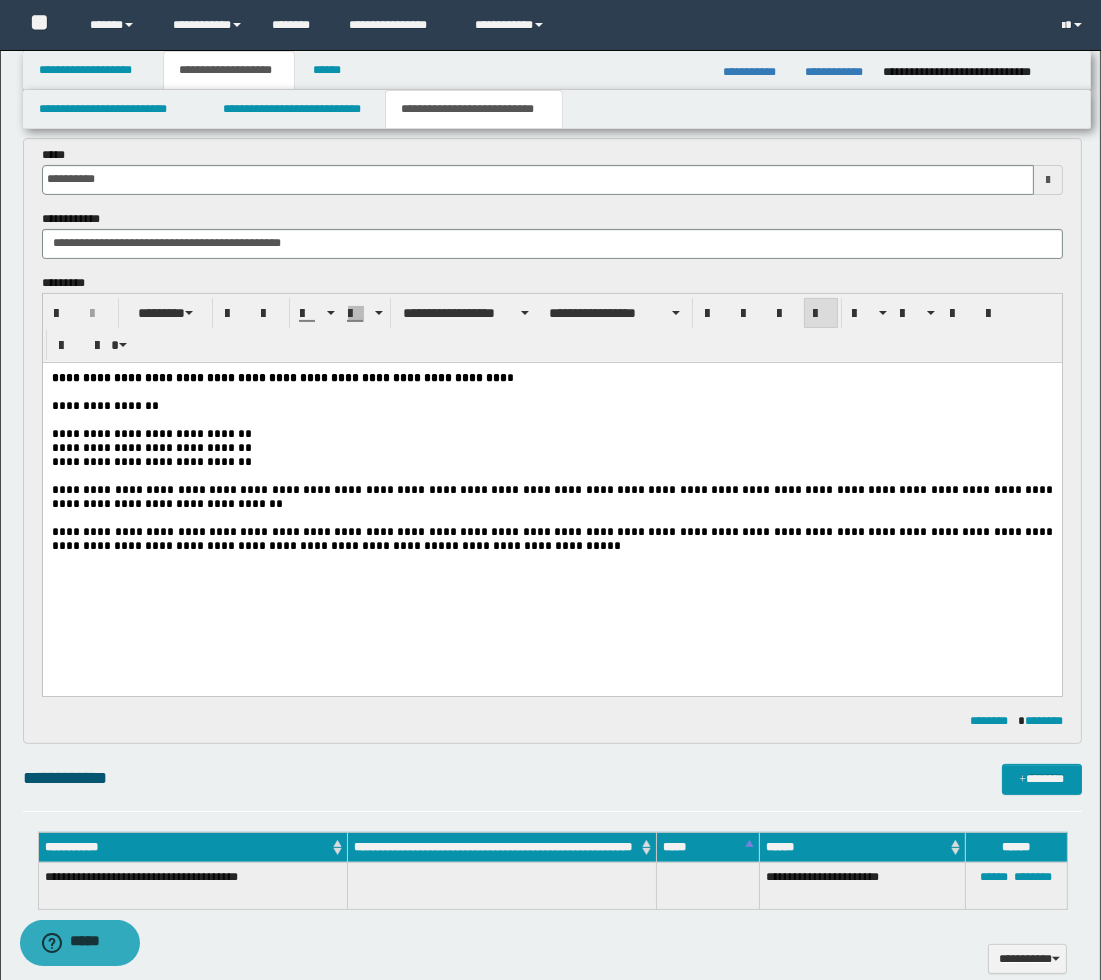 scroll, scrollTop: 666, scrollLeft: 0, axis: vertical 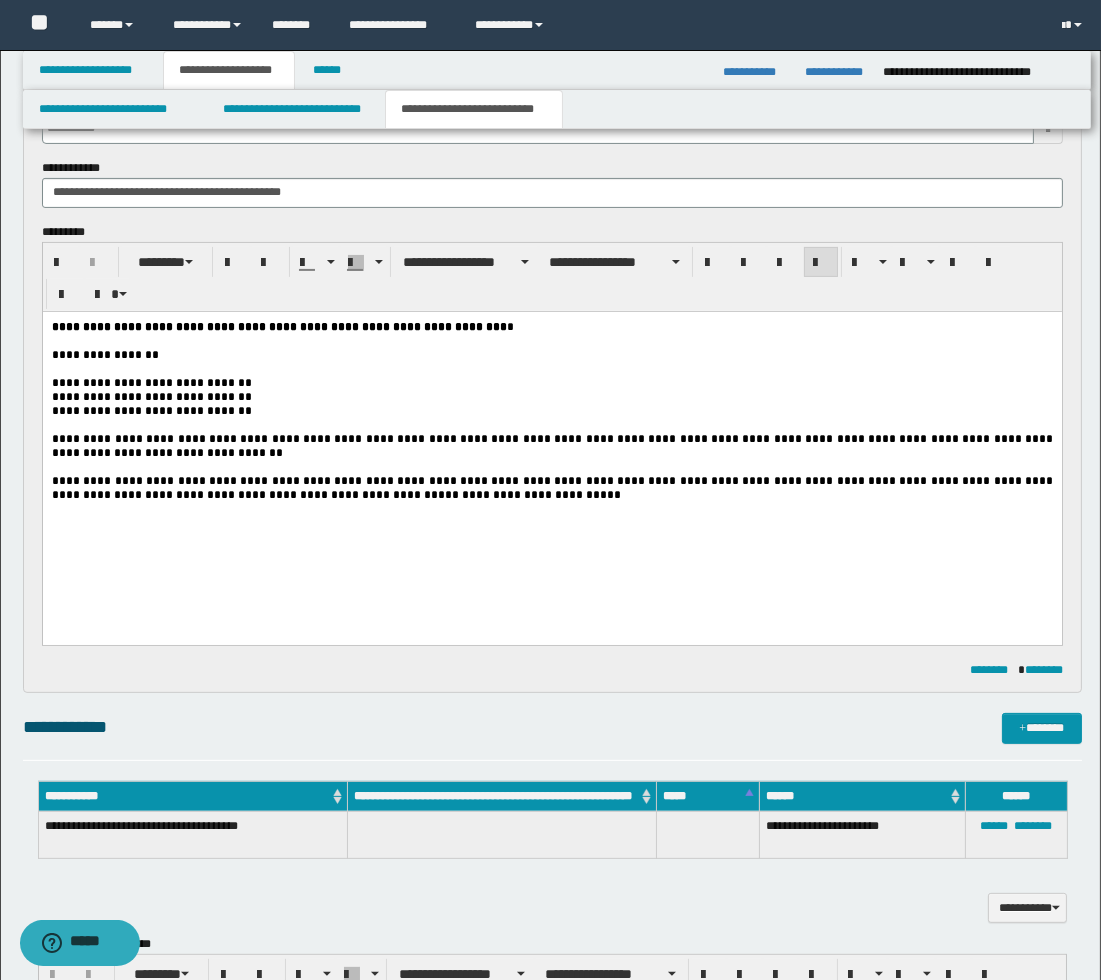 click on "**********" at bounding box center (551, 487) 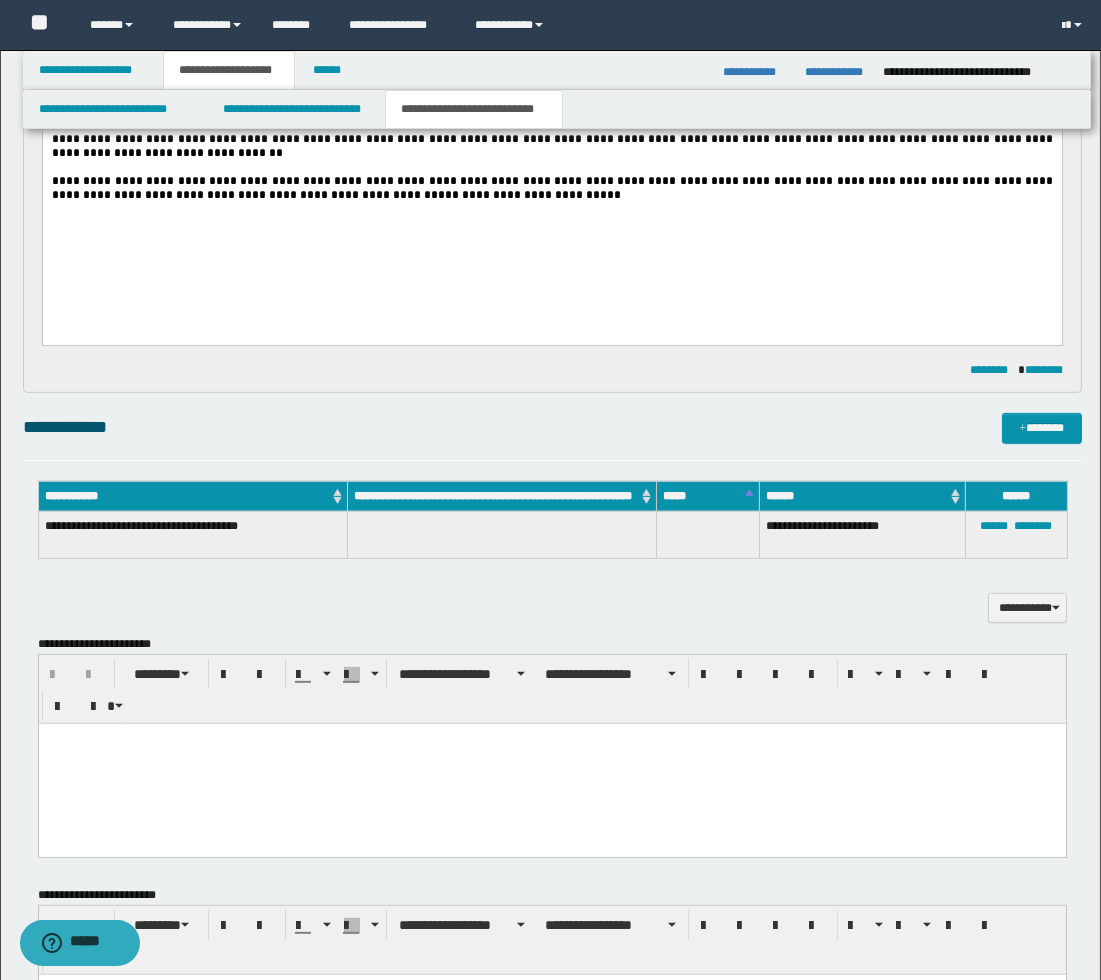 scroll, scrollTop: 1222, scrollLeft: 0, axis: vertical 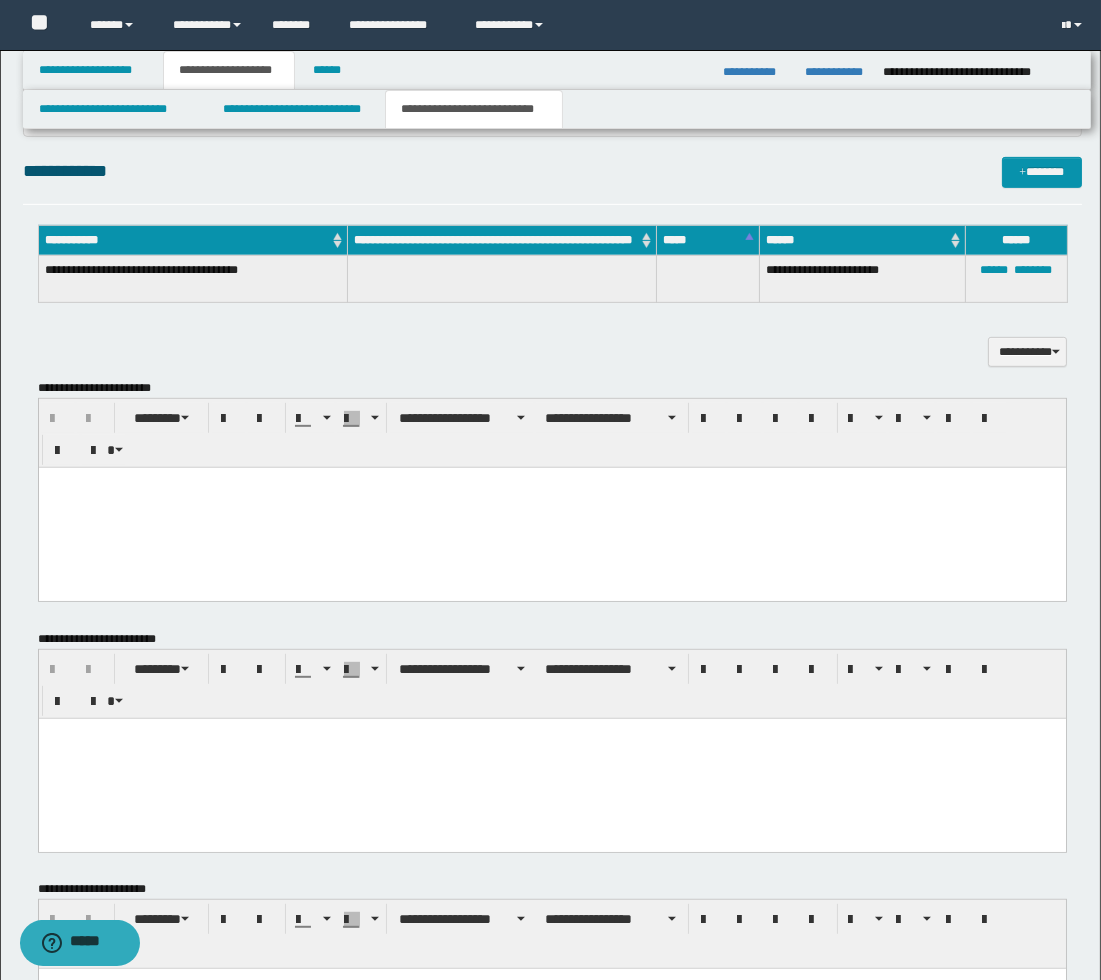 click at bounding box center (551, 507) 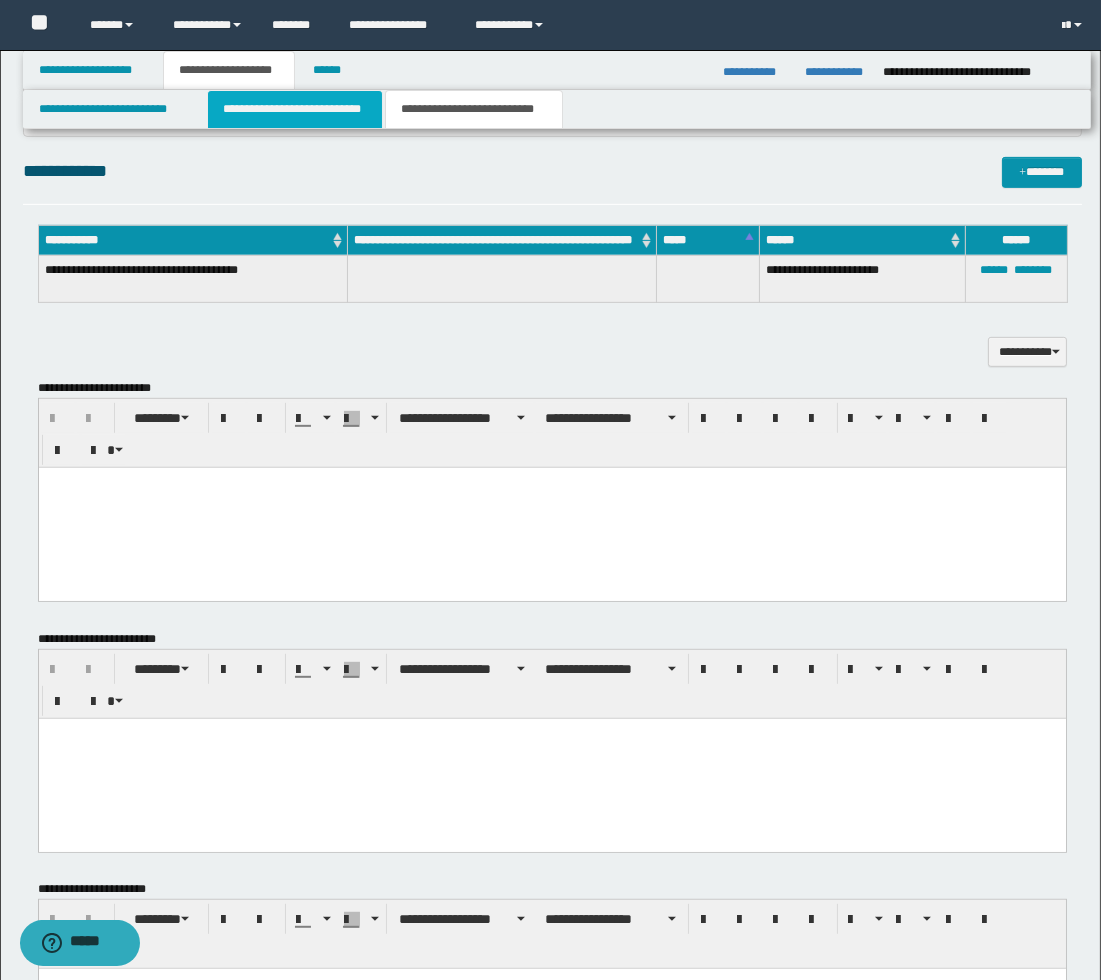 click on "**********" at bounding box center [295, 109] 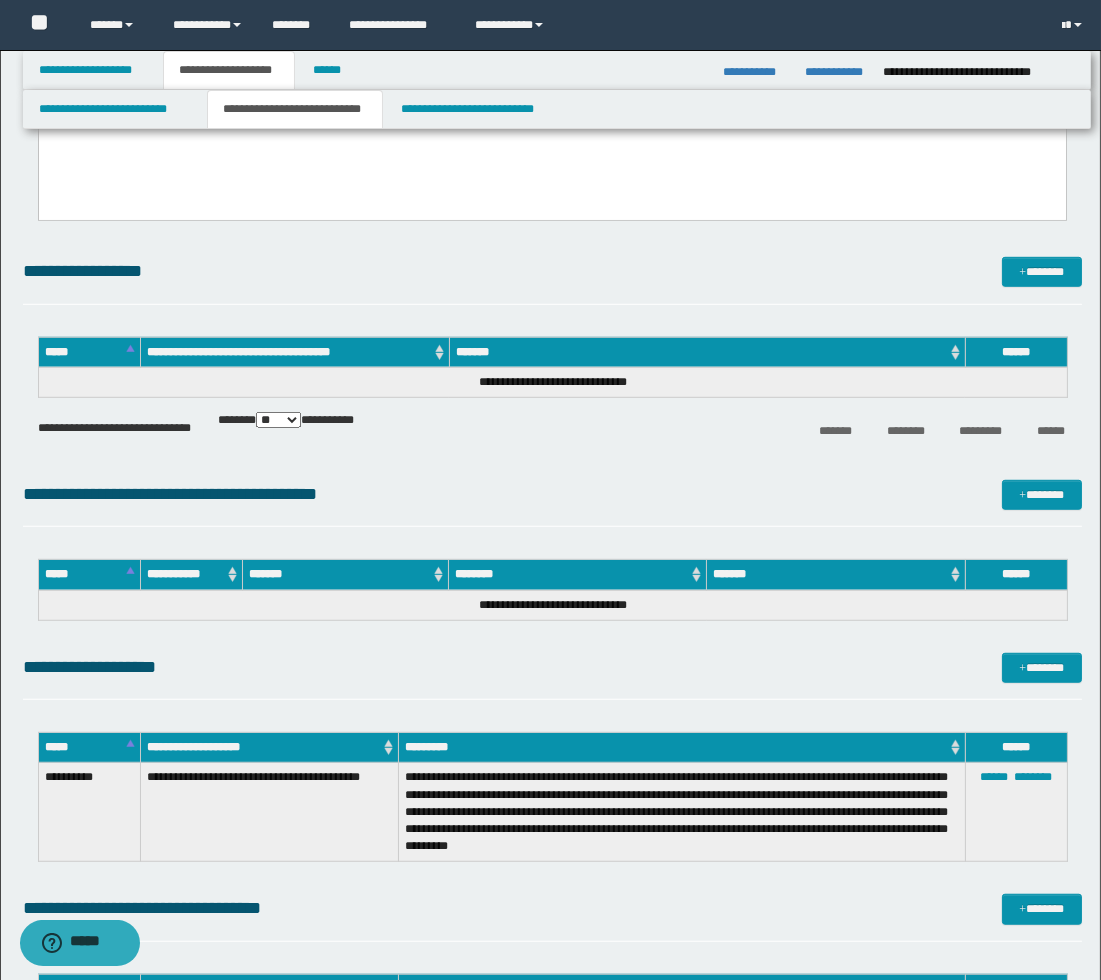 scroll, scrollTop: 2111, scrollLeft: 0, axis: vertical 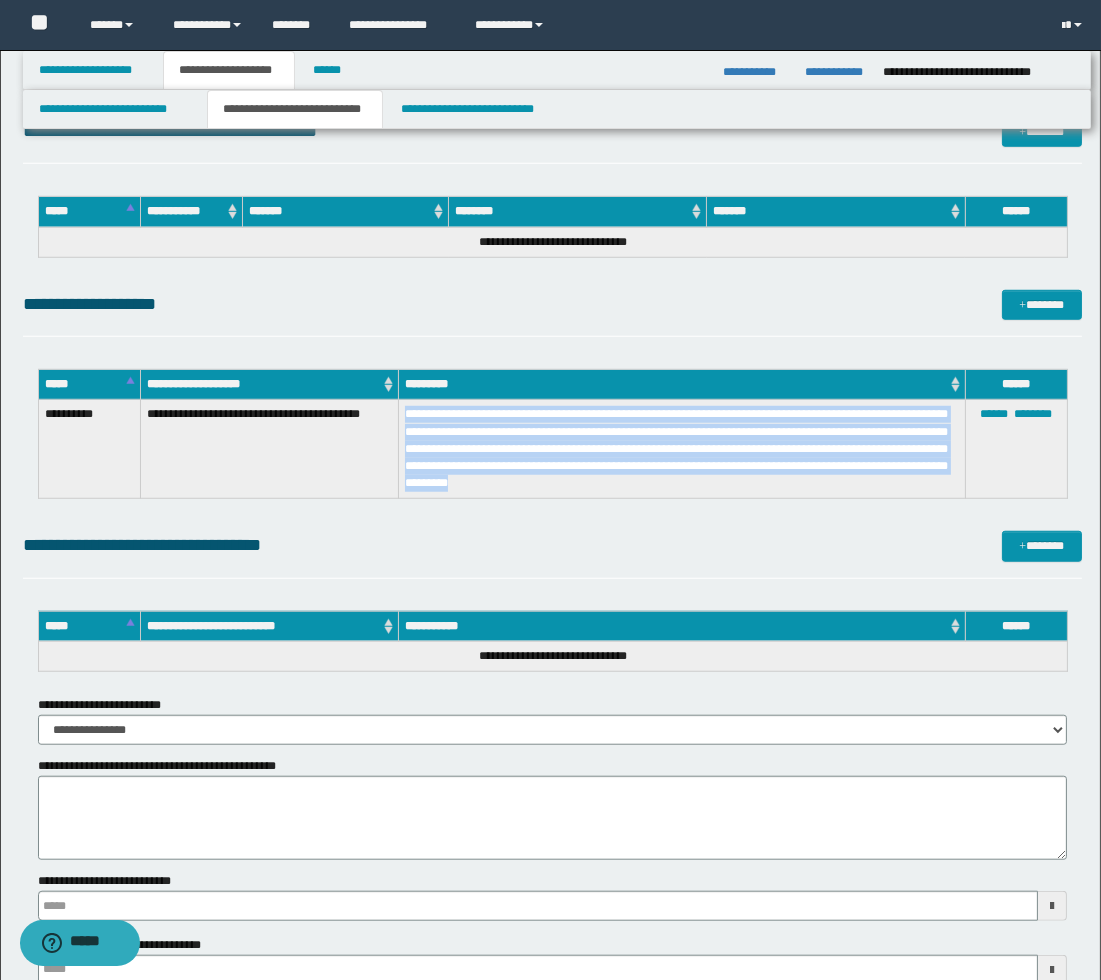 drag, startPoint x: 405, startPoint y: 414, endPoint x: 632, endPoint y: 477, distance: 235.58014 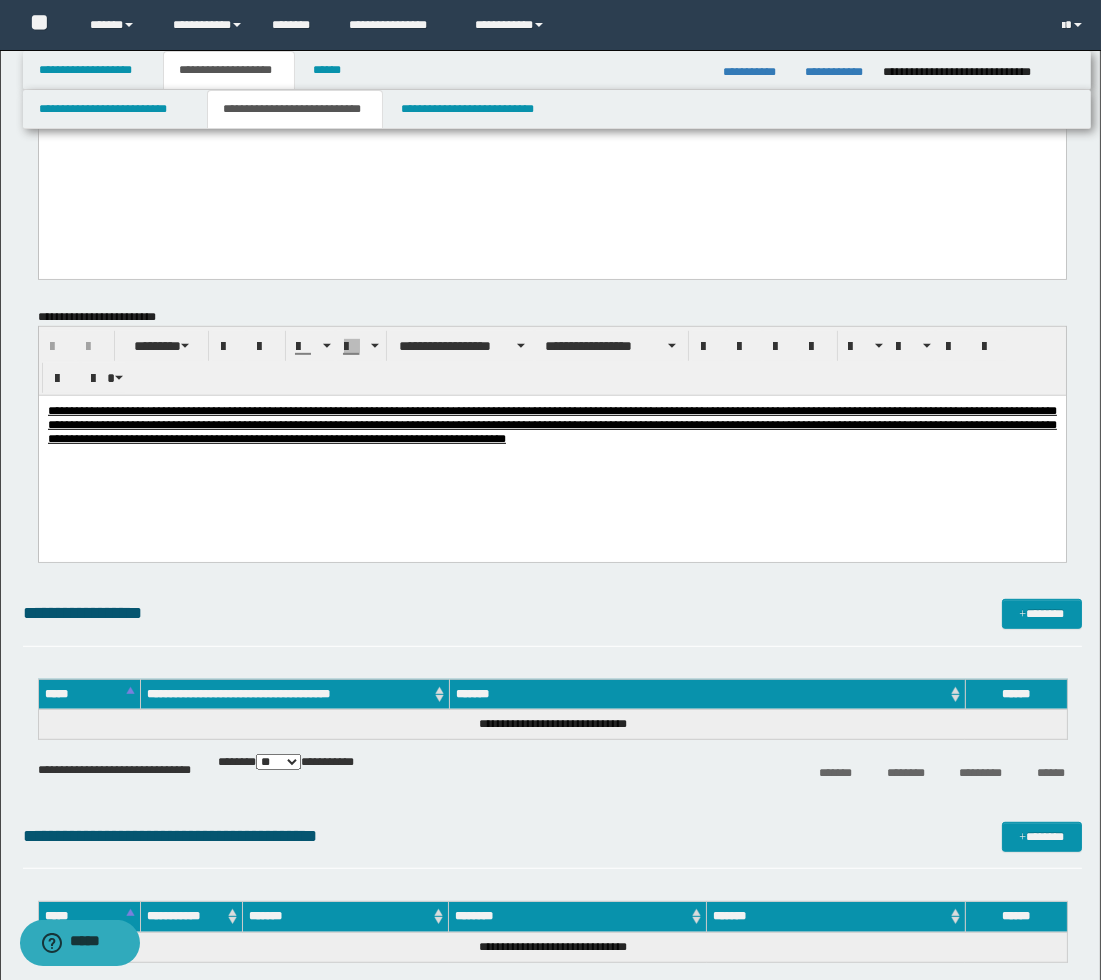 scroll, scrollTop: 1222, scrollLeft: 0, axis: vertical 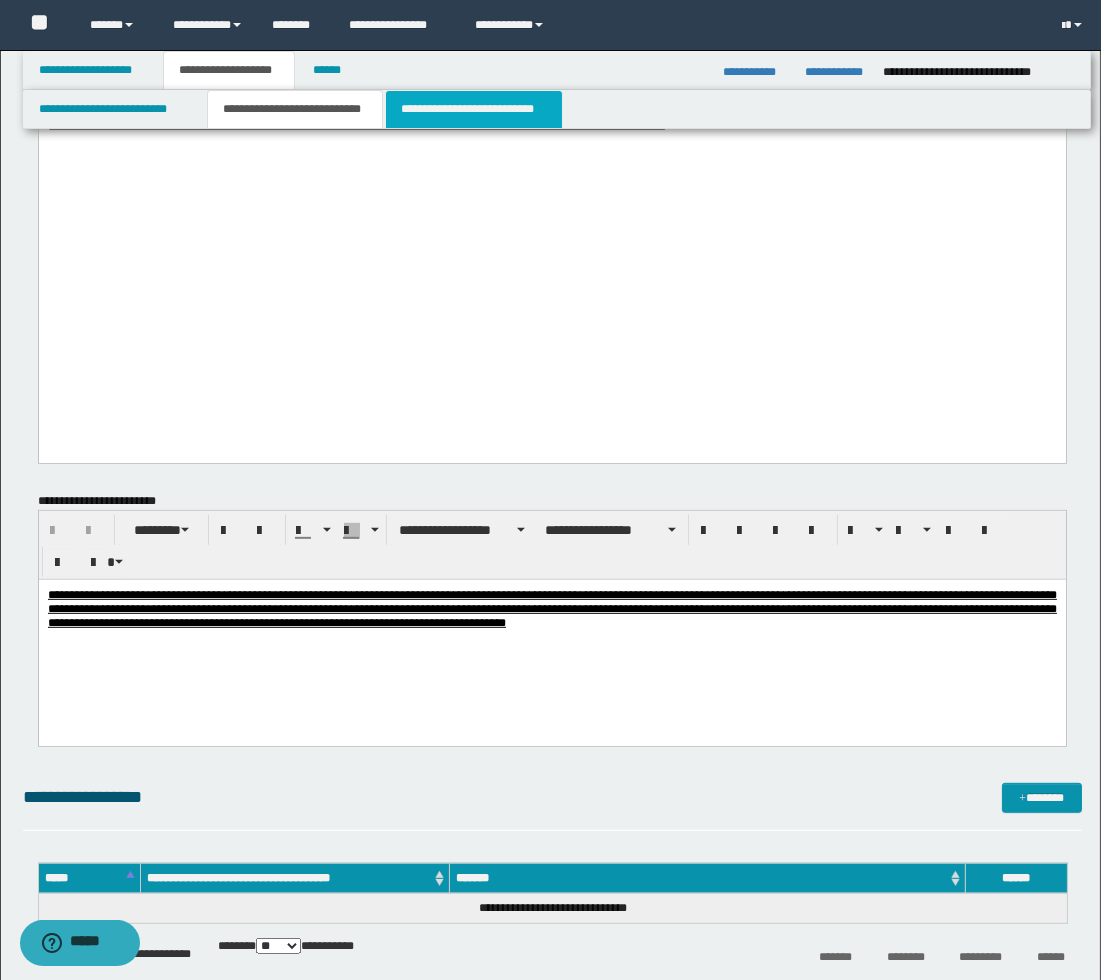 click on "**********" at bounding box center (474, 109) 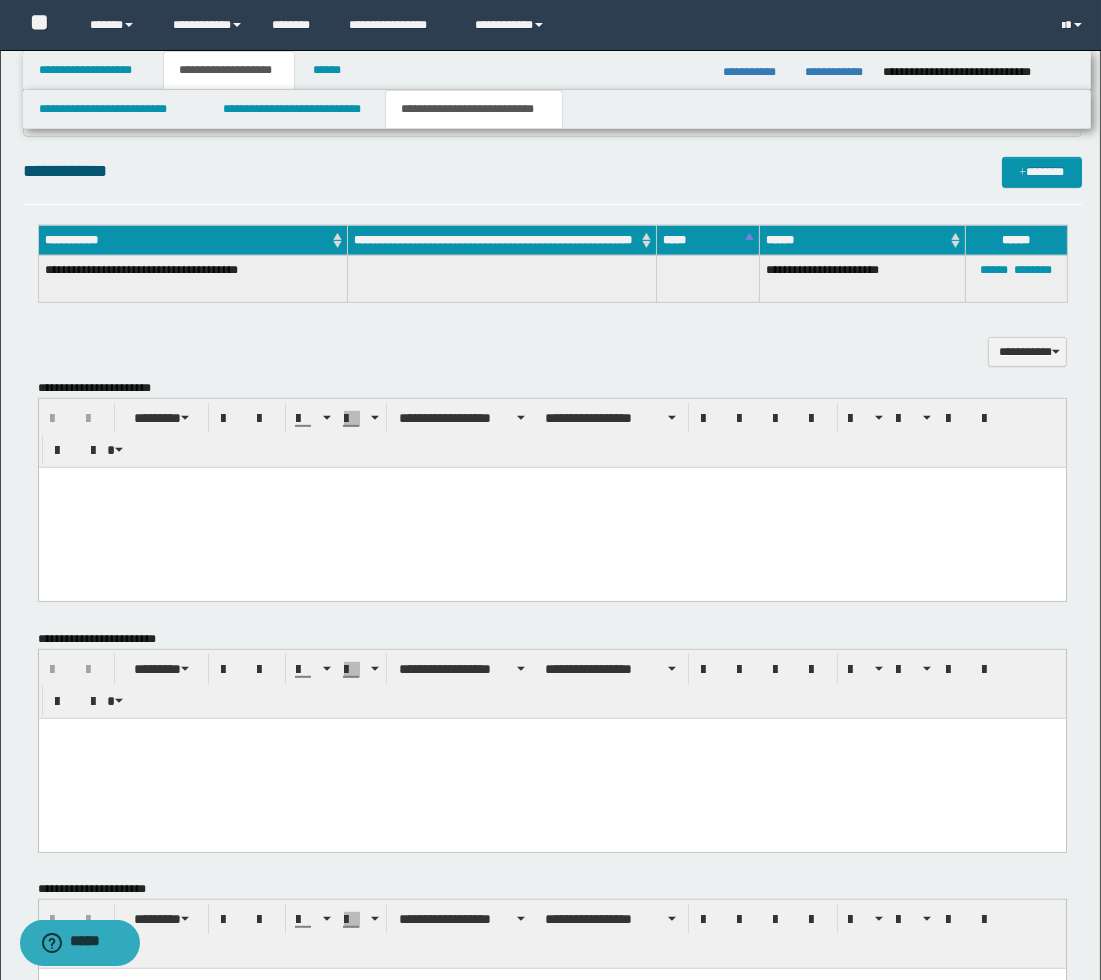 click at bounding box center (551, 507) 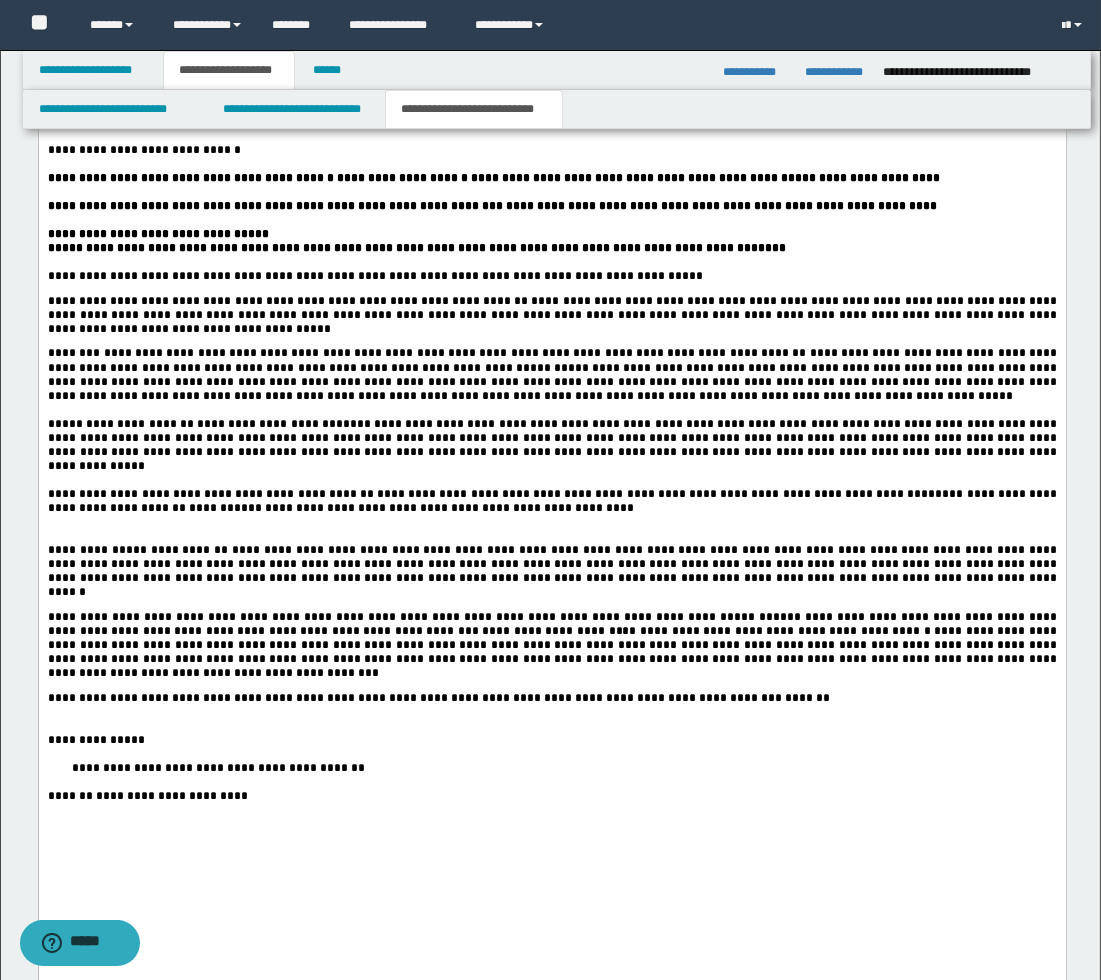 scroll, scrollTop: 2222, scrollLeft: 0, axis: vertical 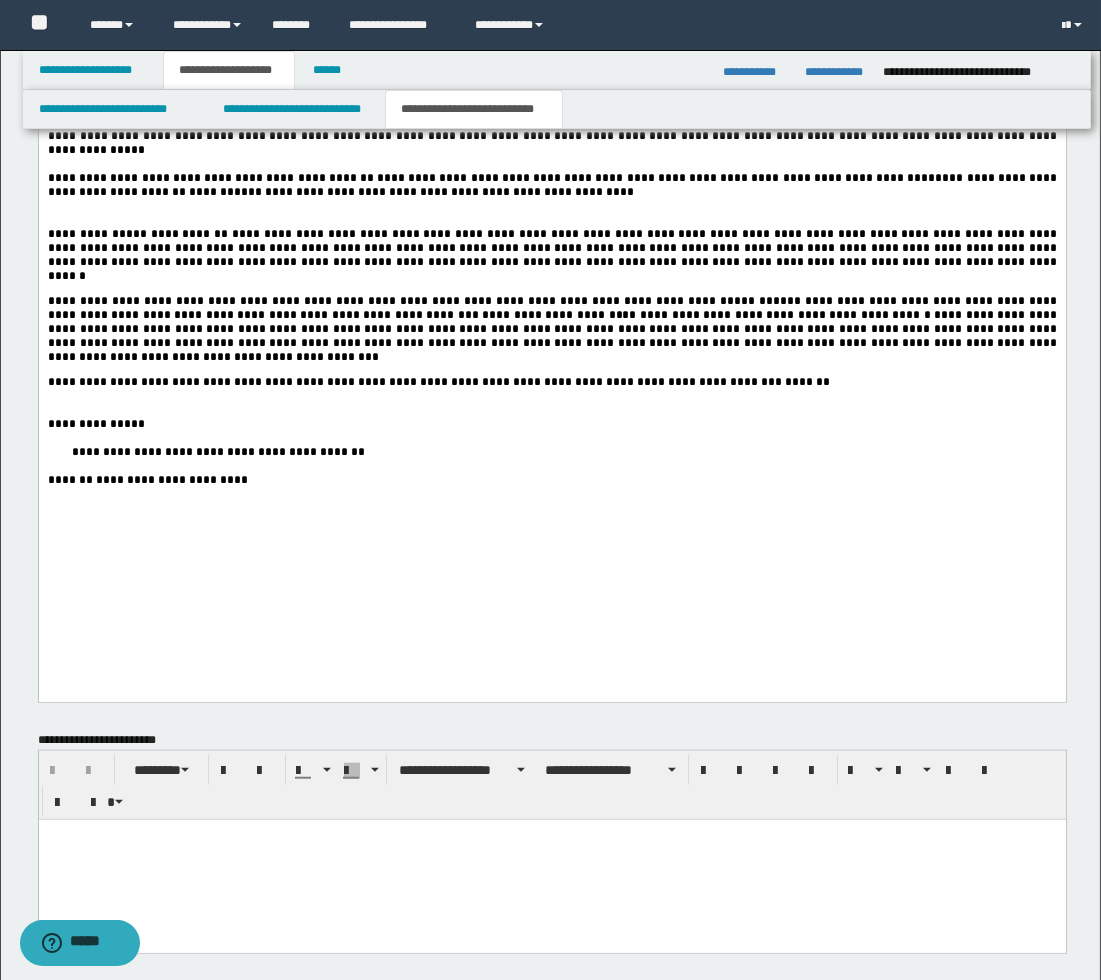 click at bounding box center [575, 411] 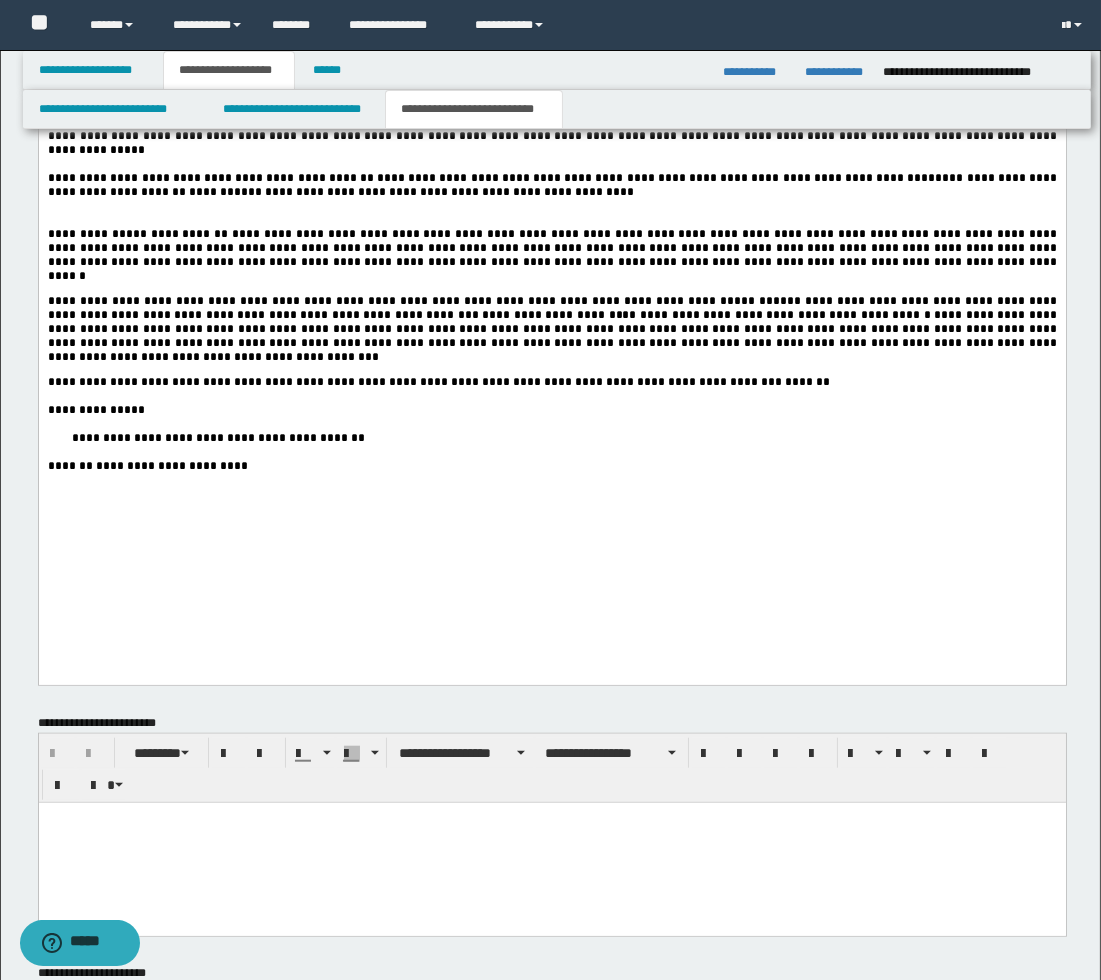 click at bounding box center (551, 221) 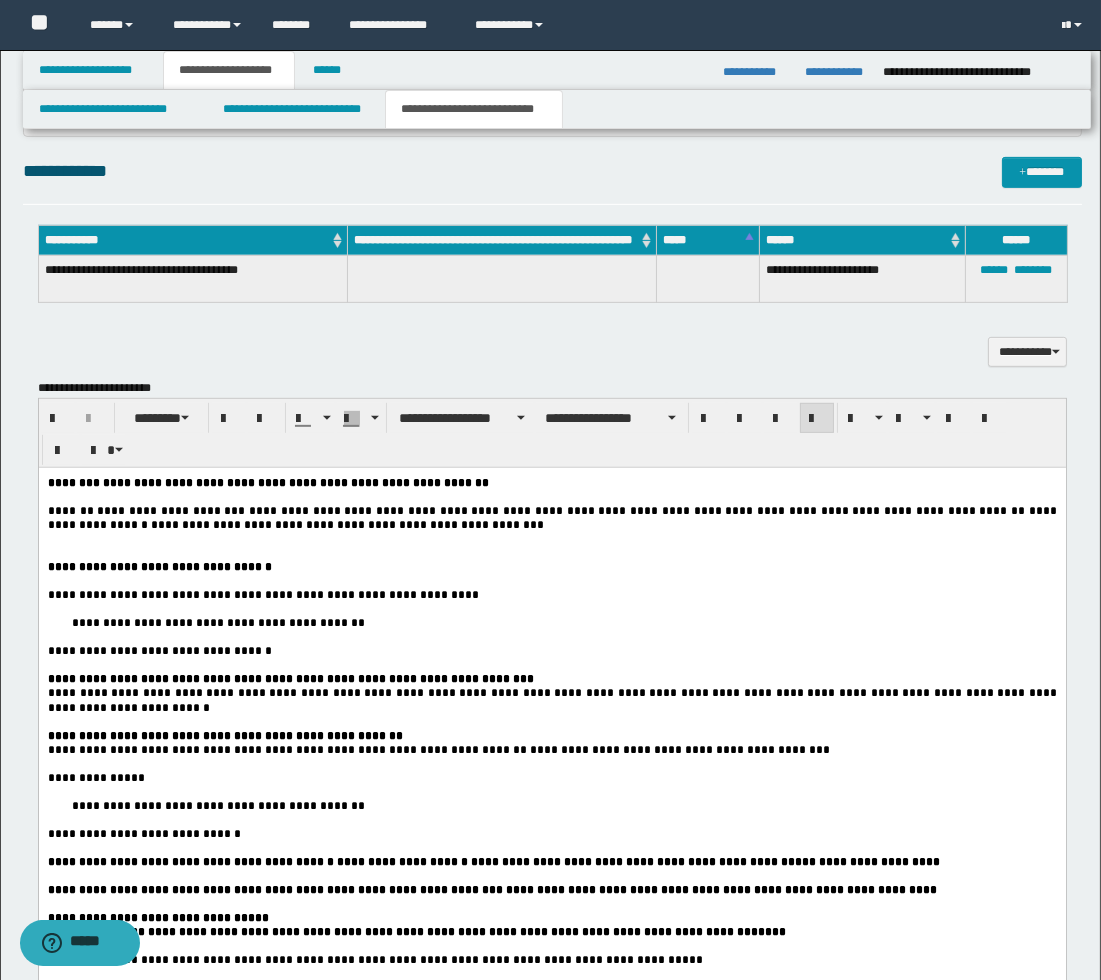 scroll, scrollTop: 1111, scrollLeft: 0, axis: vertical 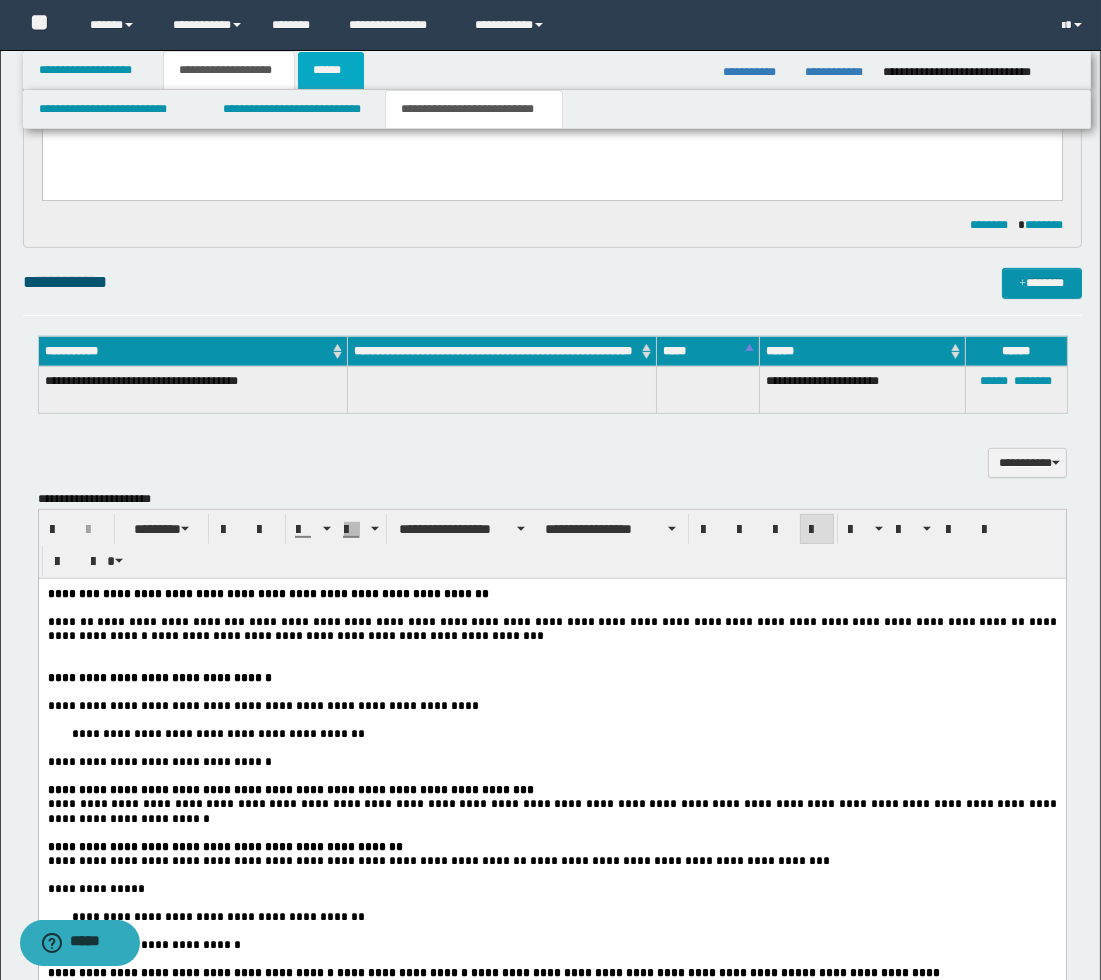 click on "******" at bounding box center (331, 70) 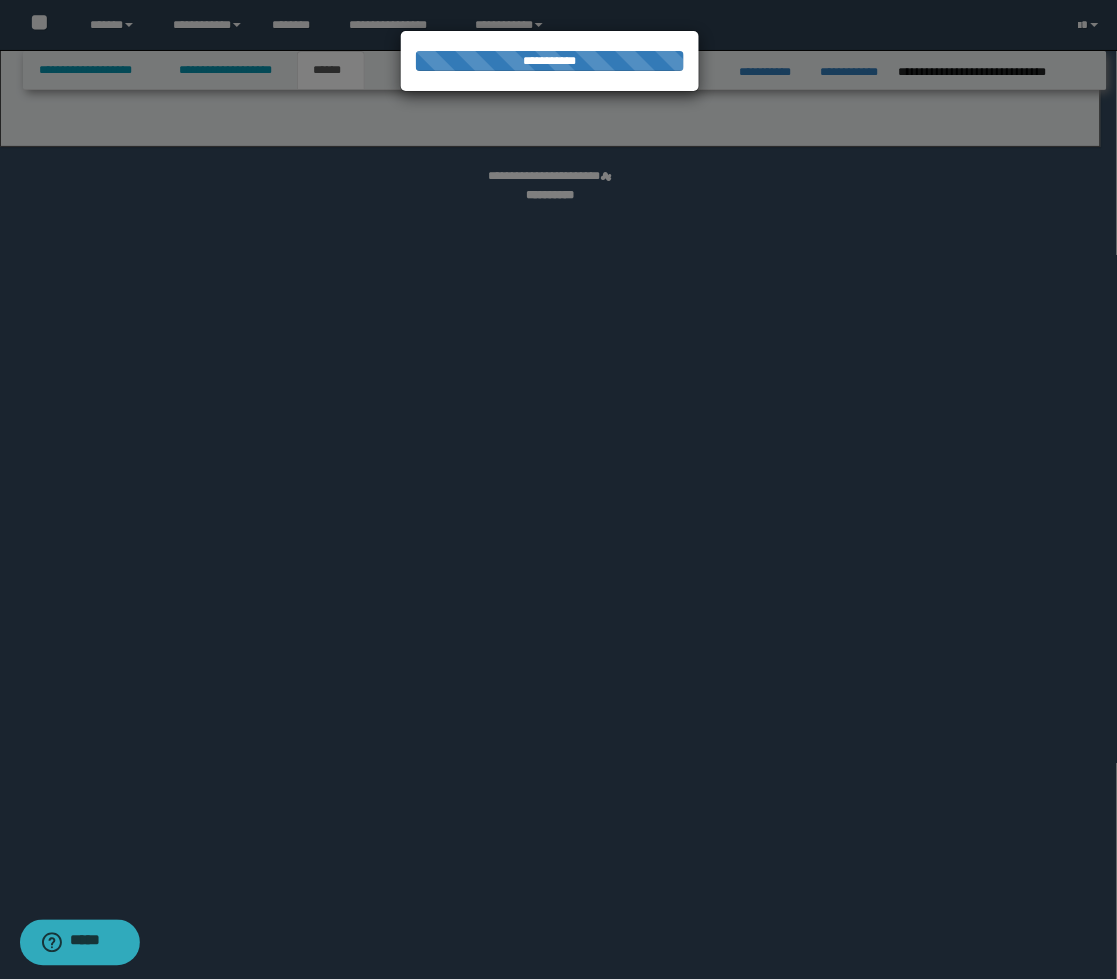 select on "**" 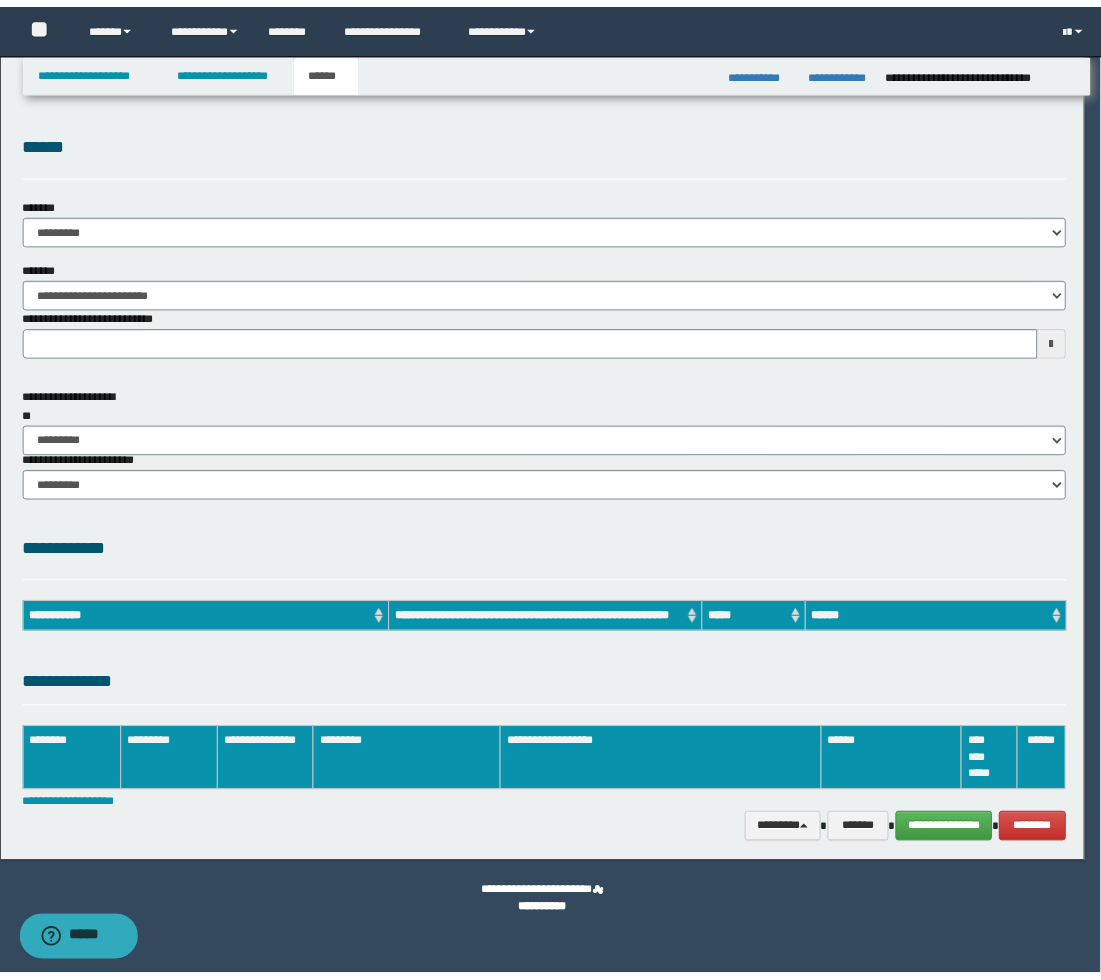 scroll, scrollTop: 0, scrollLeft: 0, axis: both 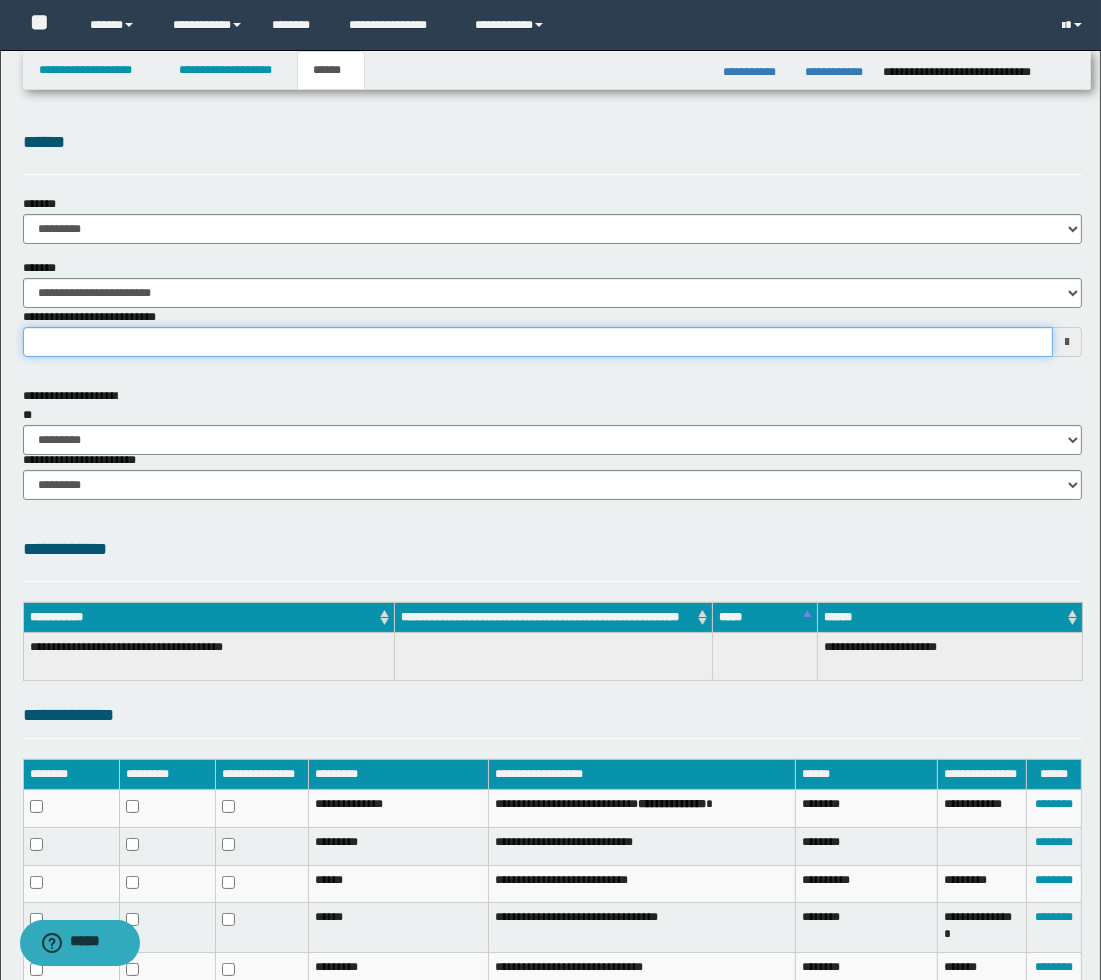 click on "**********" at bounding box center (538, 342) 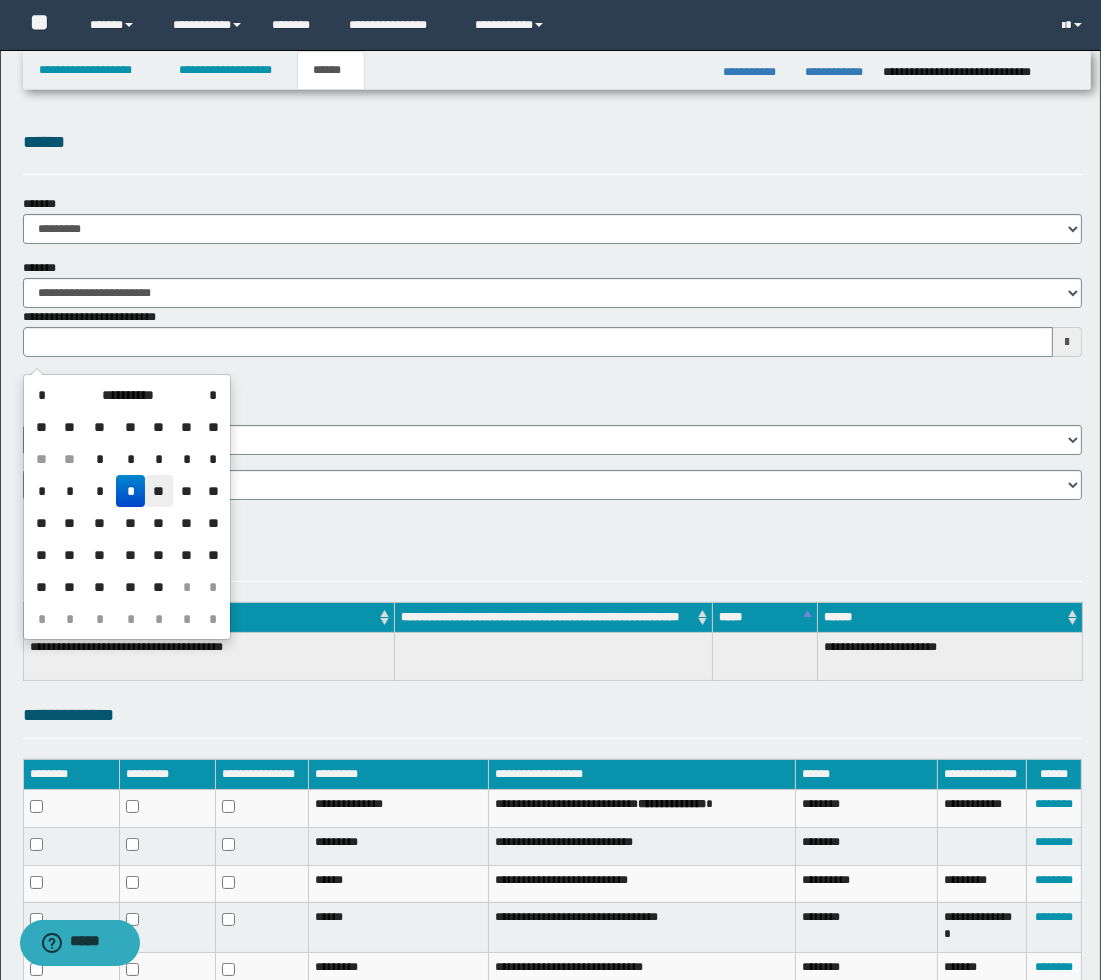 click on "**" at bounding box center [159, 491] 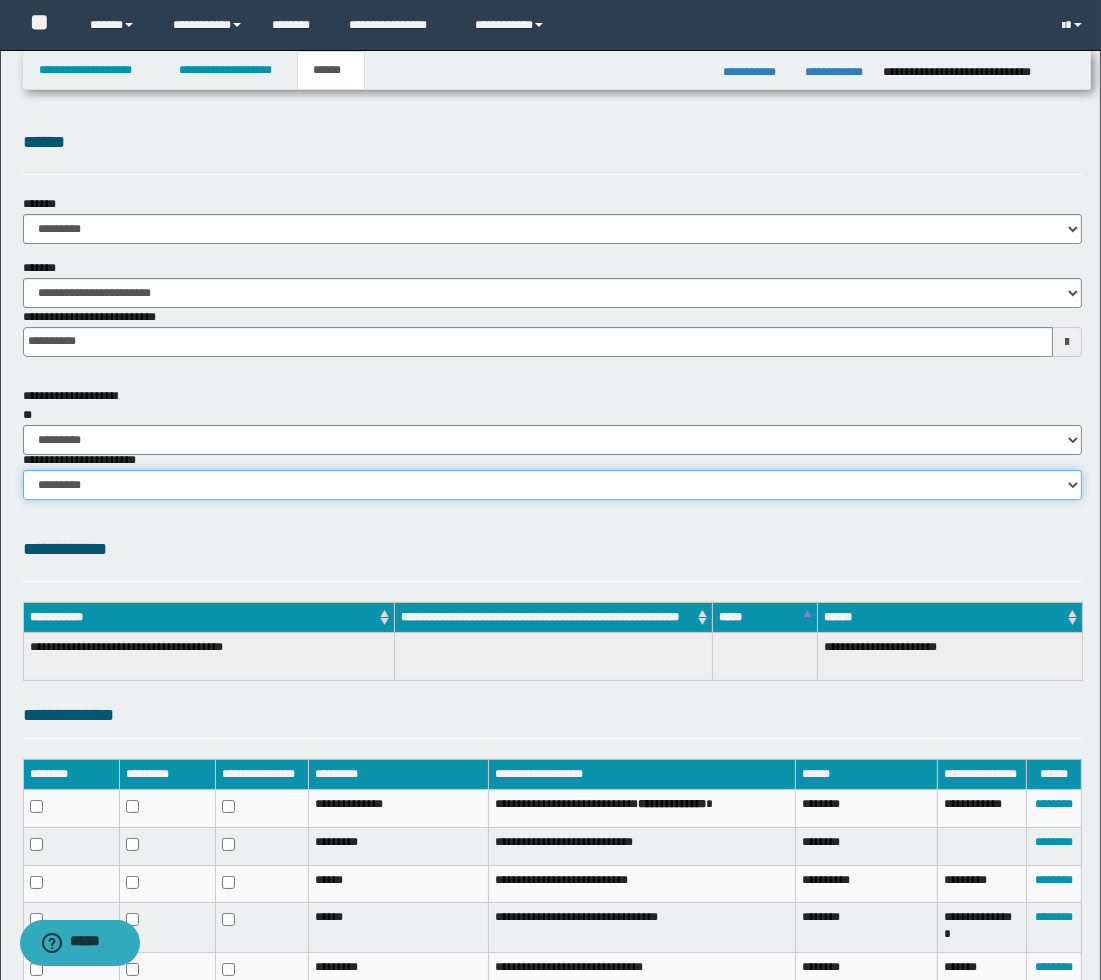 click on "*********
*********
*********" at bounding box center (552, 485) 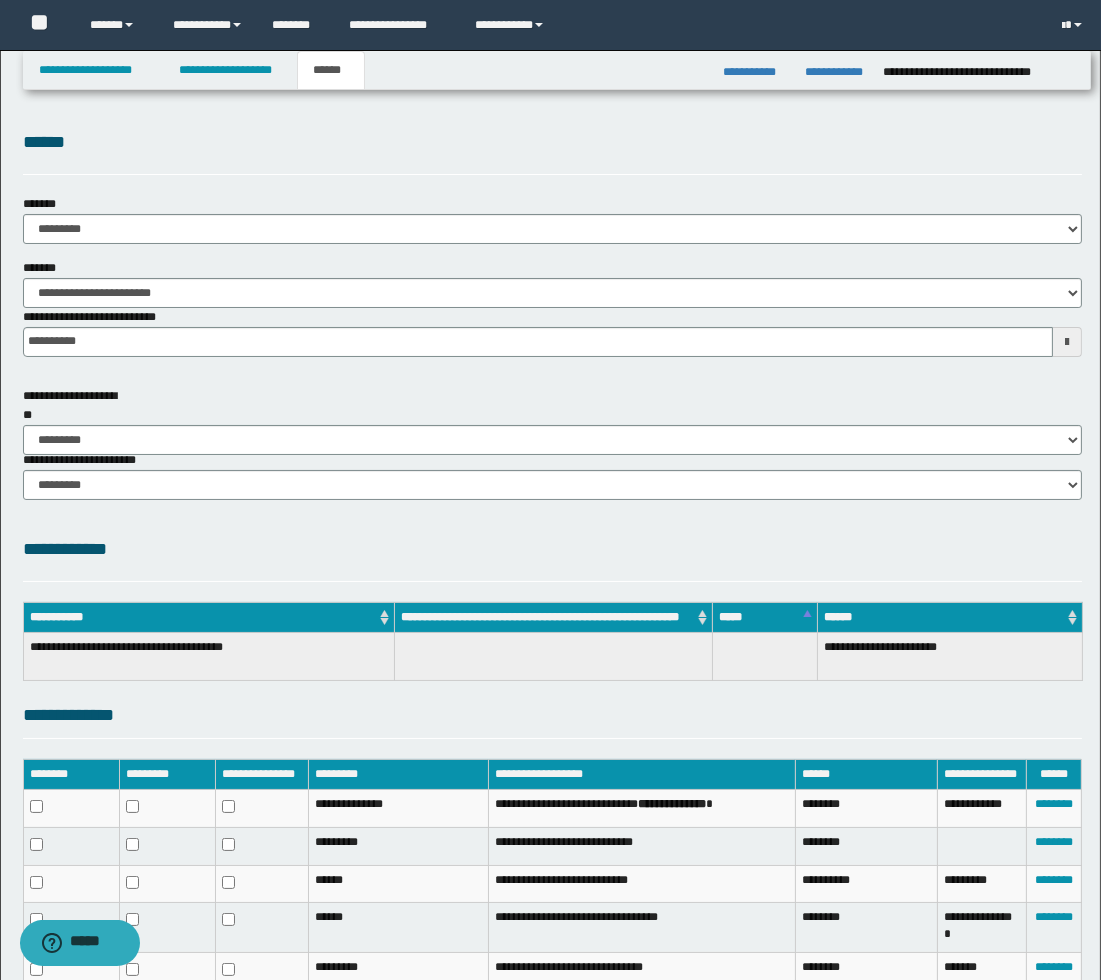 click on "**********" at bounding box center [552, 549] 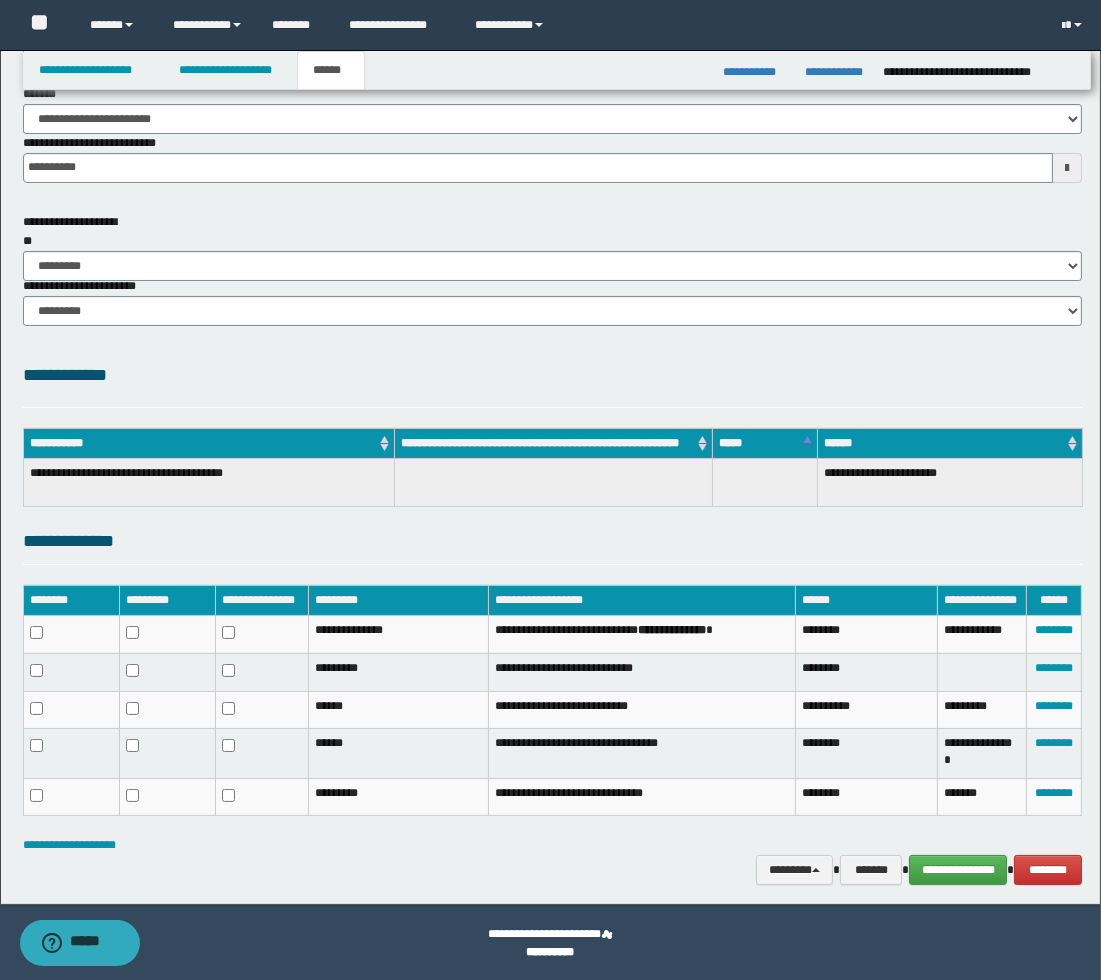 scroll, scrollTop: 176, scrollLeft: 0, axis: vertical 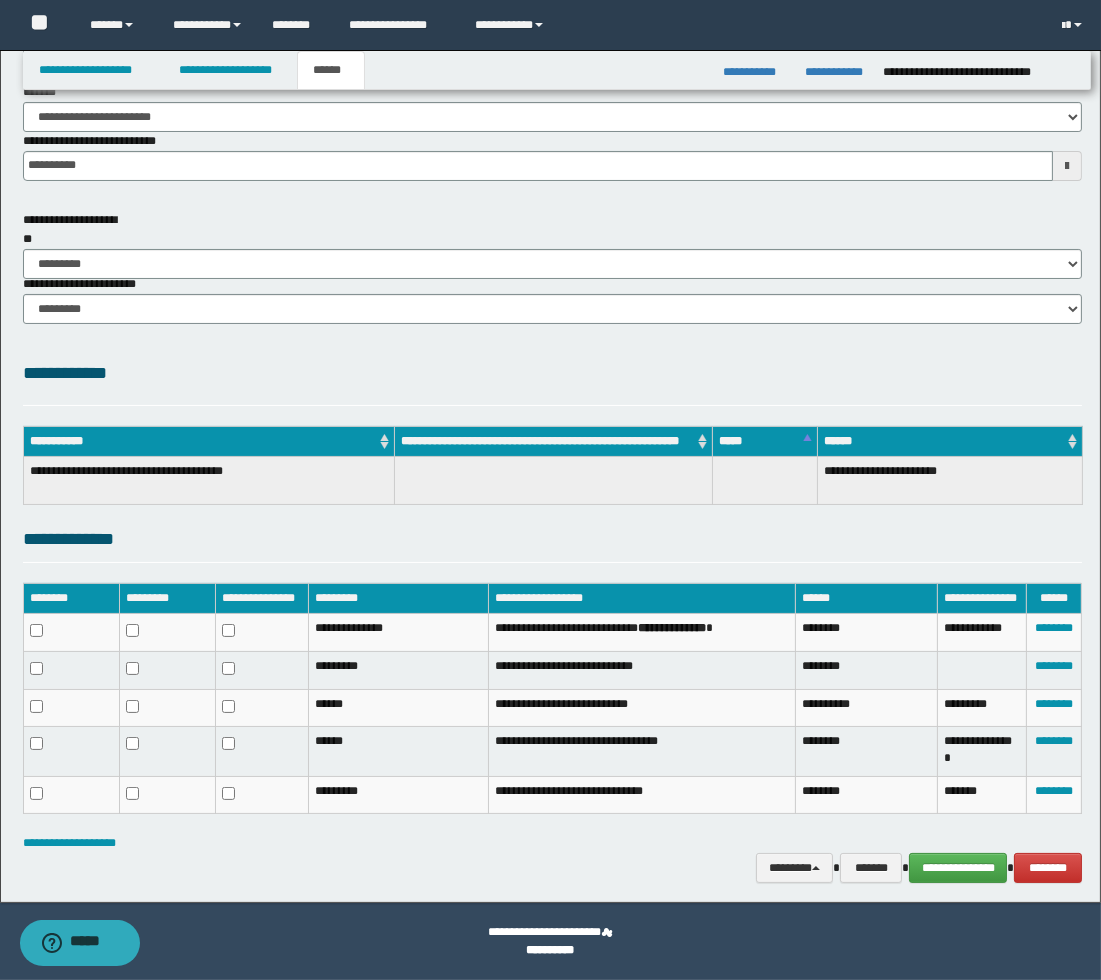click on "**********" at bounding box center [552, 868] 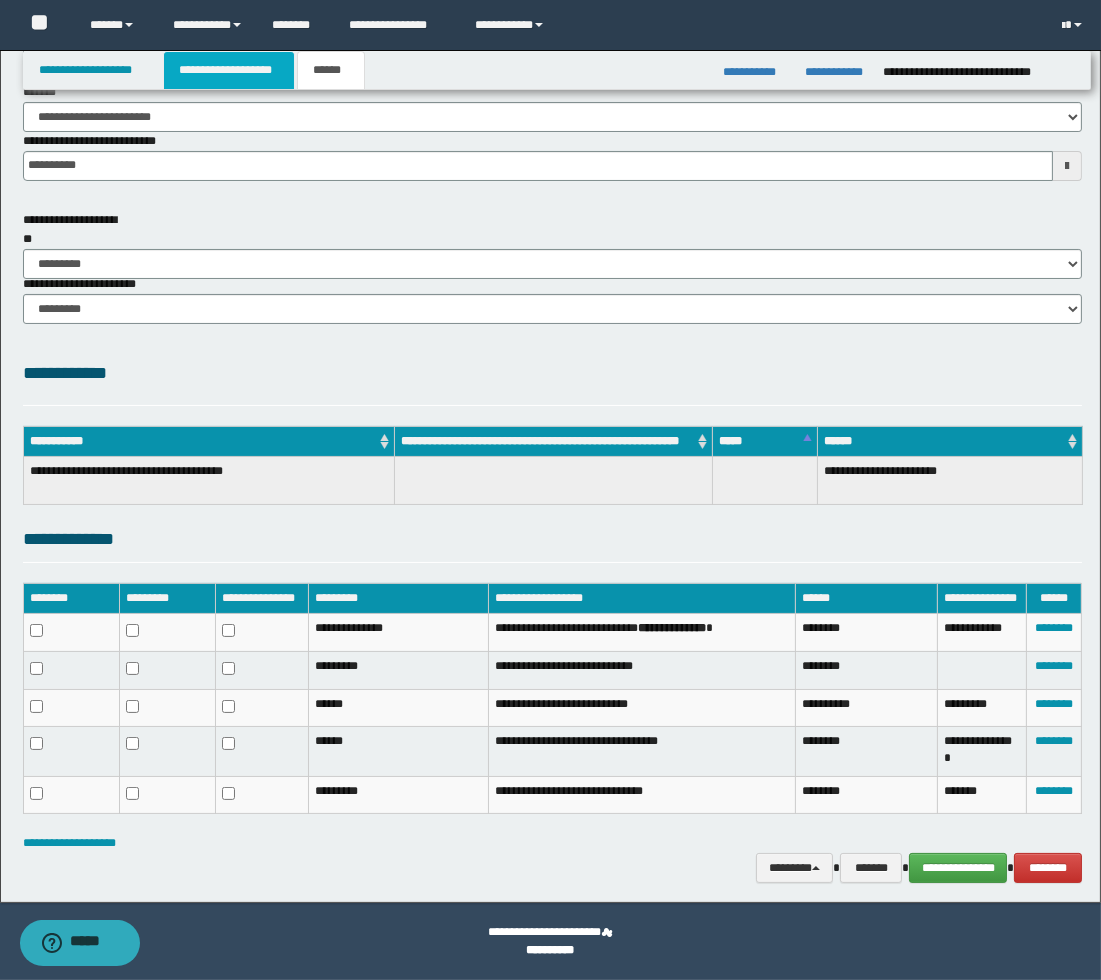click on "**********" at bounding box center [229, 70] 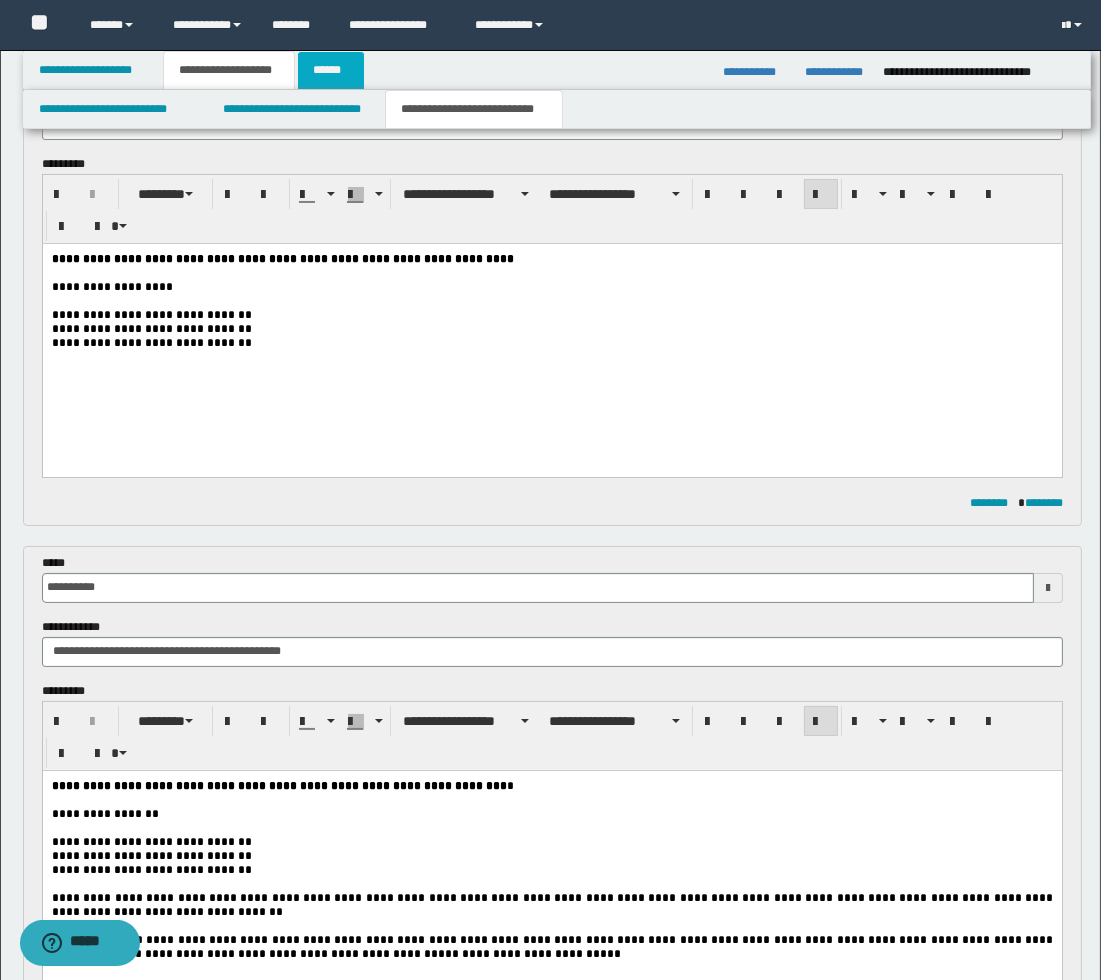click on "******" at bounding box center [331, 70] 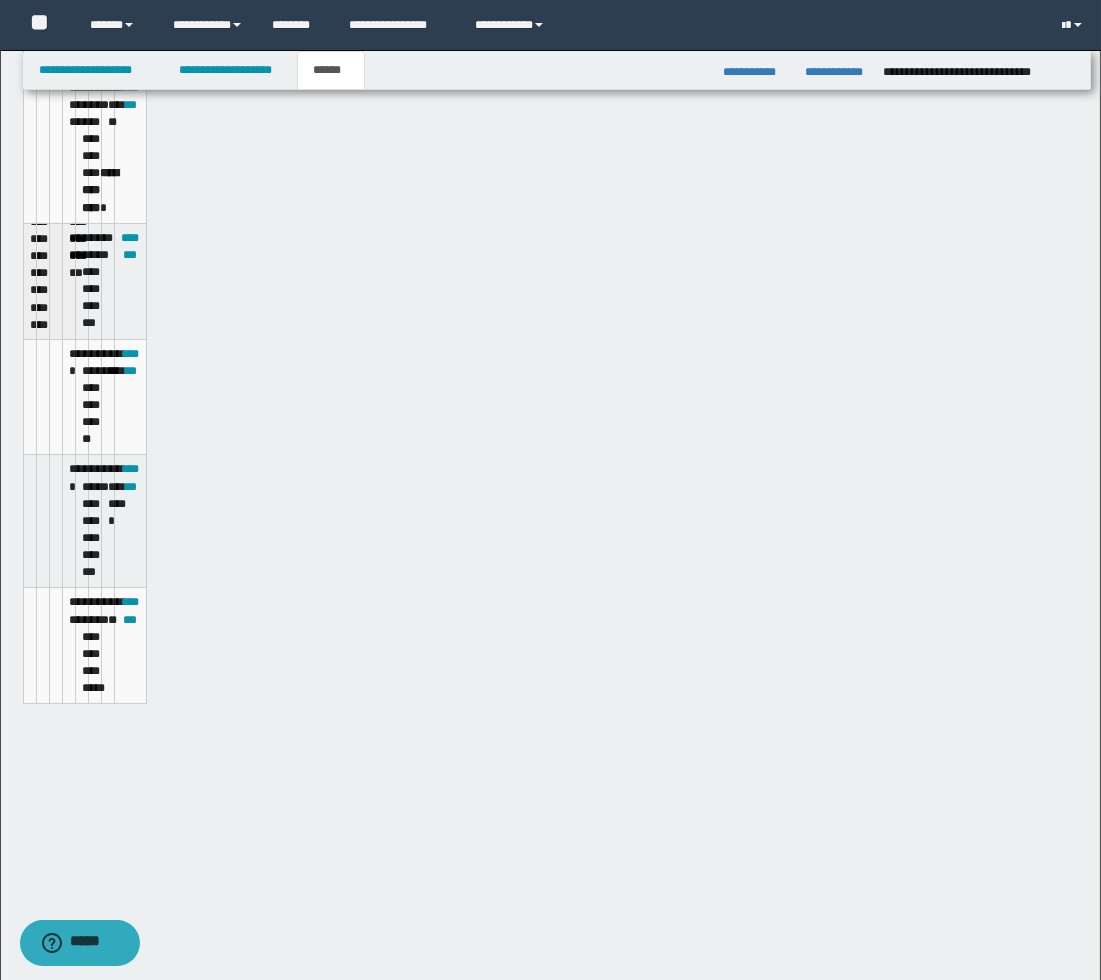 scroll, scrollTop: 176, scrollLeft: 0, axis: vertical 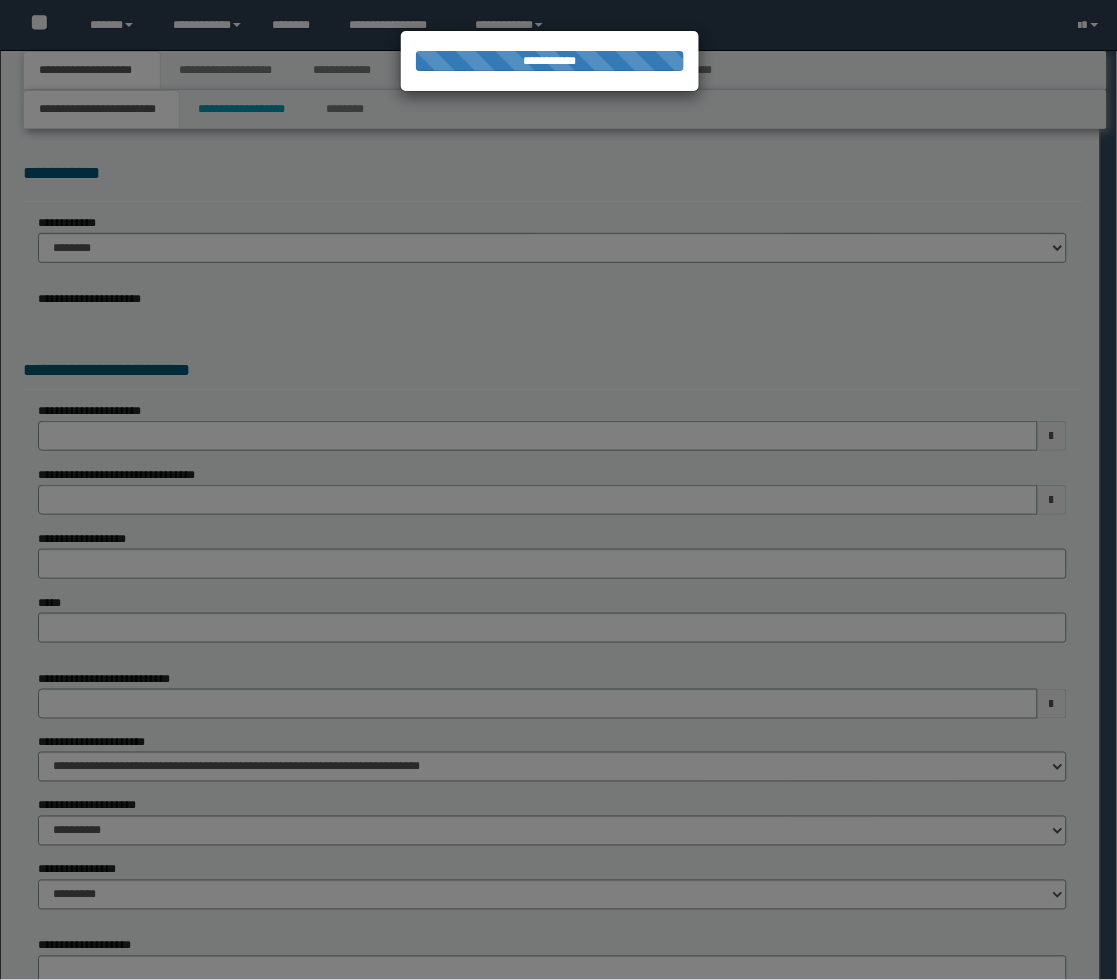 select on "*" 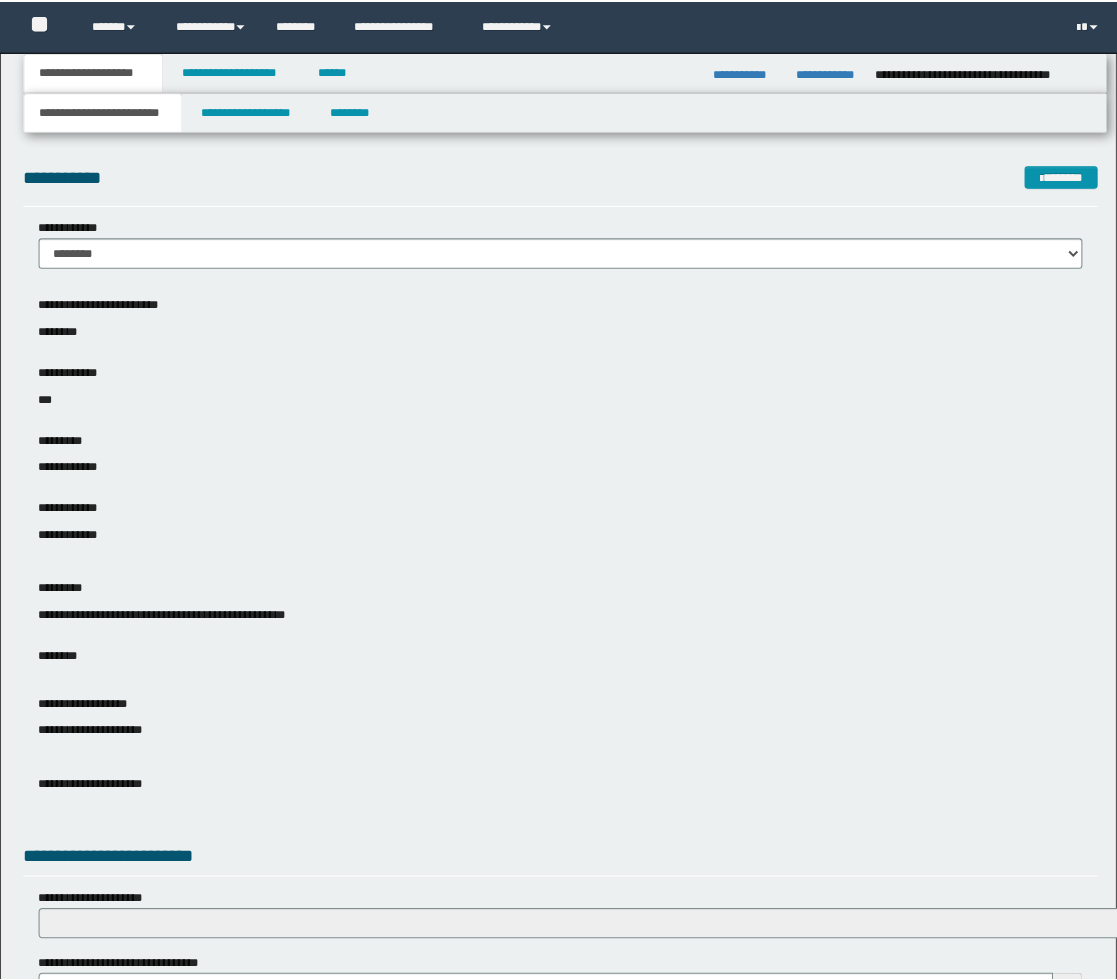 scroll, scrollTop: 0, scrollLeft: 0, axis: both 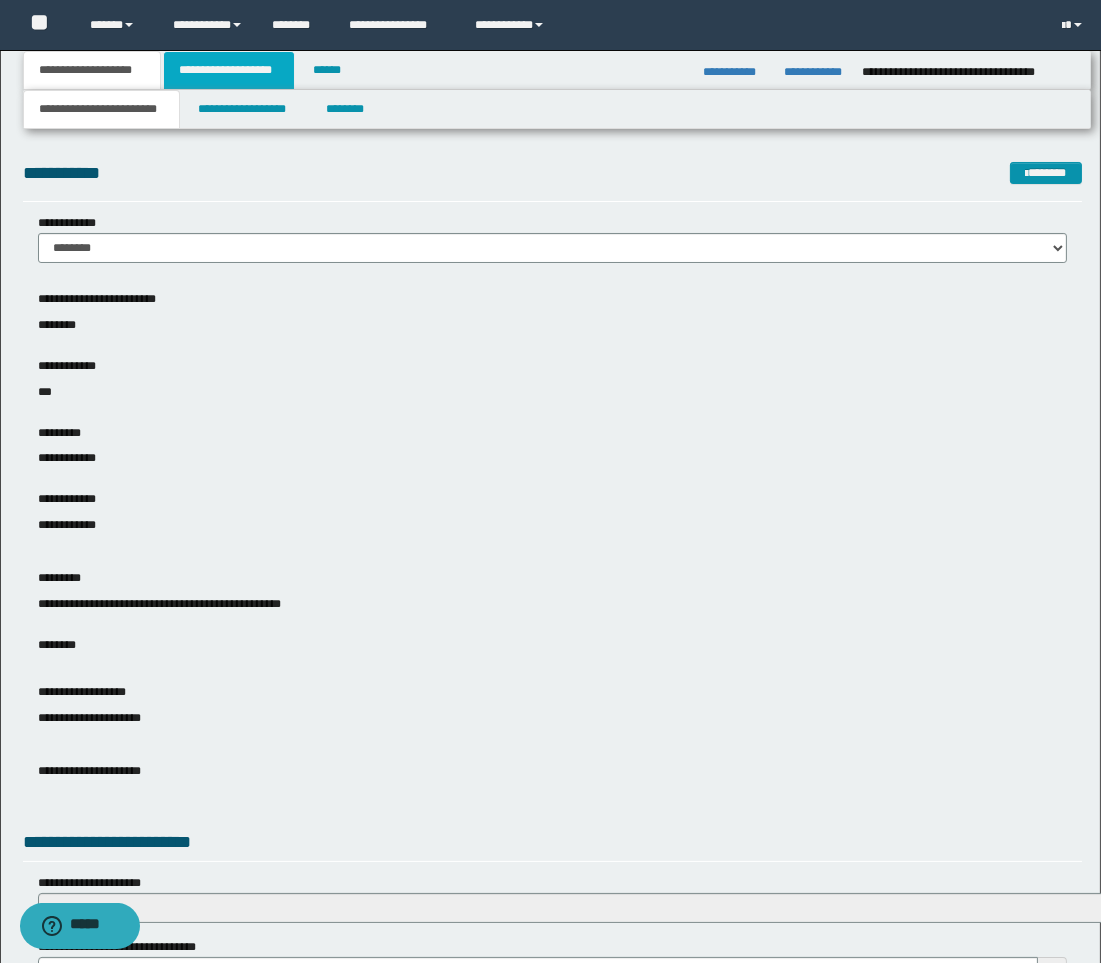 click on "**********" at bounding box center [229, 70] 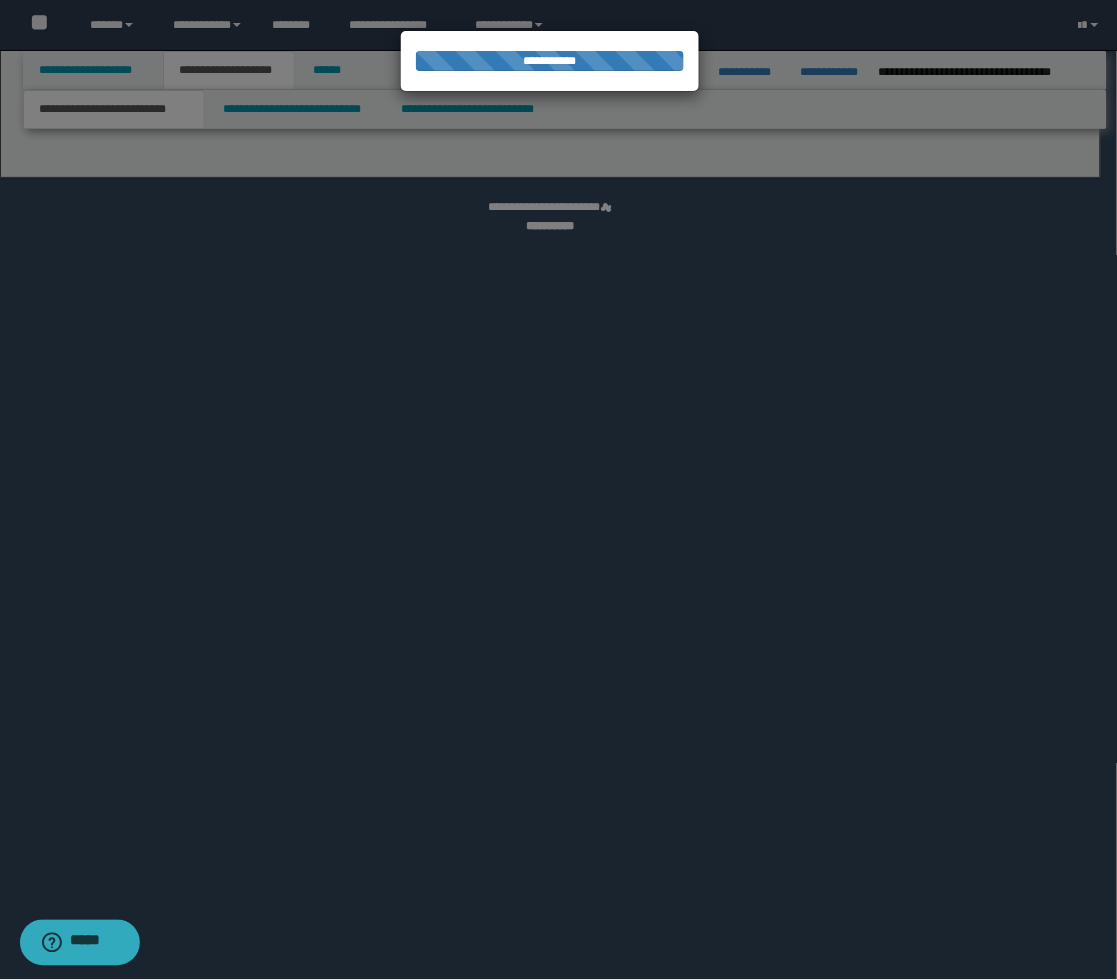 click at bounding box center (559, 490) 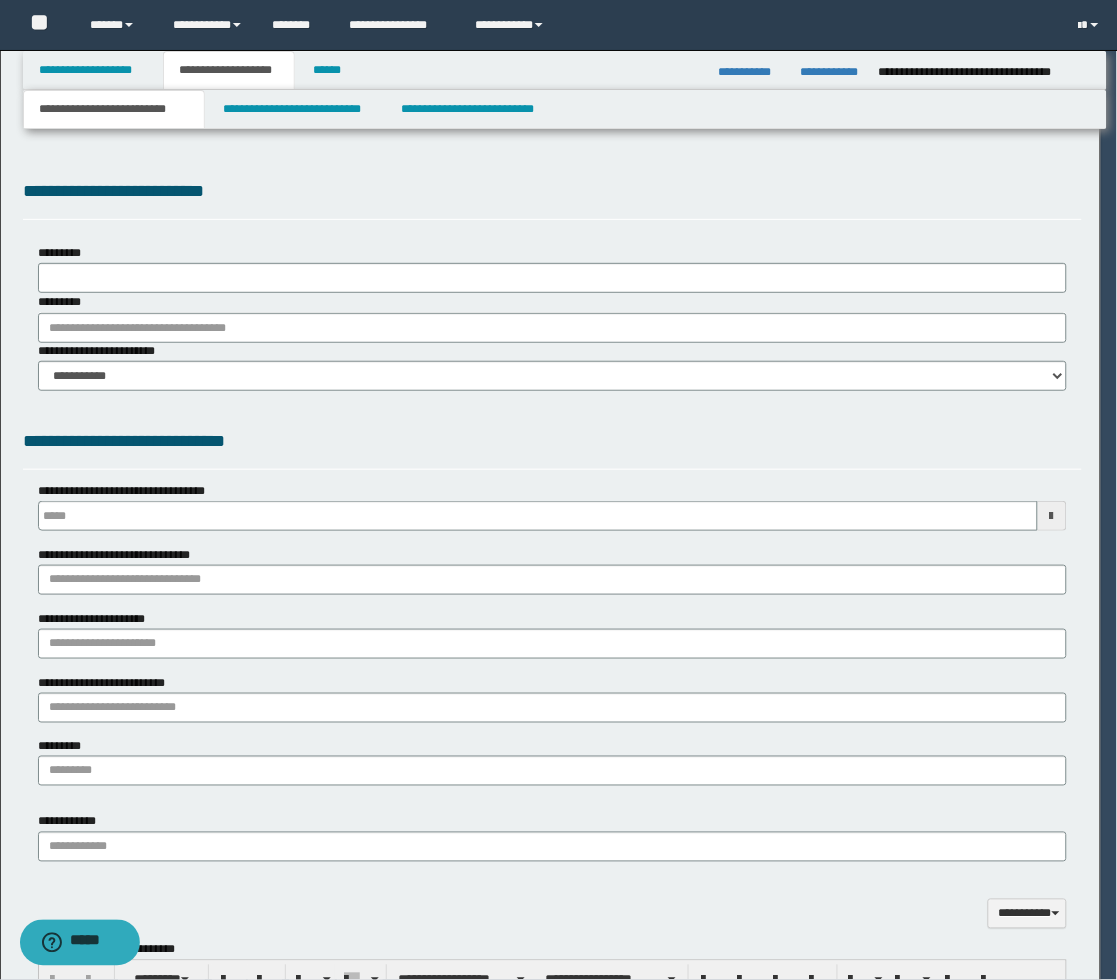 type 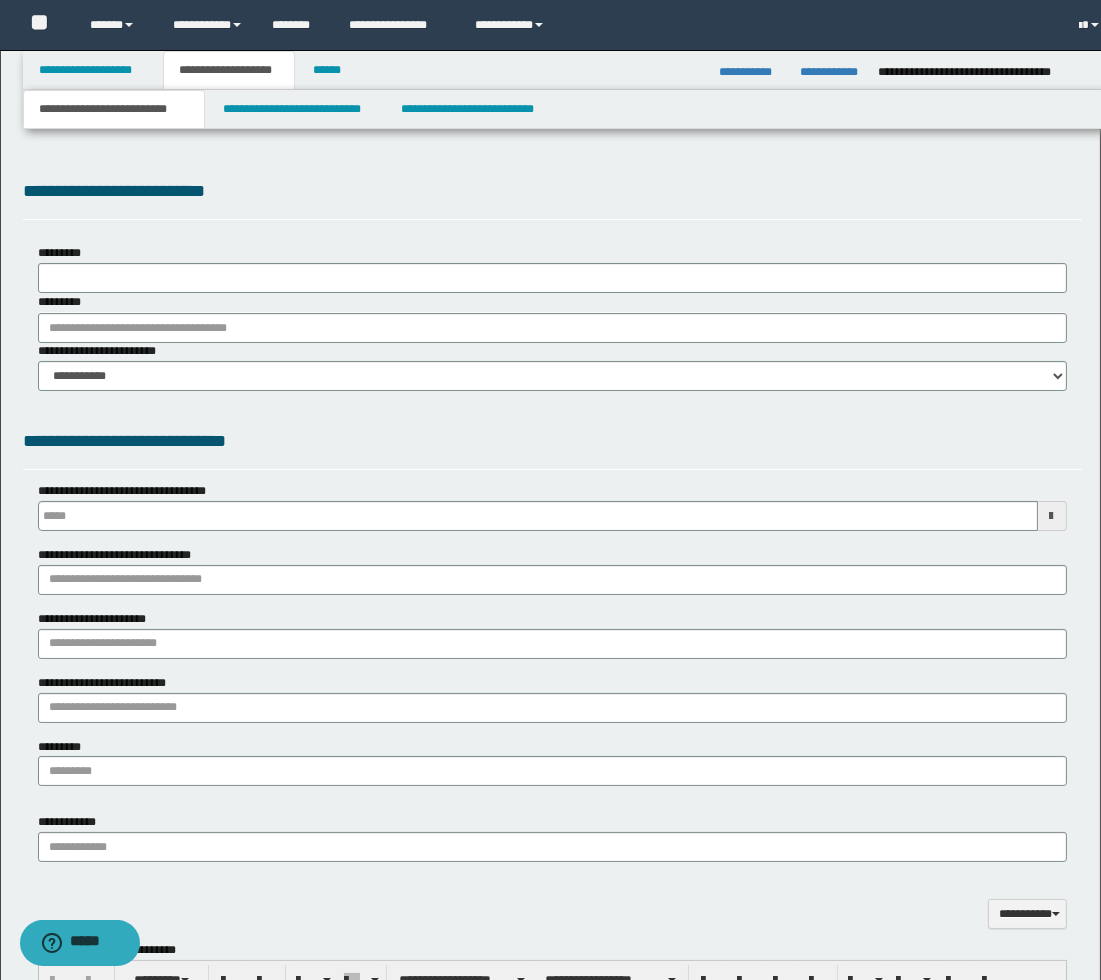 select on "*" 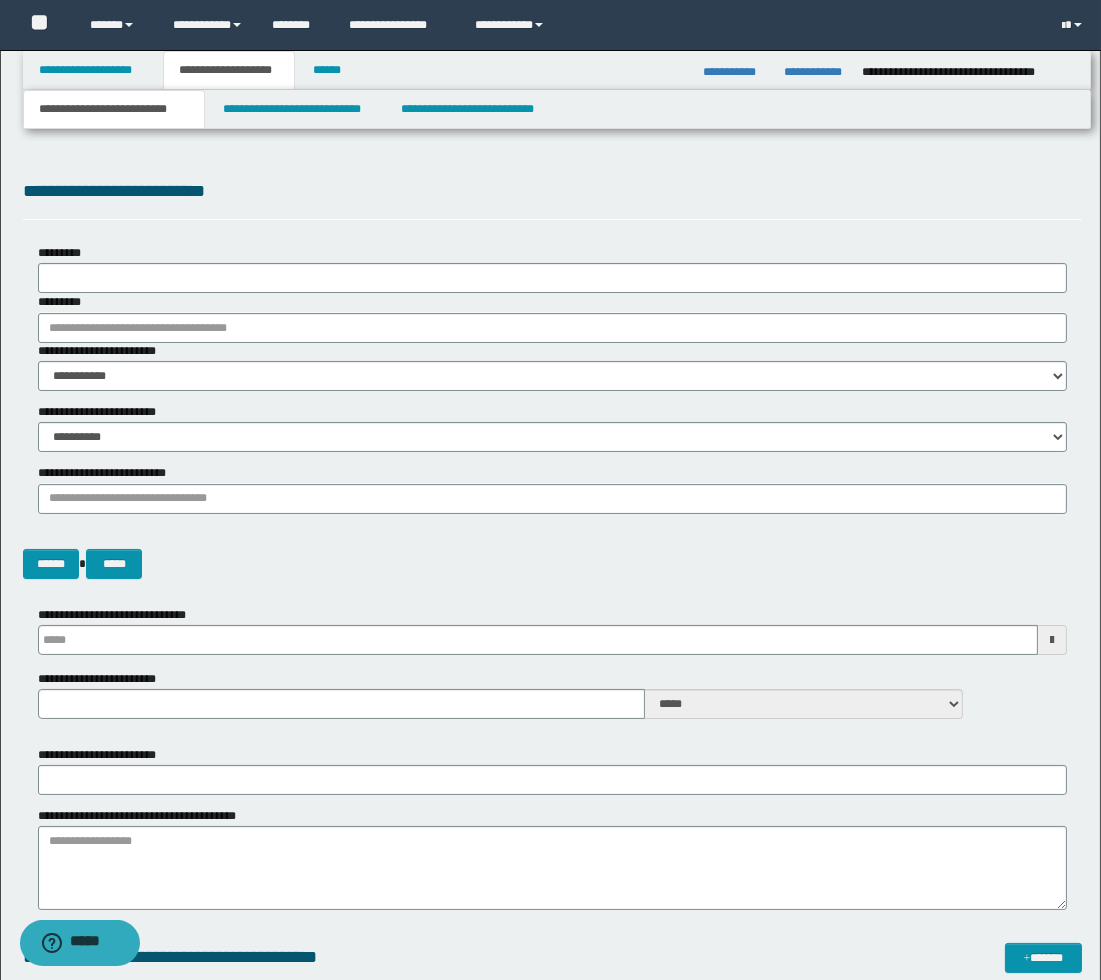 type 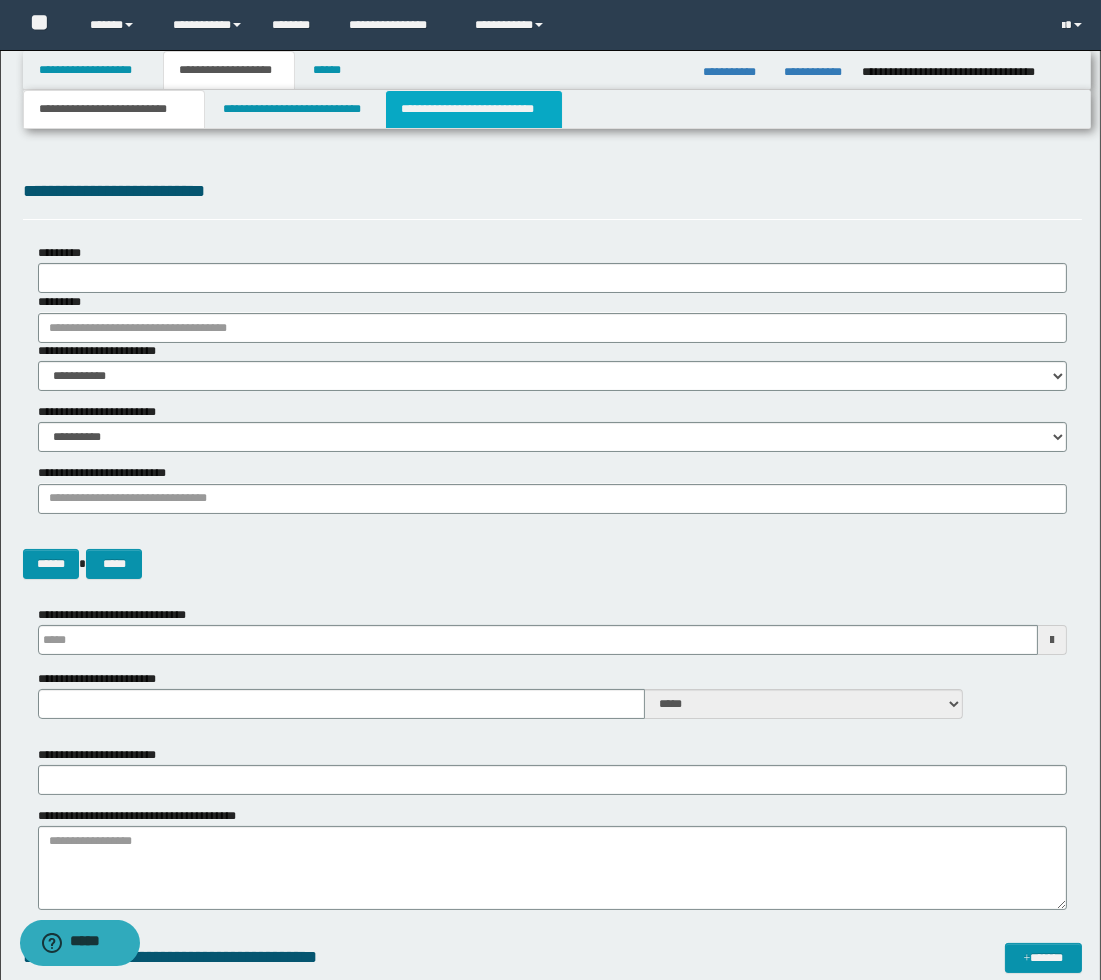 click on "**********" at bounding box center [474, 109] 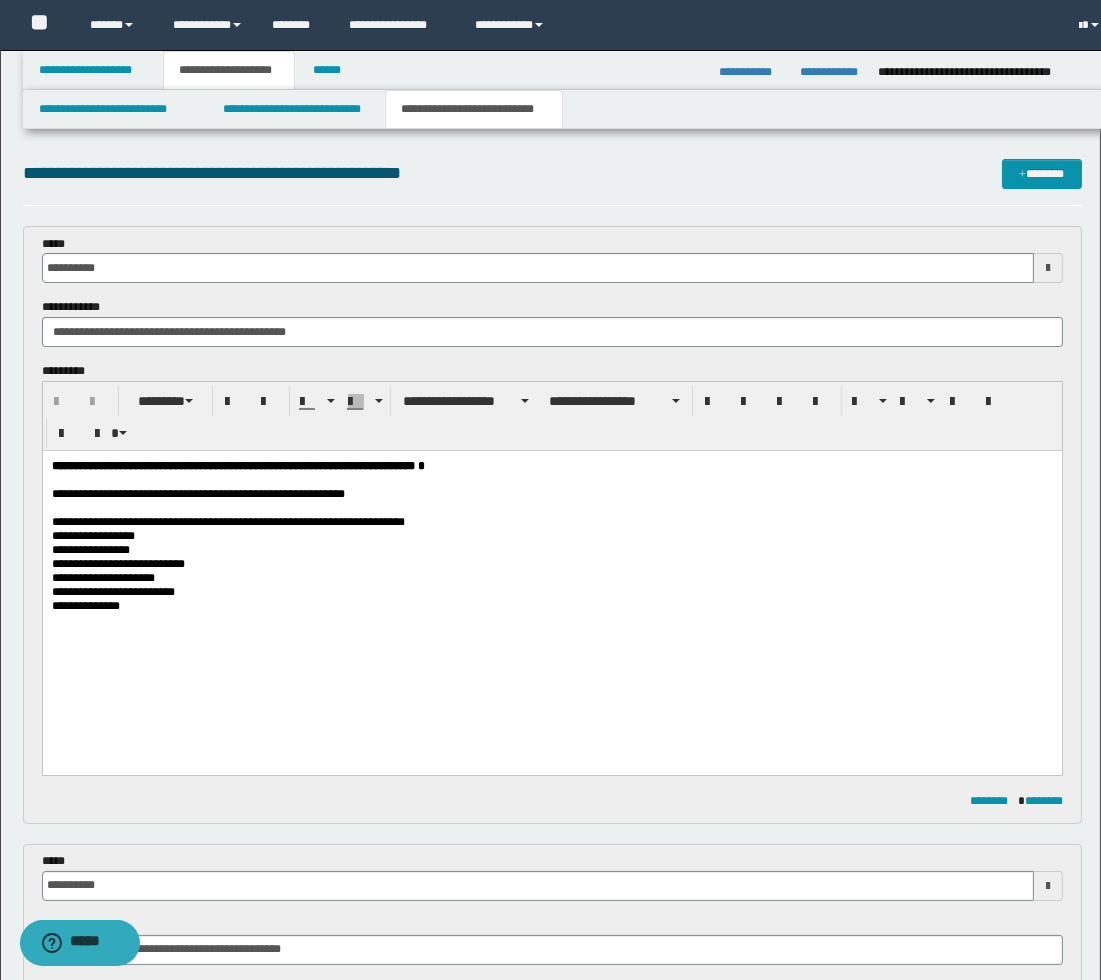 scroll, scrollTop: 0, scrollLeft: 0, axis: both 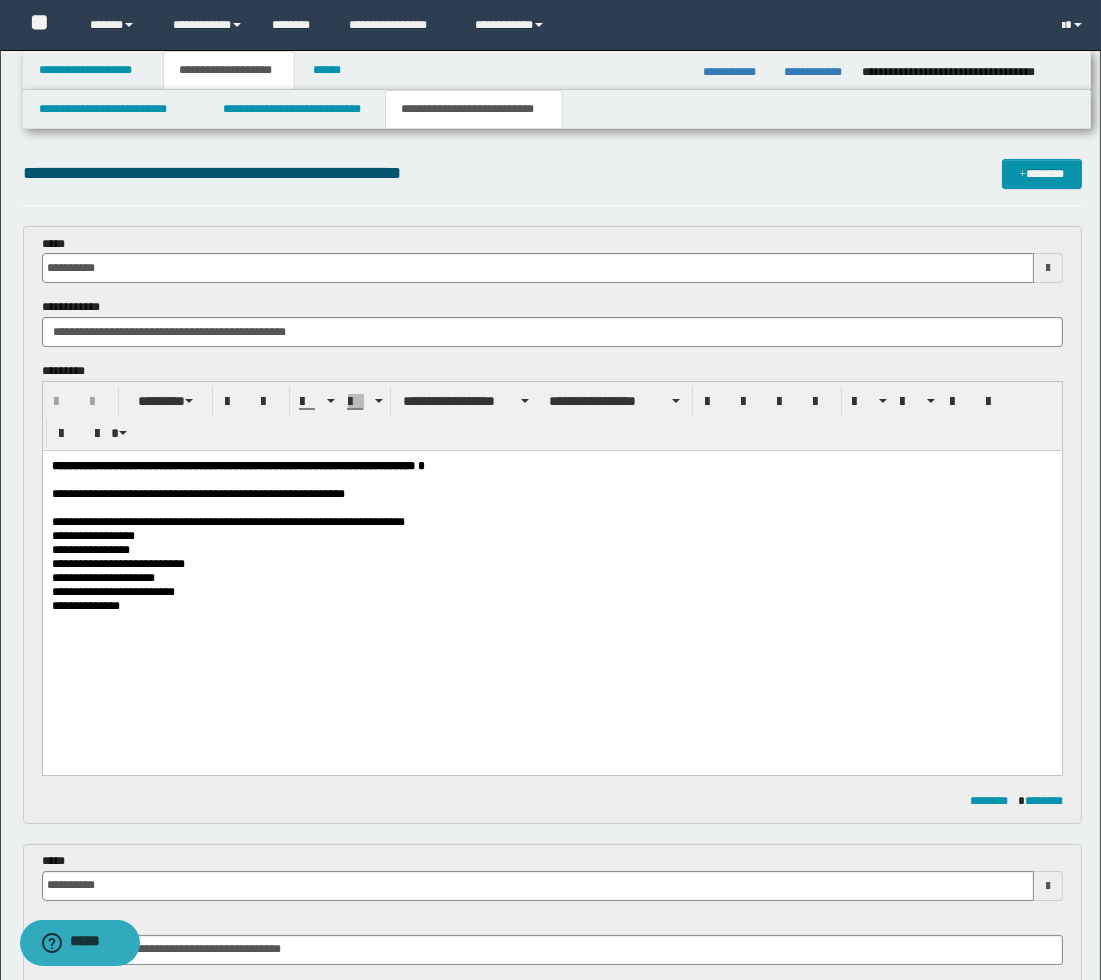 click at bounding box center (1048, 268) 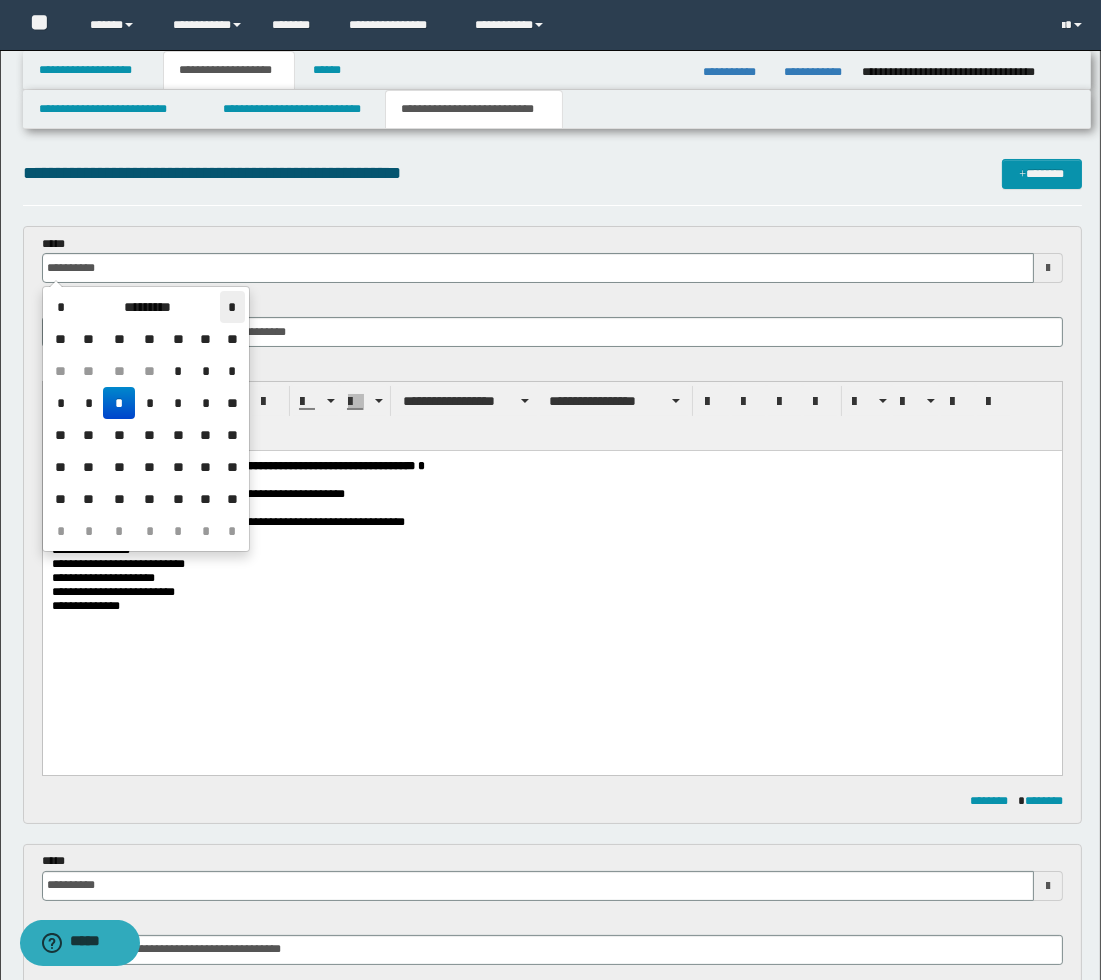 click on "*" at bounding box center [232, 307] 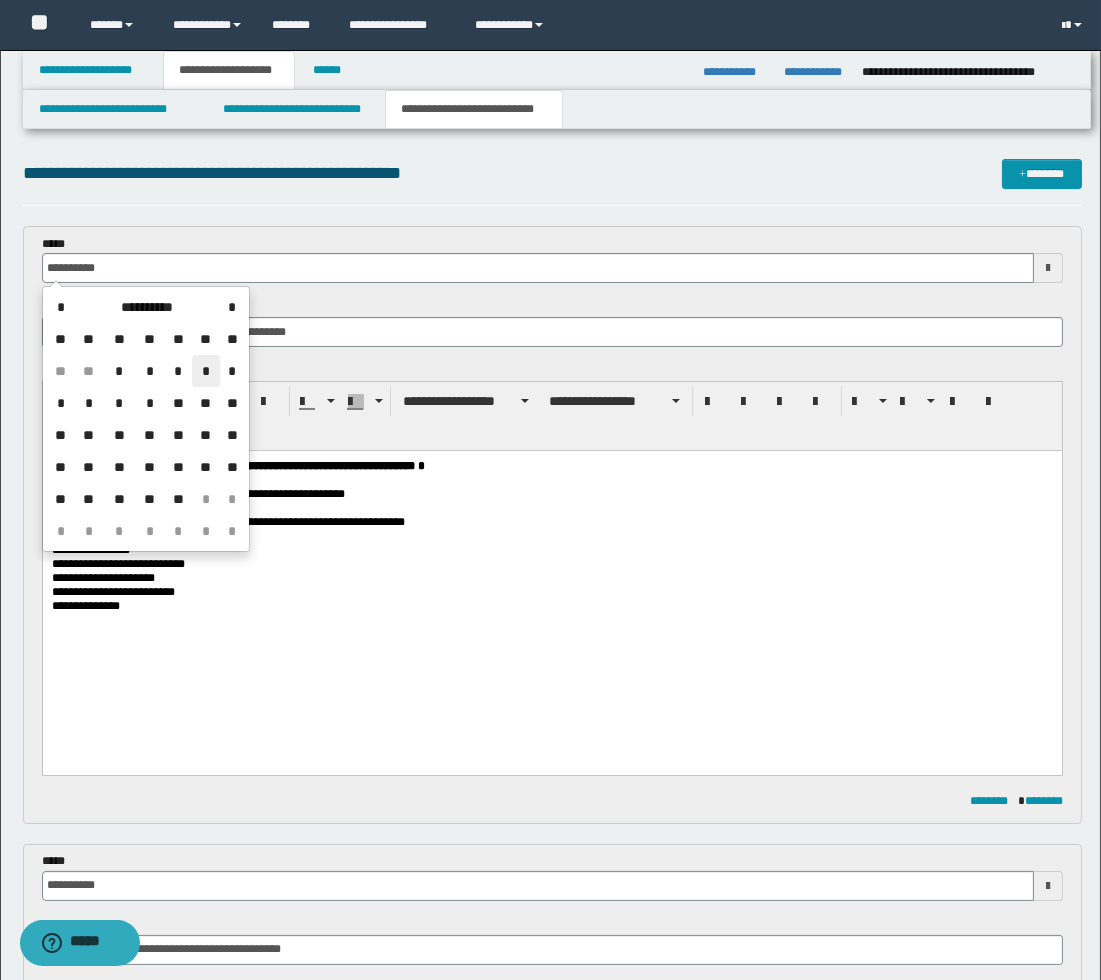 click on "*" at bounding box center (206, 371) 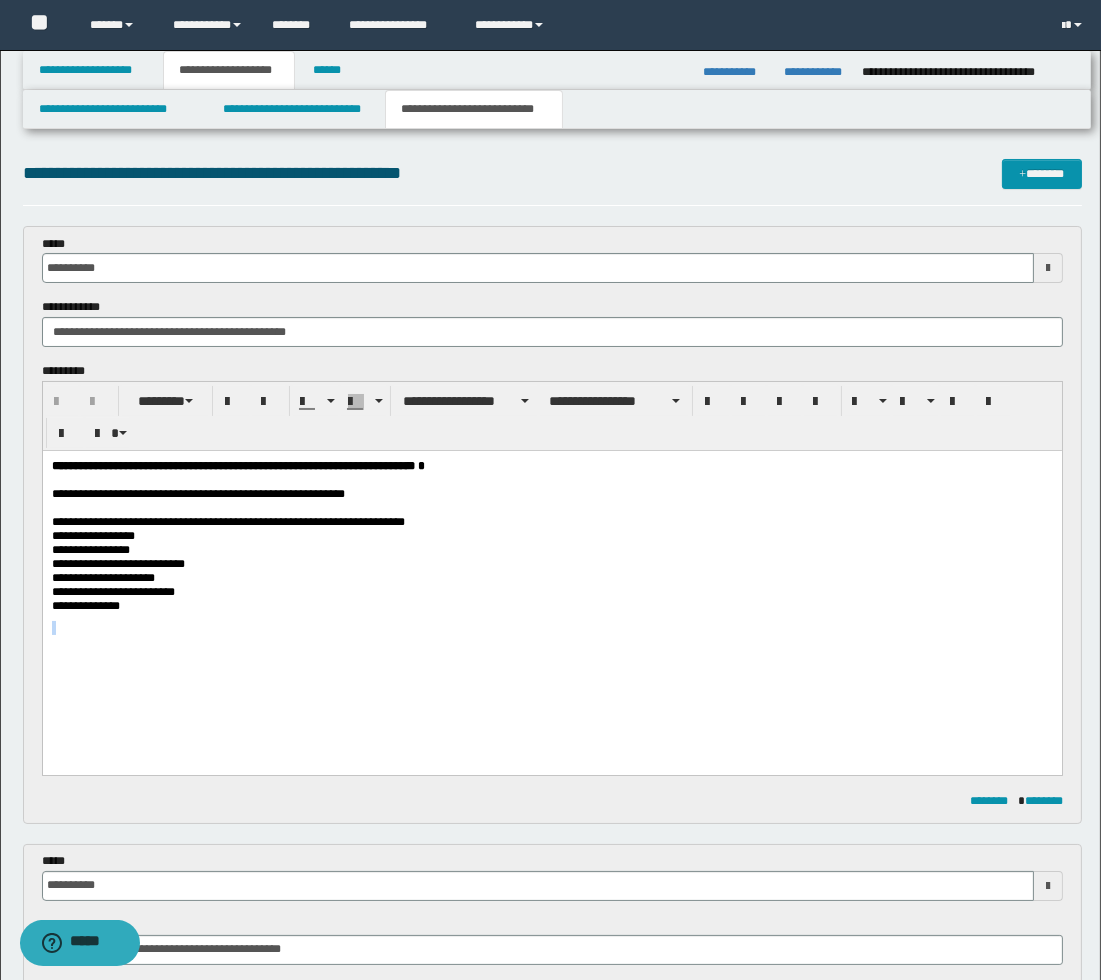 drag, startPoint x: 310, startPoint y: 640, endPoint x: 310, endPoint y: 672, distance: 32 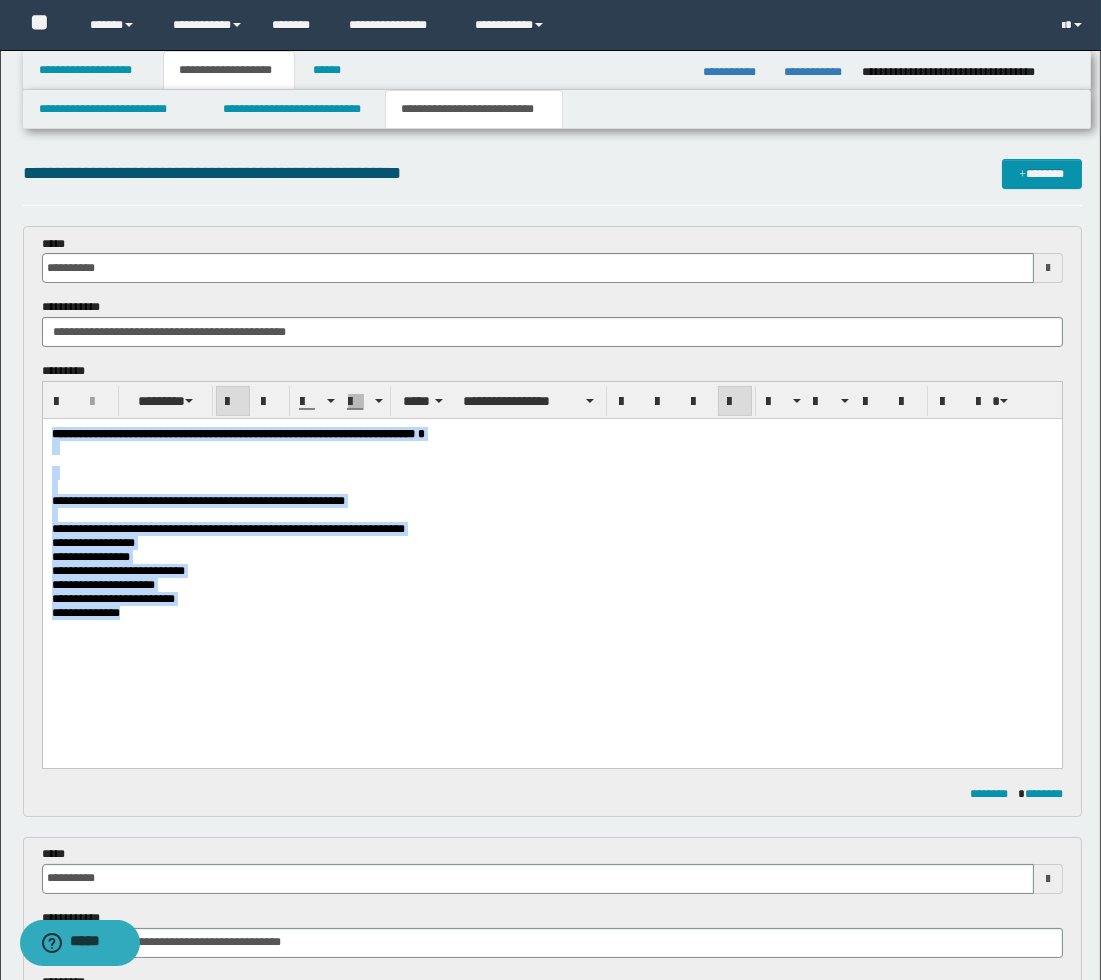 drag, startPoint x: 142, startPoint y: 648, endPoint x: 72, endPoint y: 846, distance: 210.00952 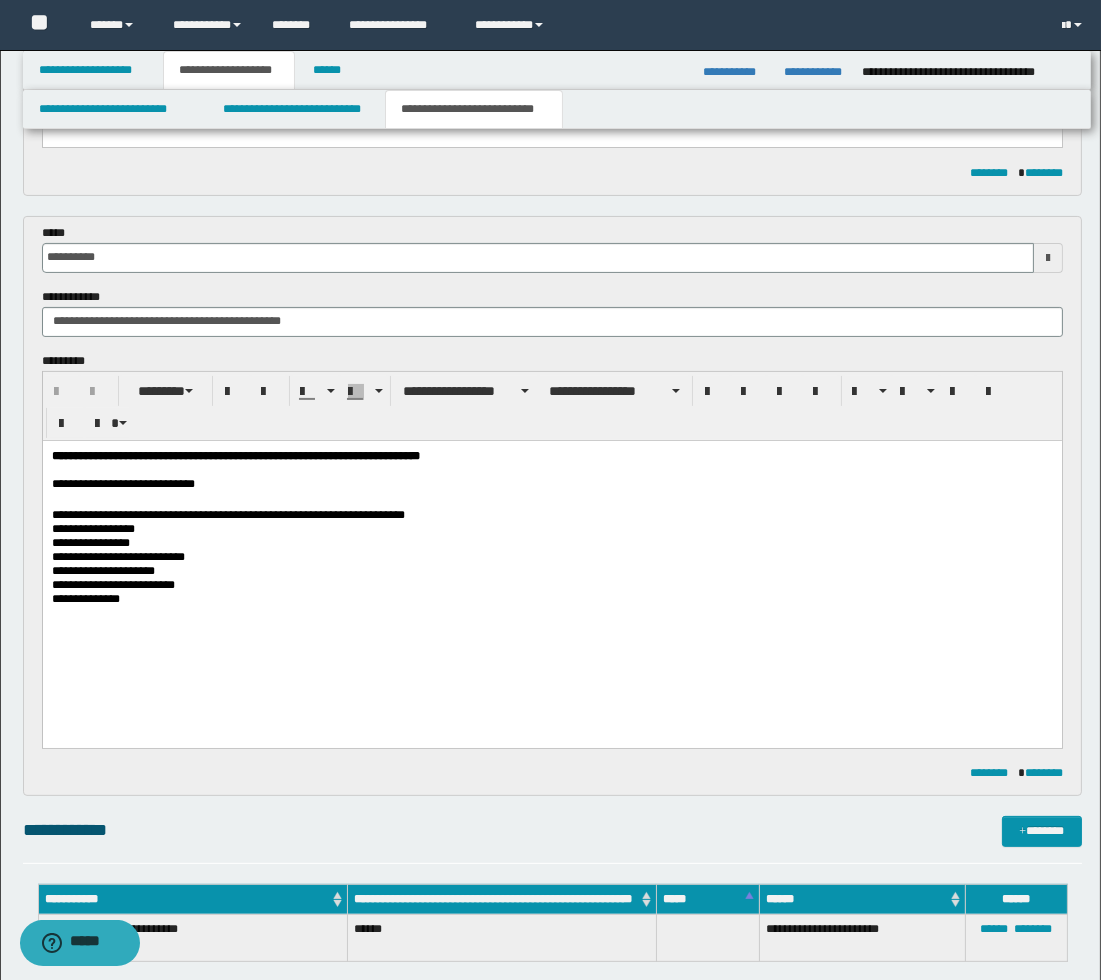 scroll, scrollTop: 555, scrollLeft: 0, axis: vertical 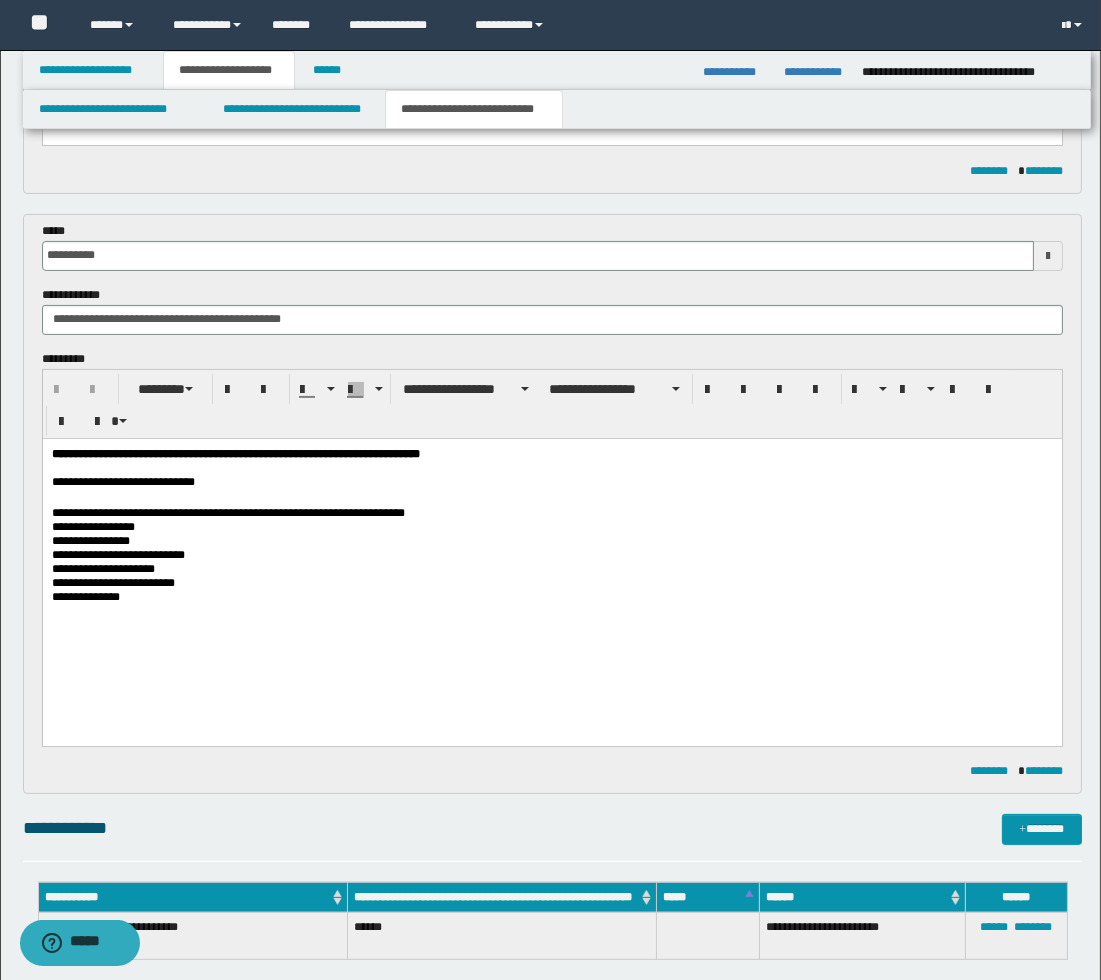click at bounding box center [1048, 256] 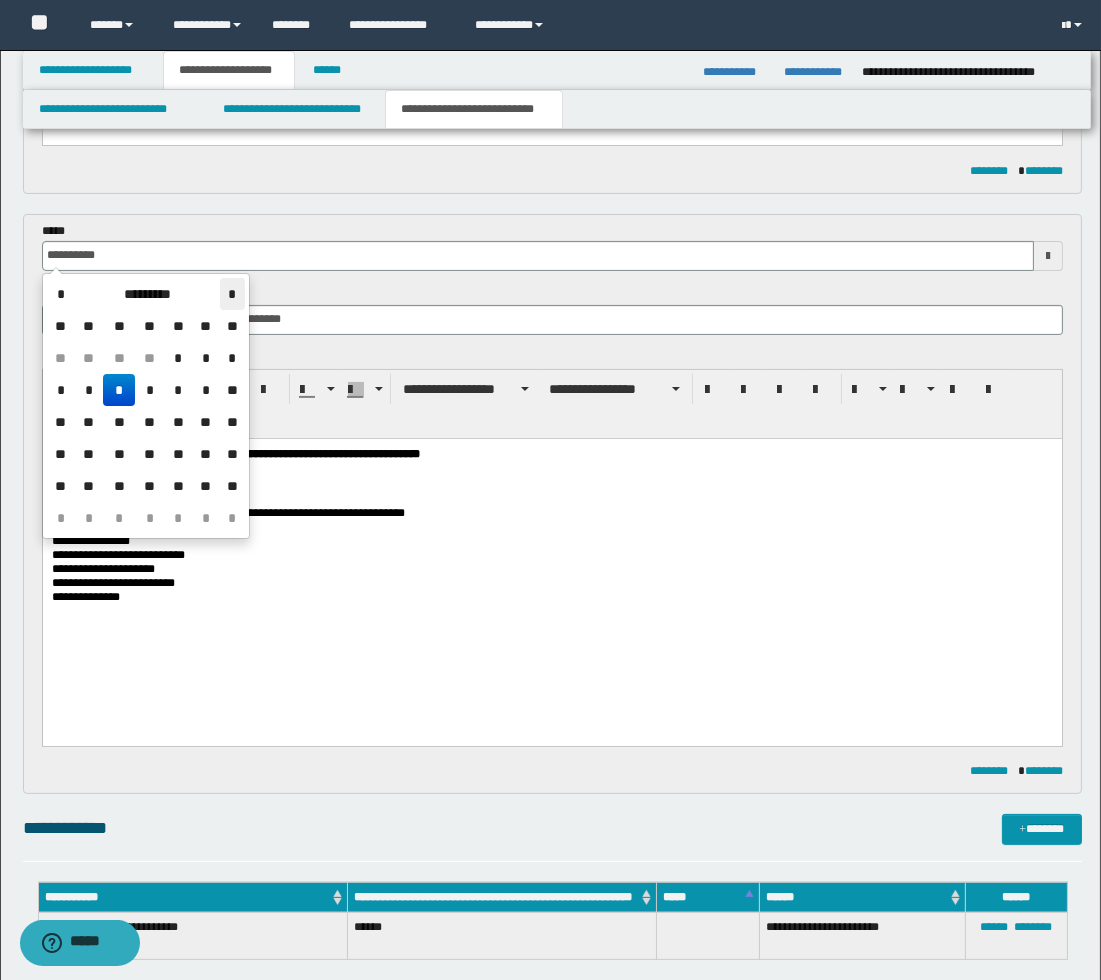 click on "*" at bounding box center (232, 294) 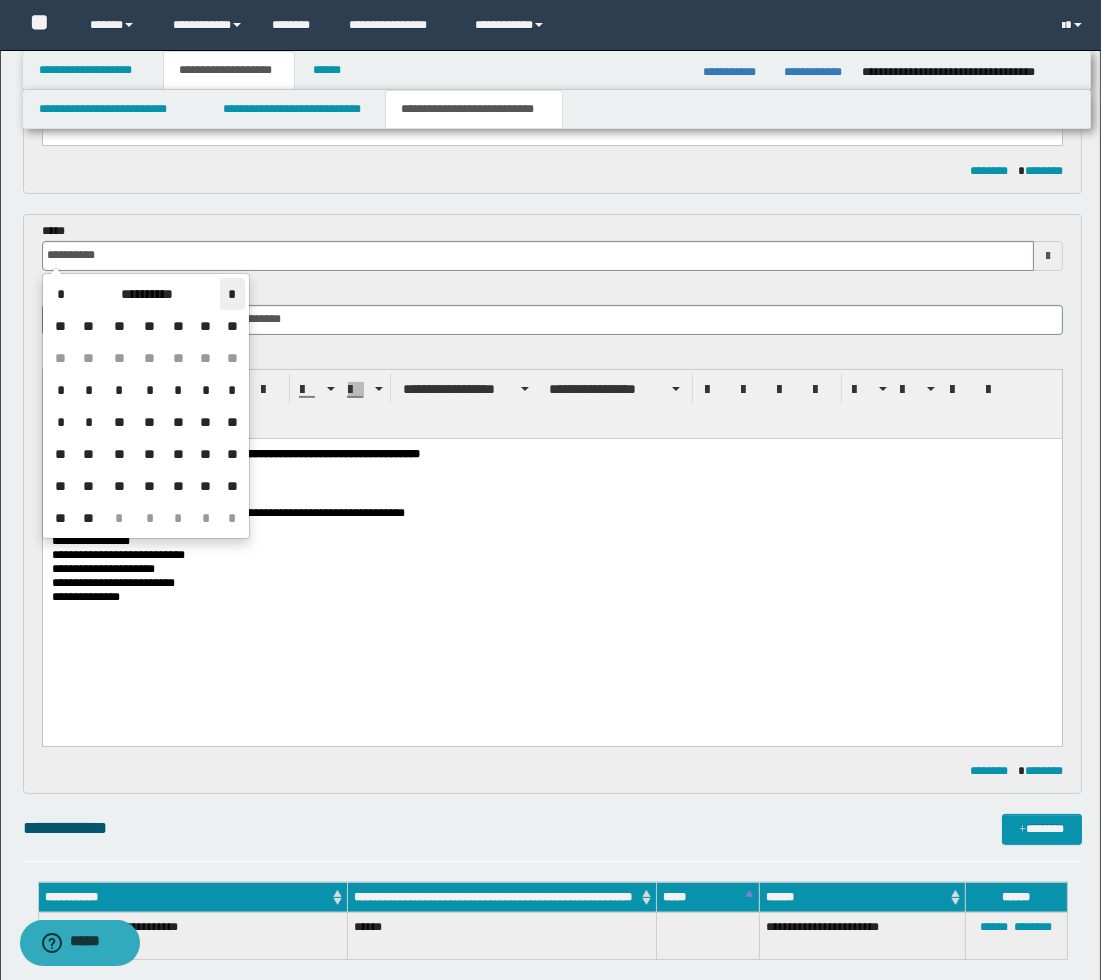 click on "*" at bounding box center (232, 294) 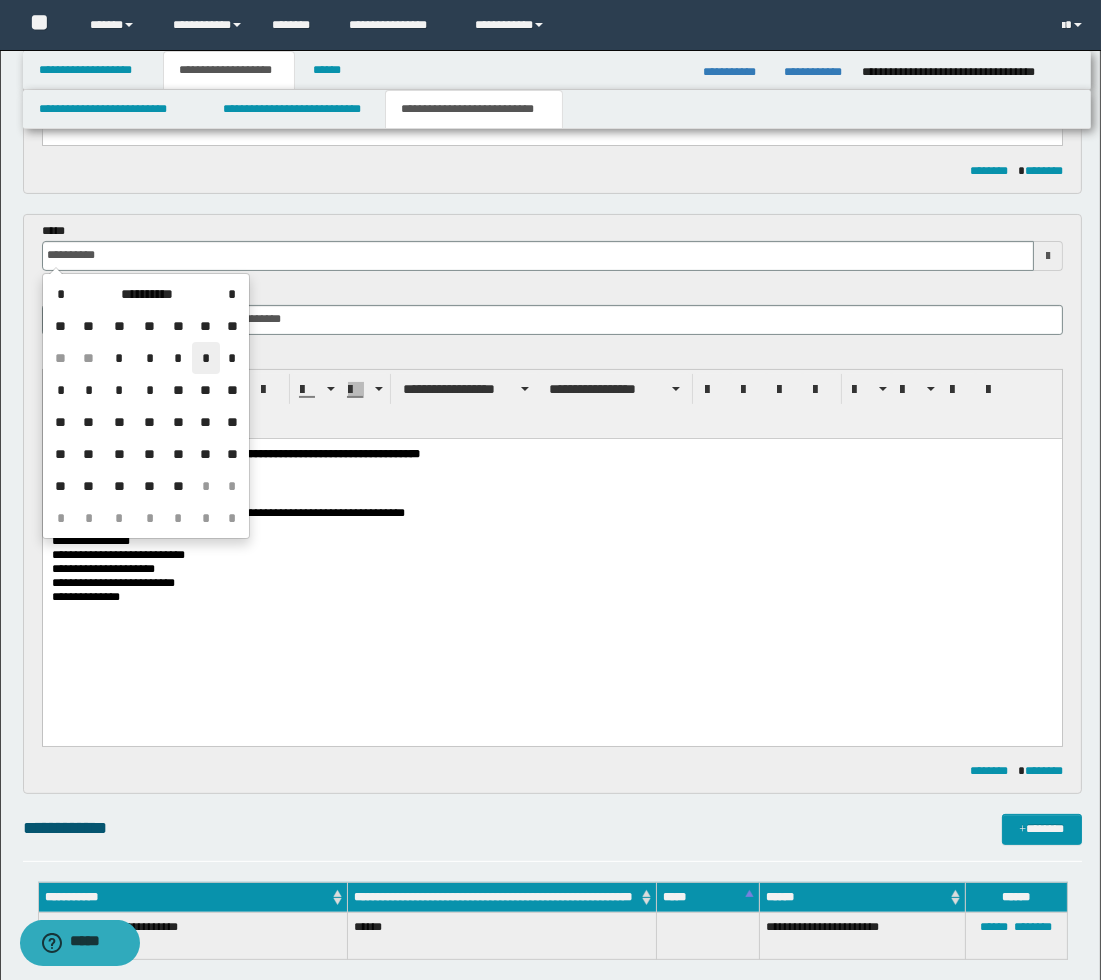 click on "*" at bounding box center (206, 358) 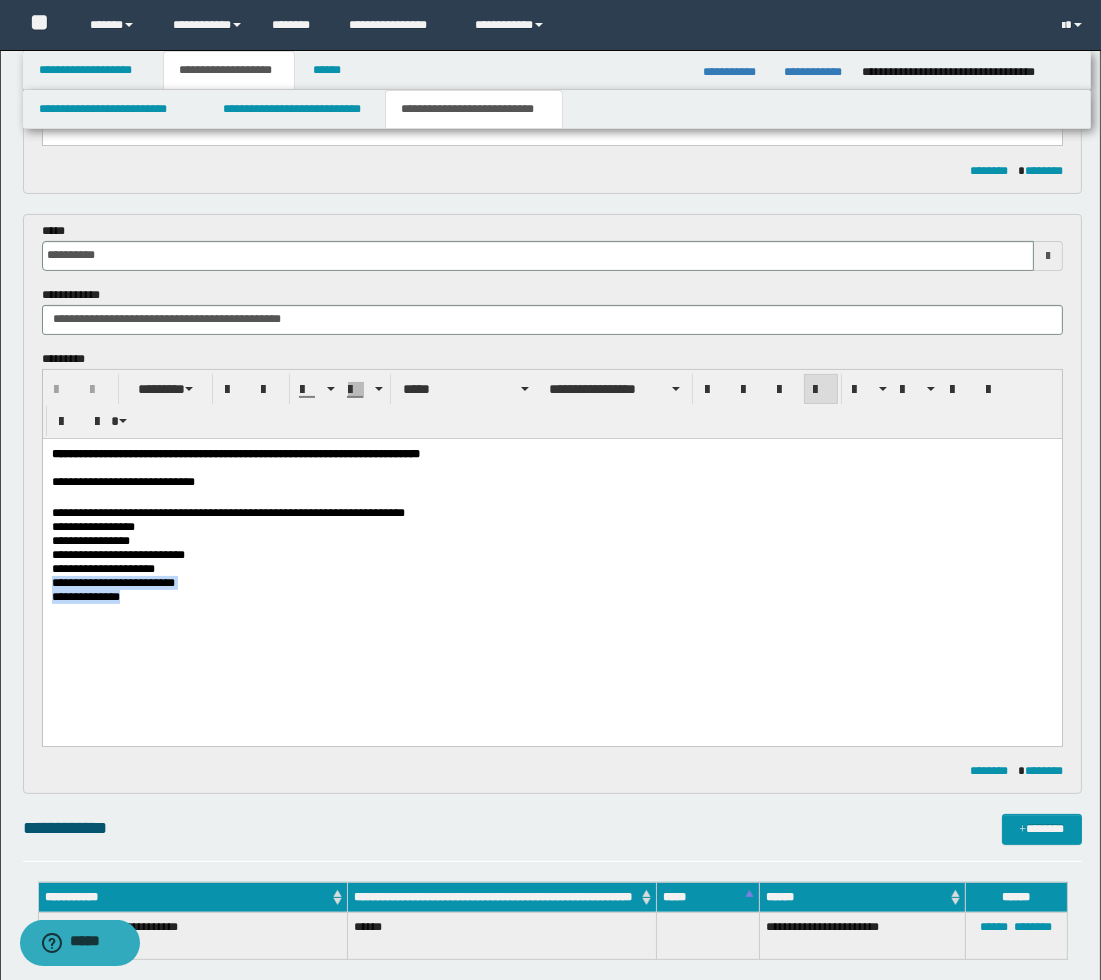 drag, startPoint x: 249, startPoint y: 584, endPoint x: 249, endPoint y: 618, distance: 34 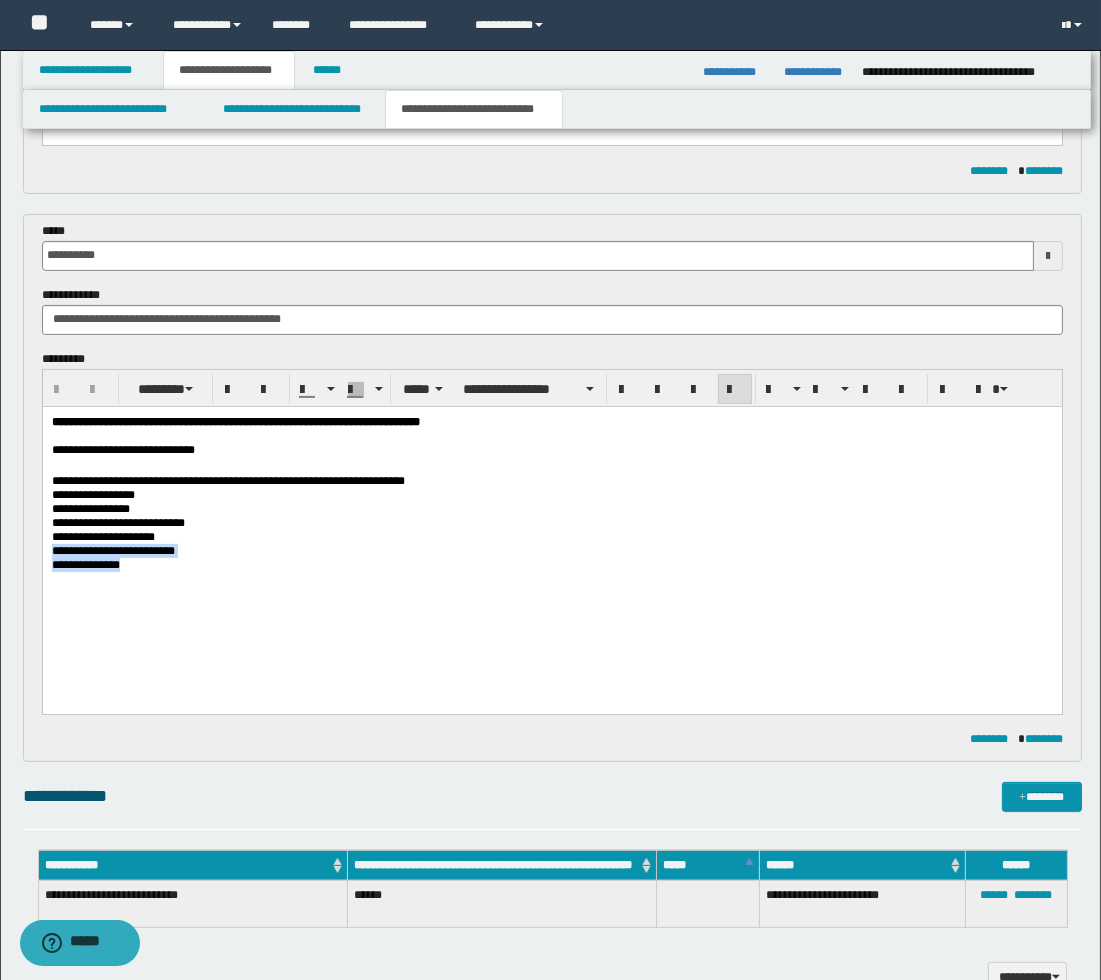 click on "**********" at bounding box center [551, 521] 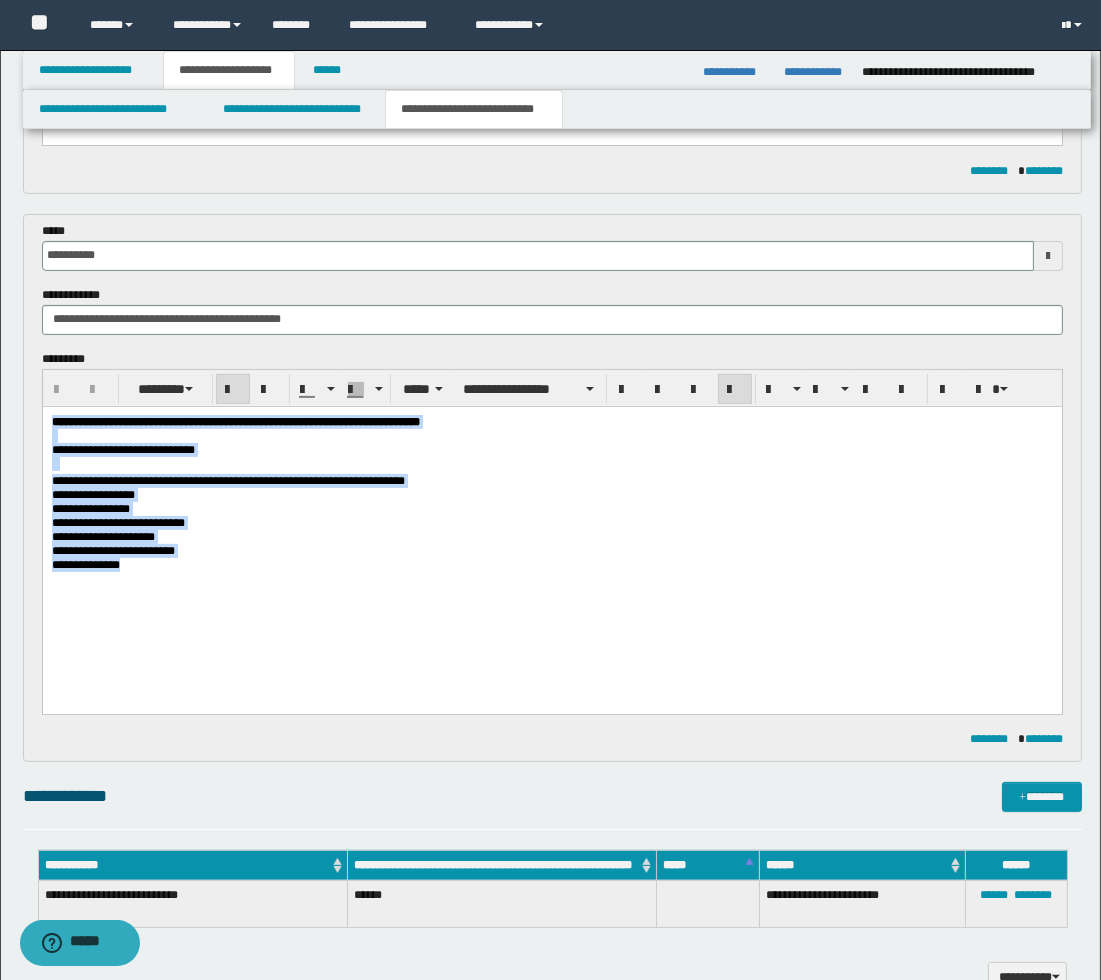 drag, startPoint x: 182, startPoint y: 606, endPoint x: 66, endPoint y: 824, distance: 246.94128 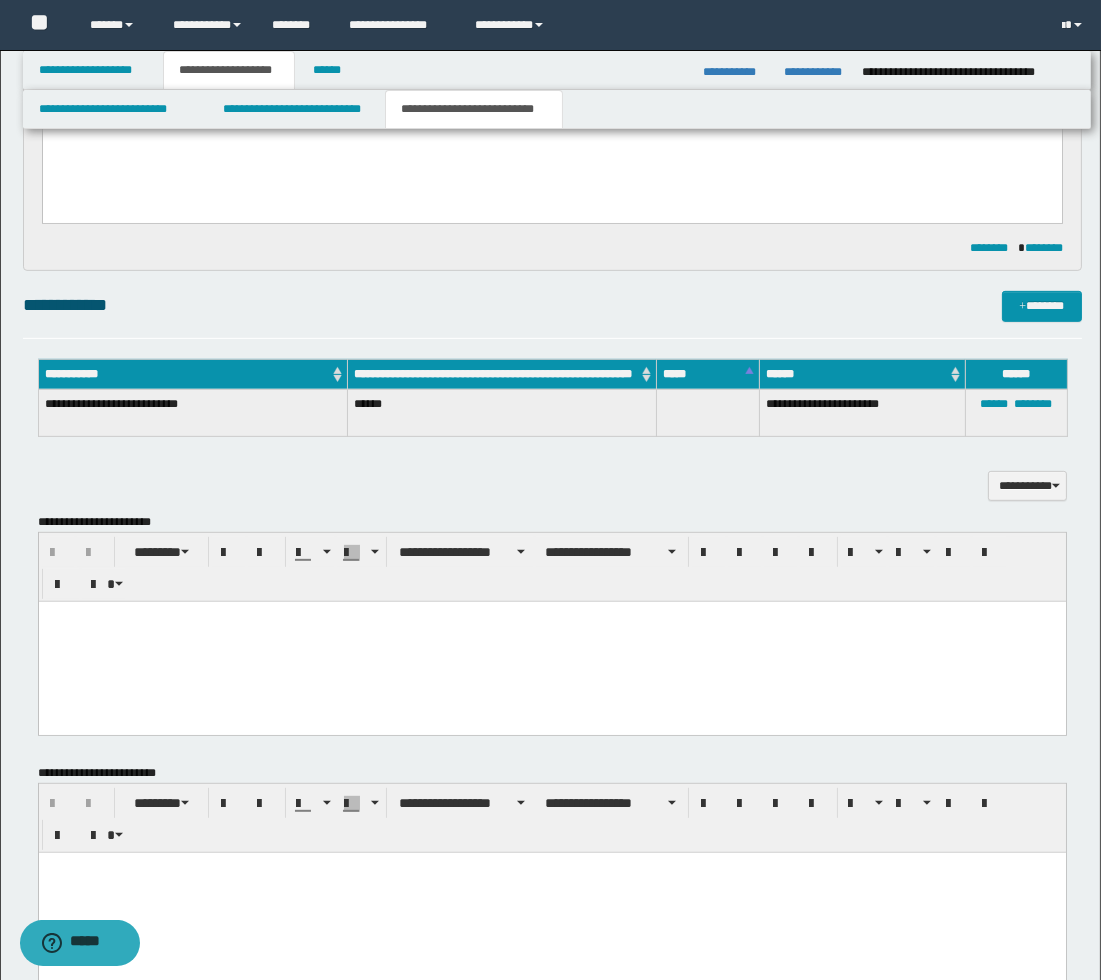 scroll, scrollTop: 1111, scrollLeft: 0, axis: vertical 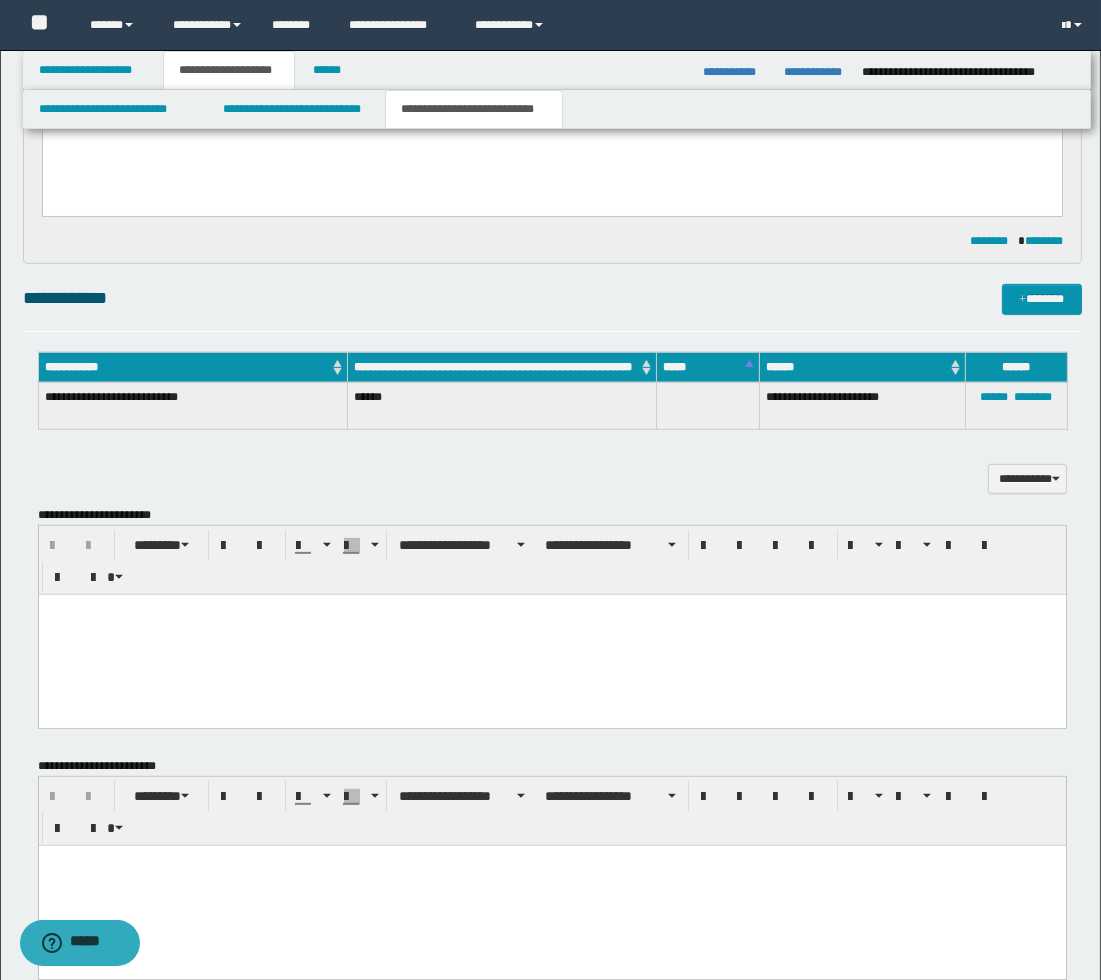 click at bounding box center (551, 634) 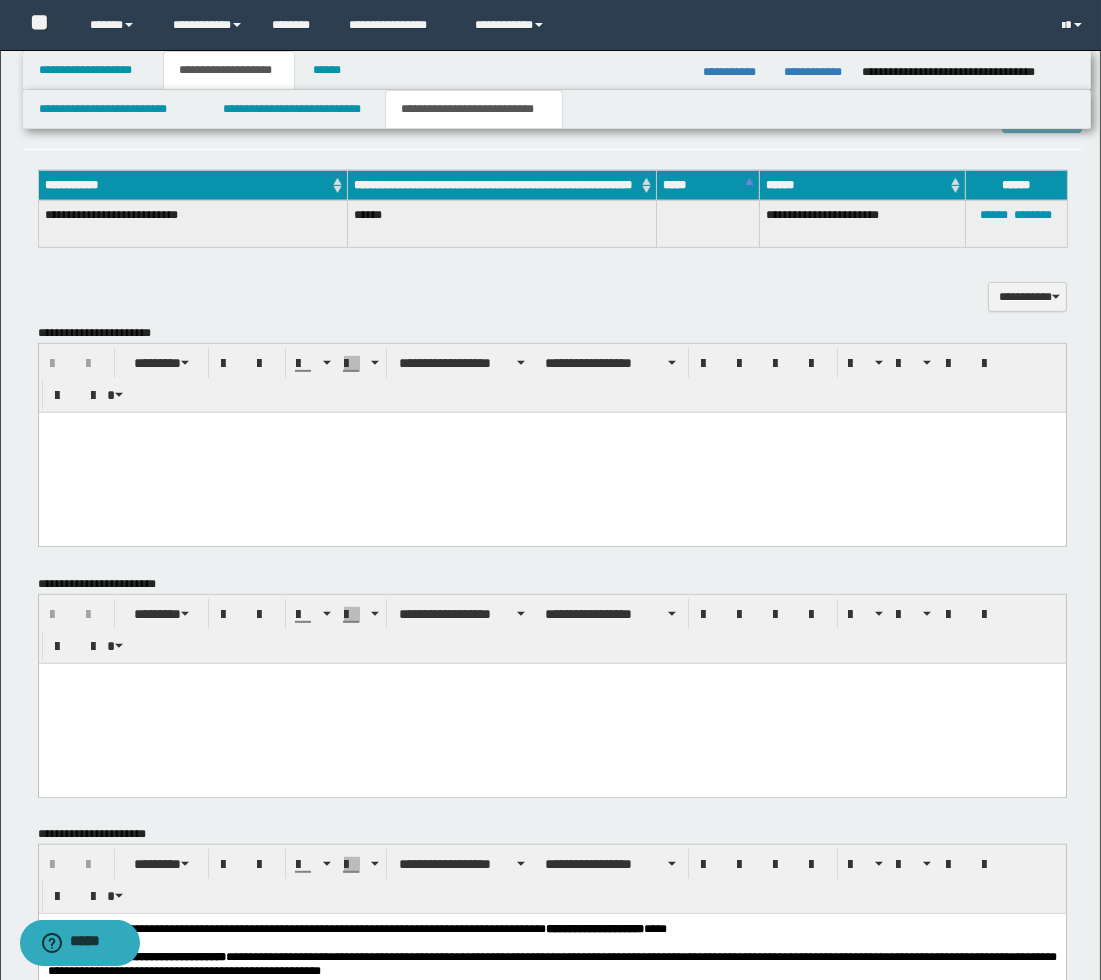 scroll, scrollTop: 1333, scrollLeft: 0, axis: vertical 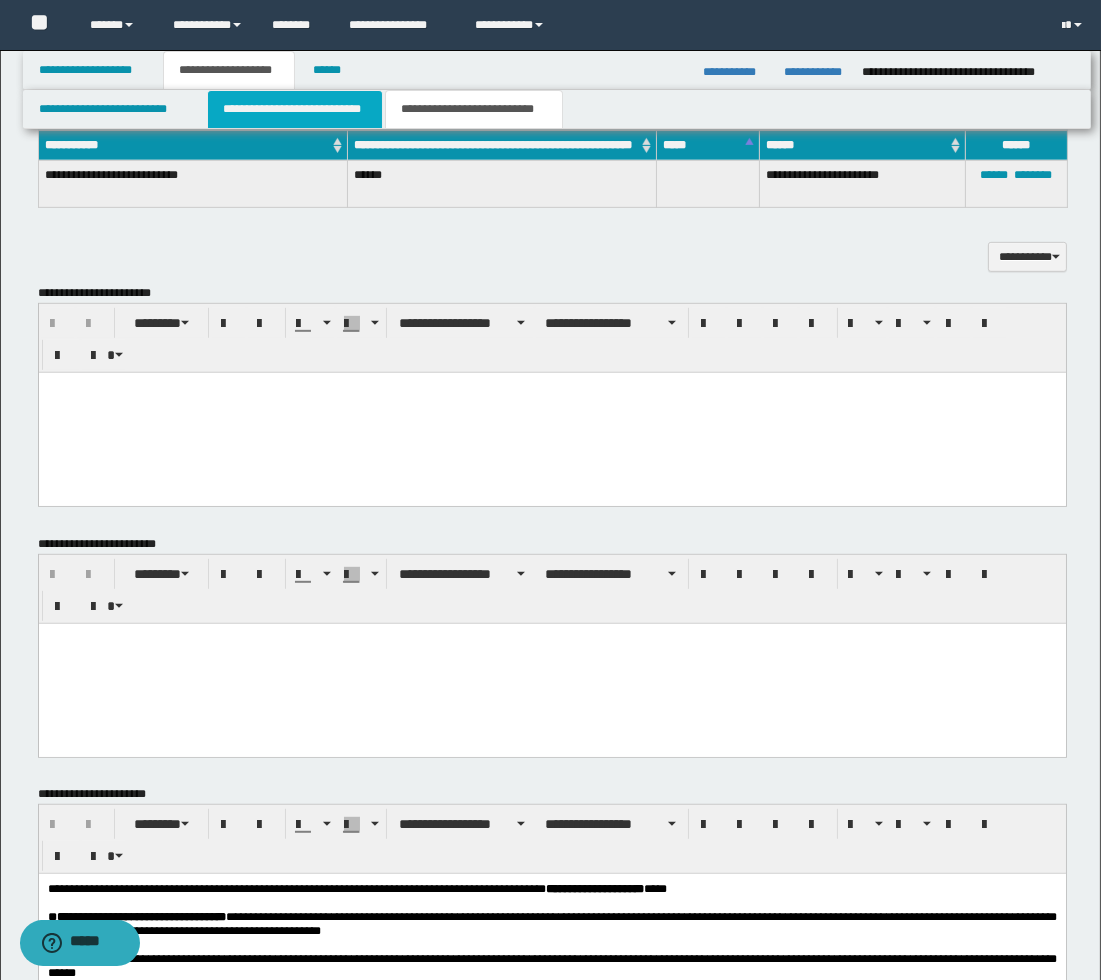 click on "**********" at bounding box center (295, 109) 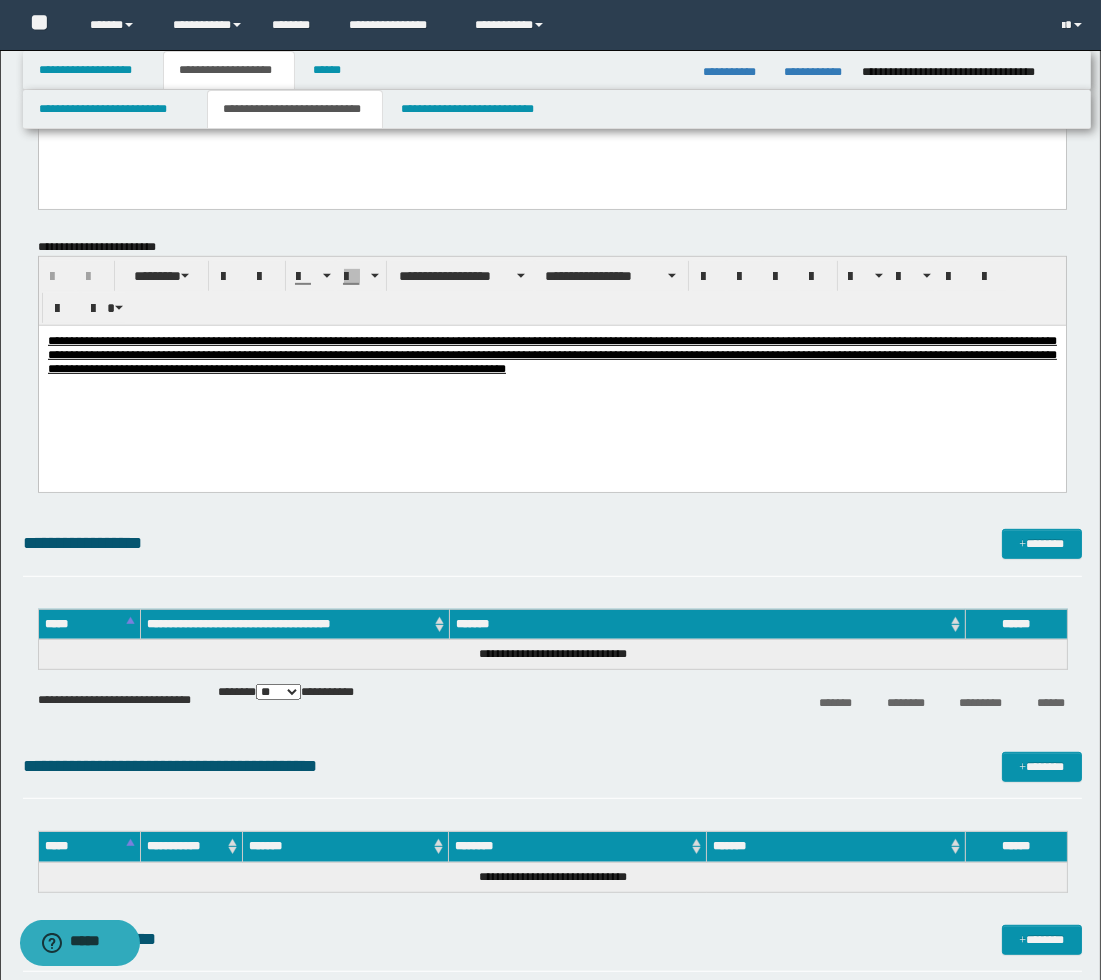 scroll, scrollTop: 1324, scrollLeft: 0, axis: vertical 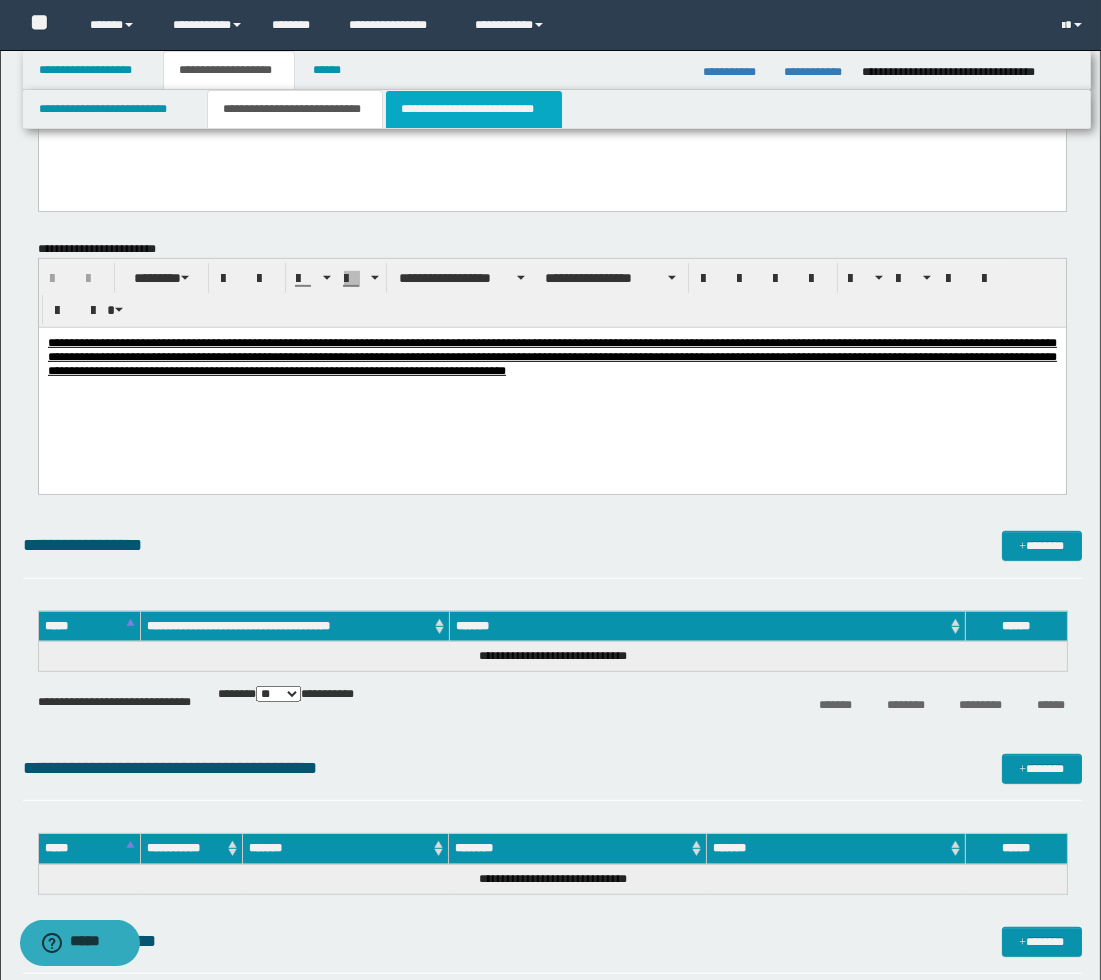 click on "**********" at bounding box center [474, 109] 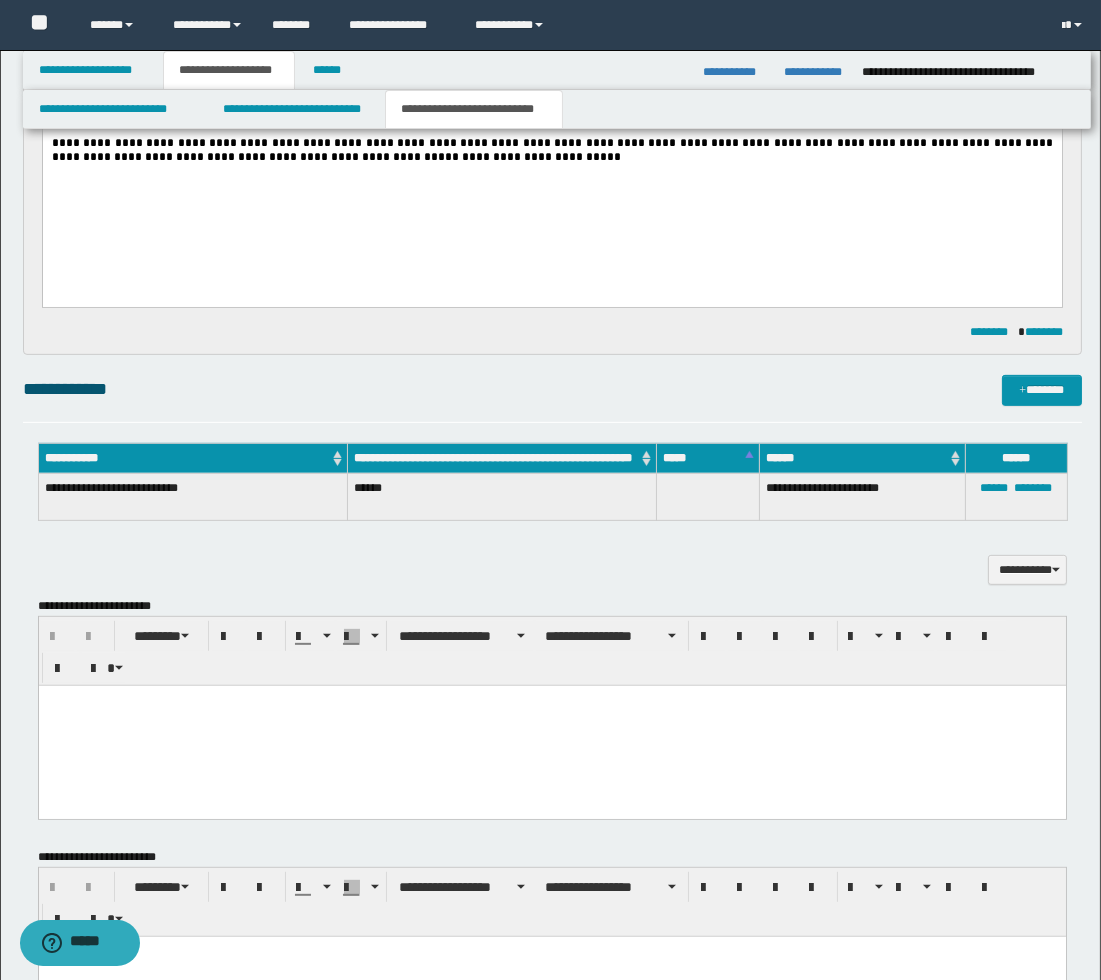 scroll, scrollTop: 1213, scrollLeft: 0, axis: vertical 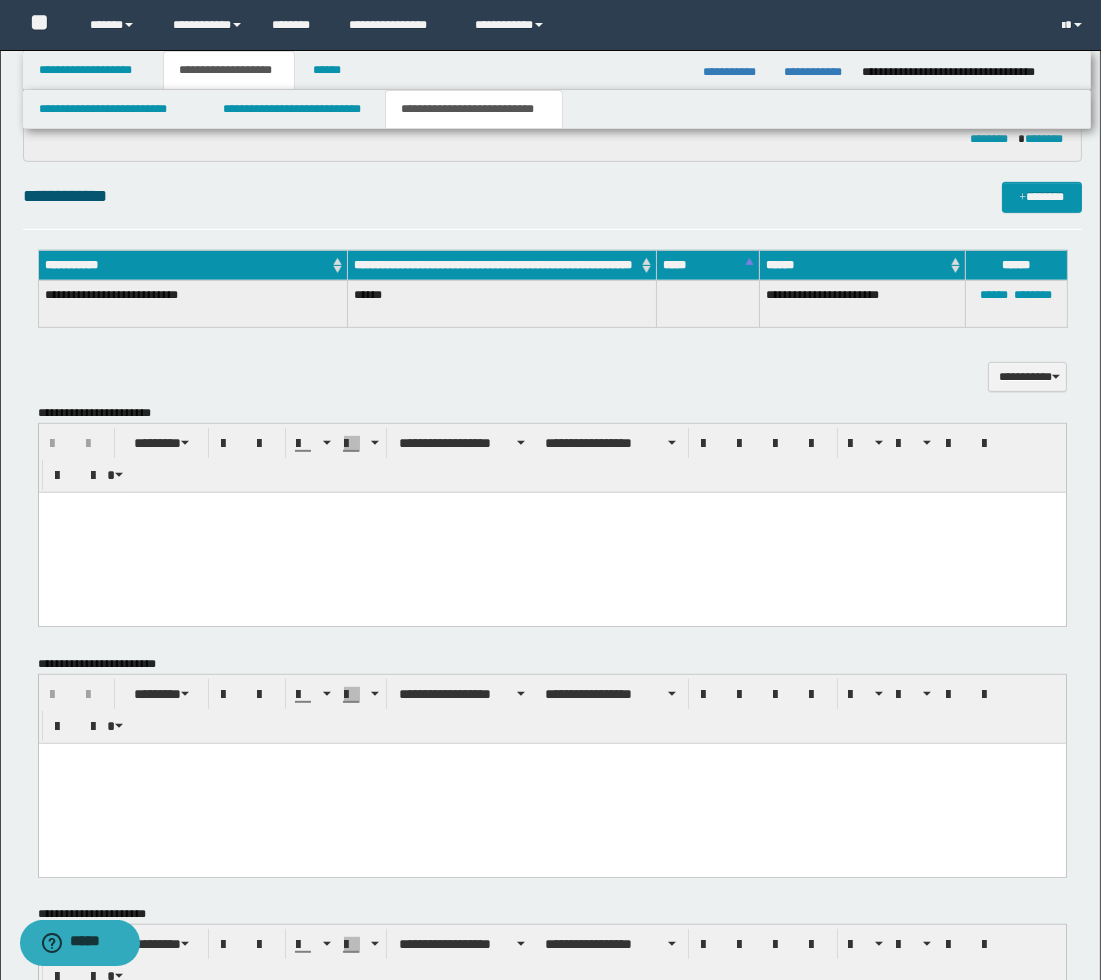 click at bounding box center (551, 507) 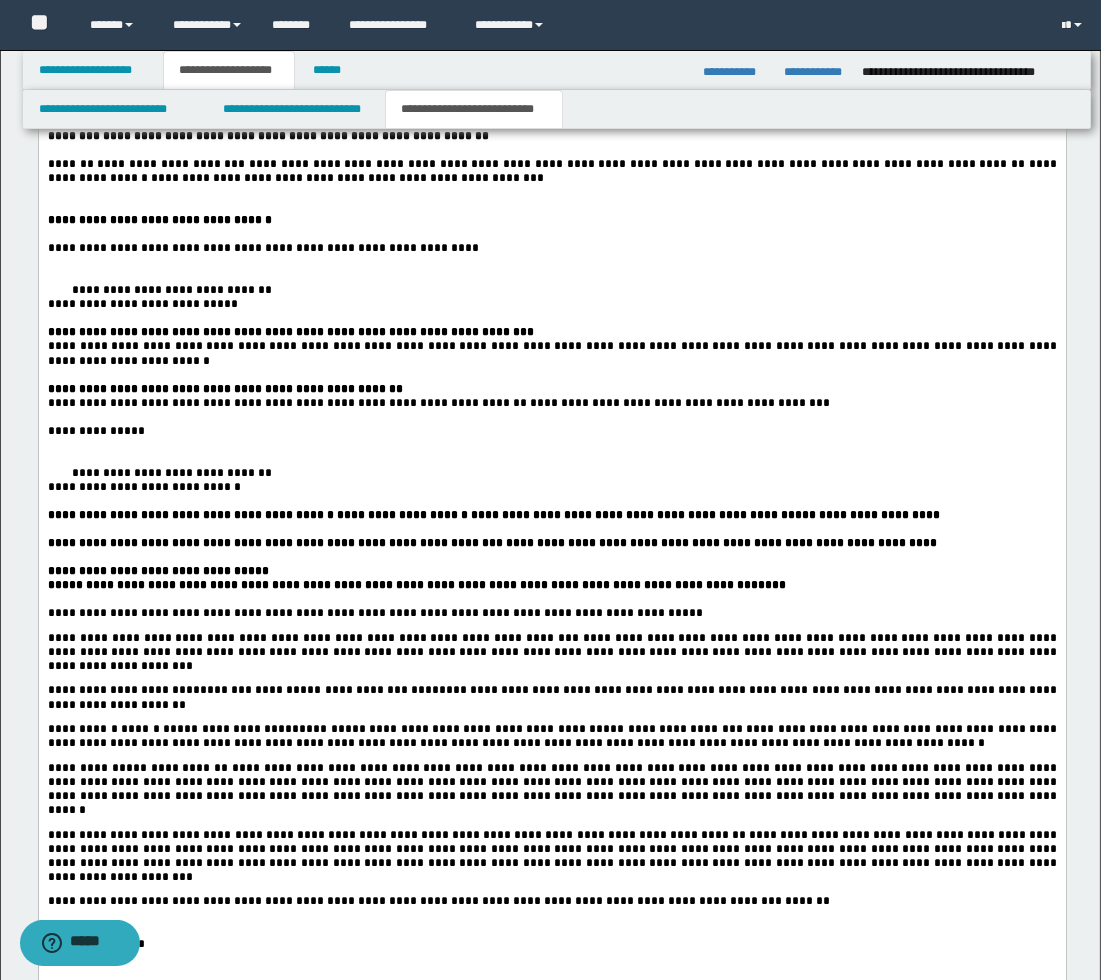 scroll, scrollTop: 1546, scrollLeft: 0, axis: vertical 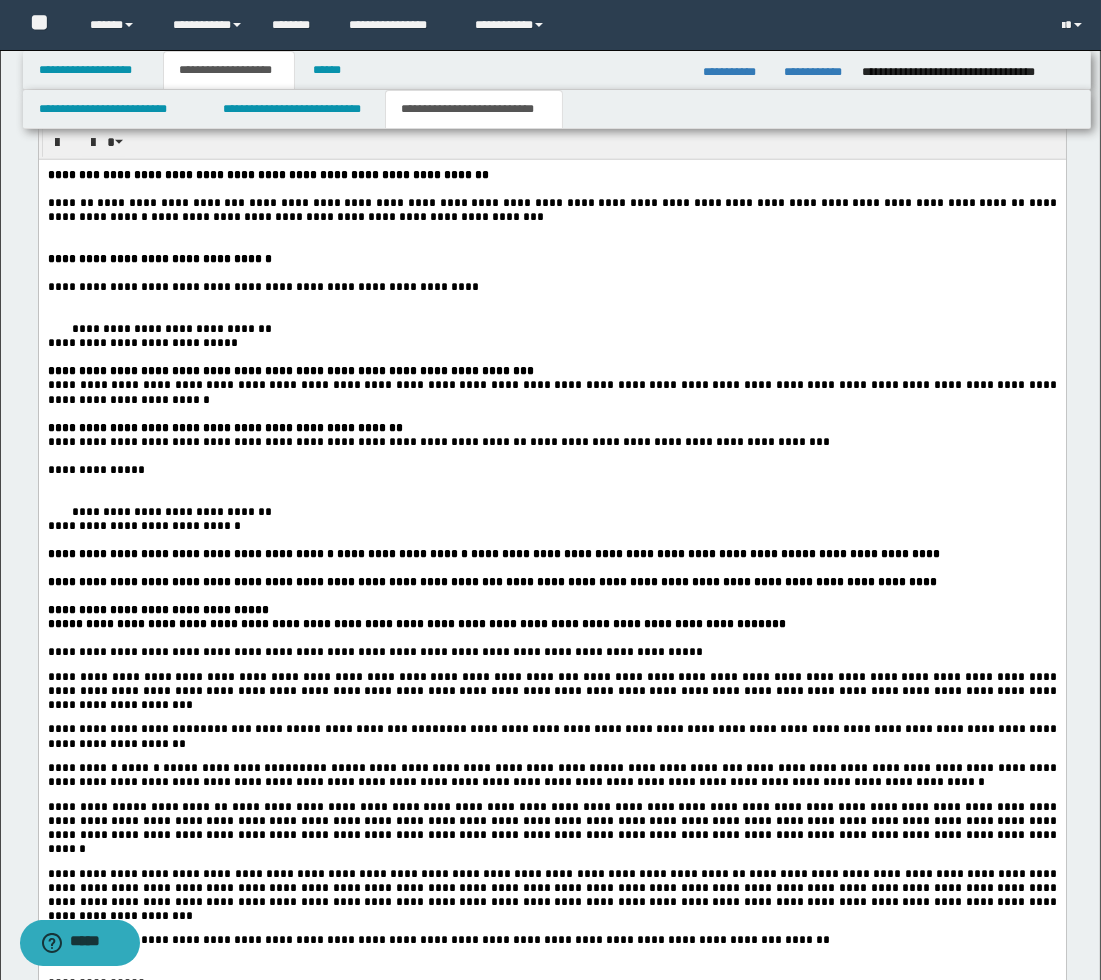 click at bounding box center [551, 315] 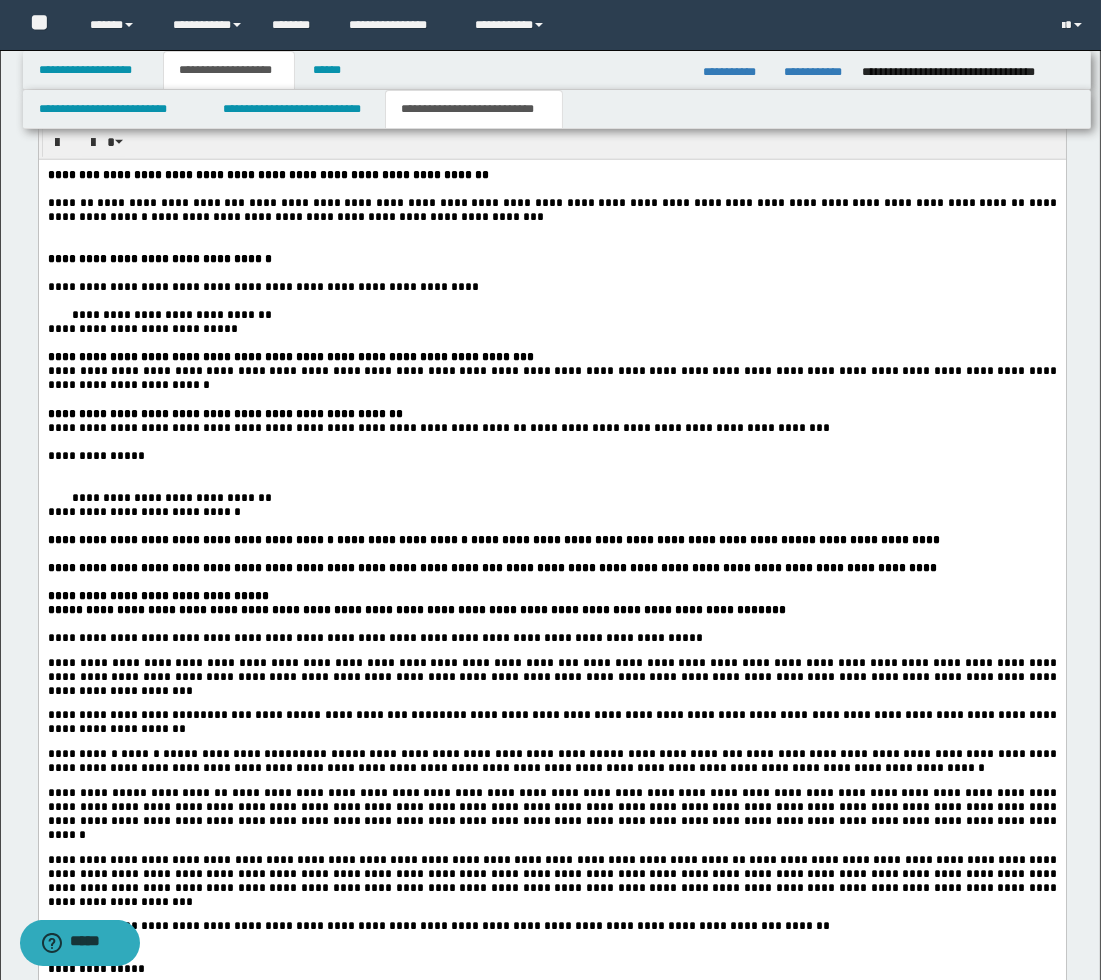 click at bounding box center (551, 470) 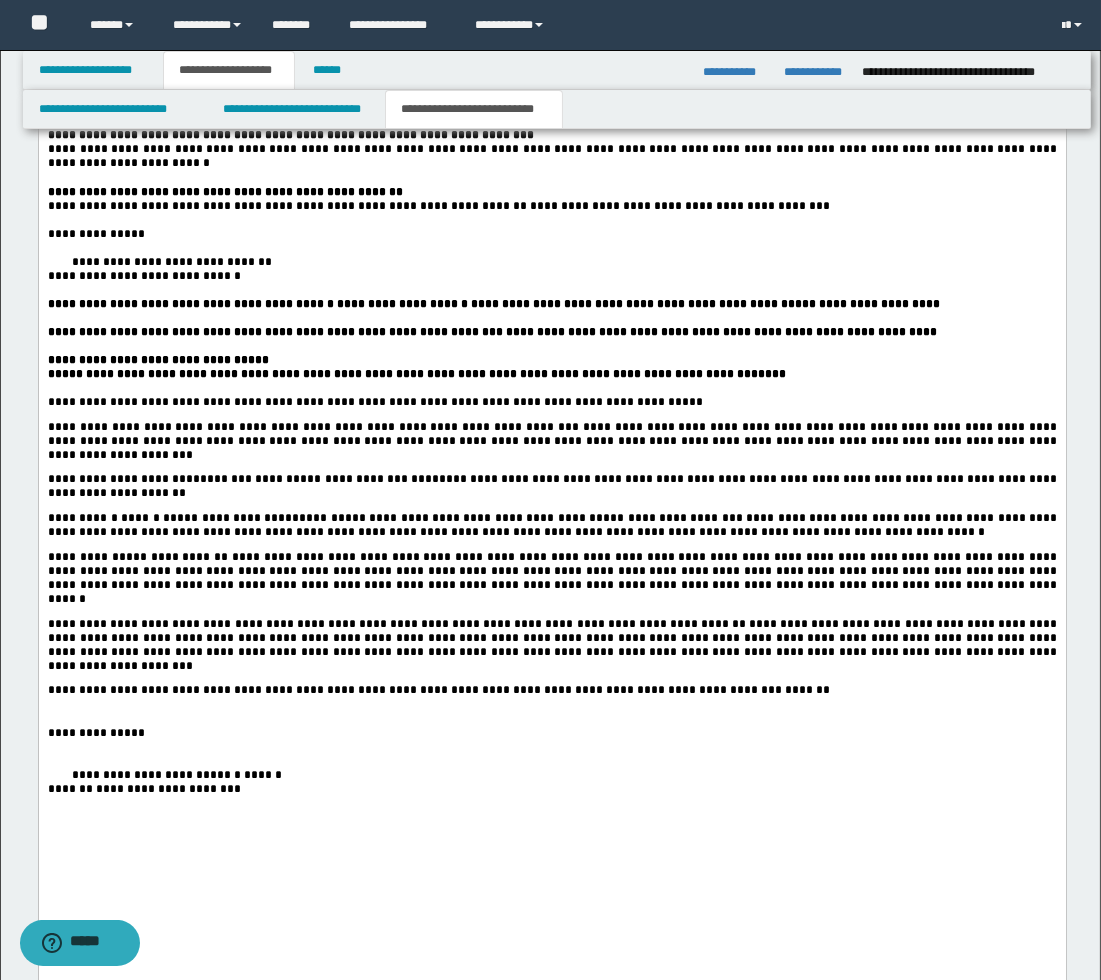 scroll, scrollTop: 1880, scrollLeft: 0, axis: vertical 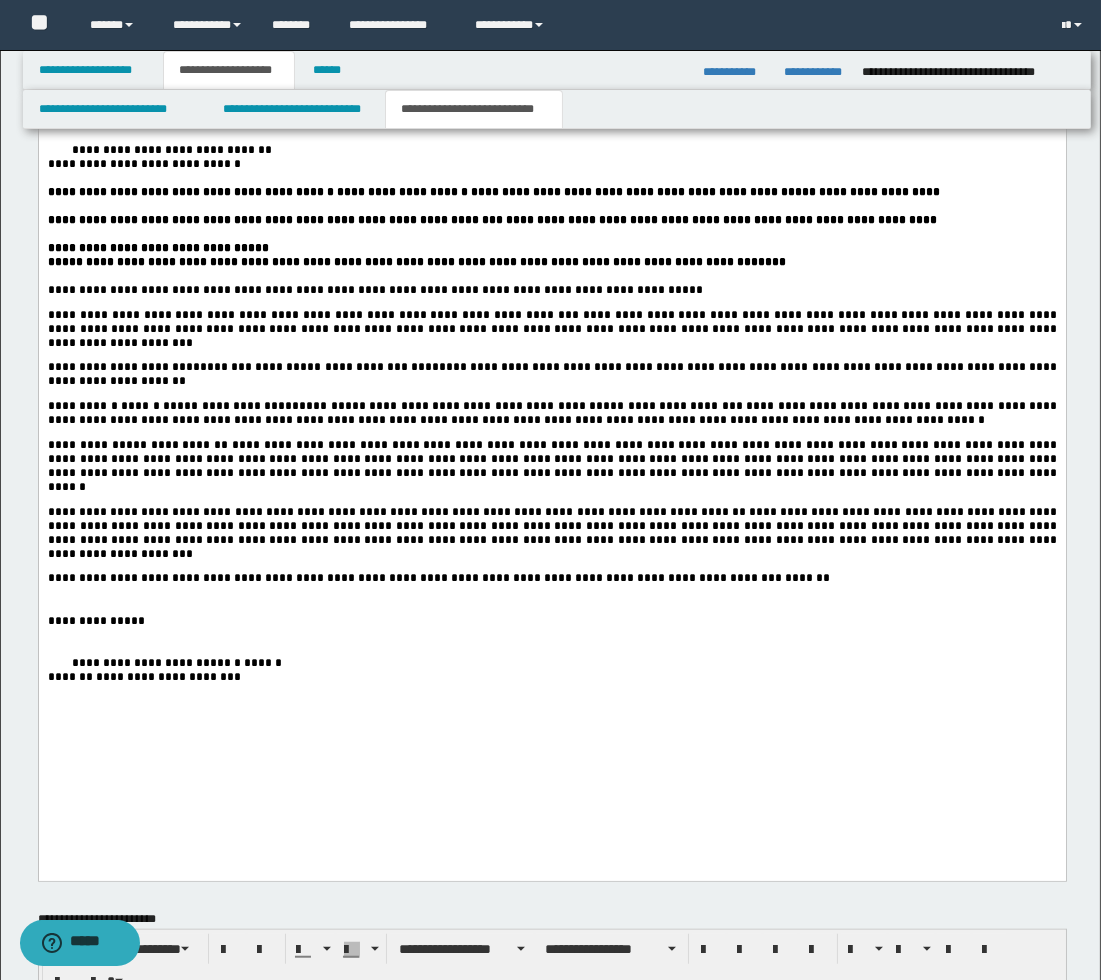click at bounding box center [551, 607] 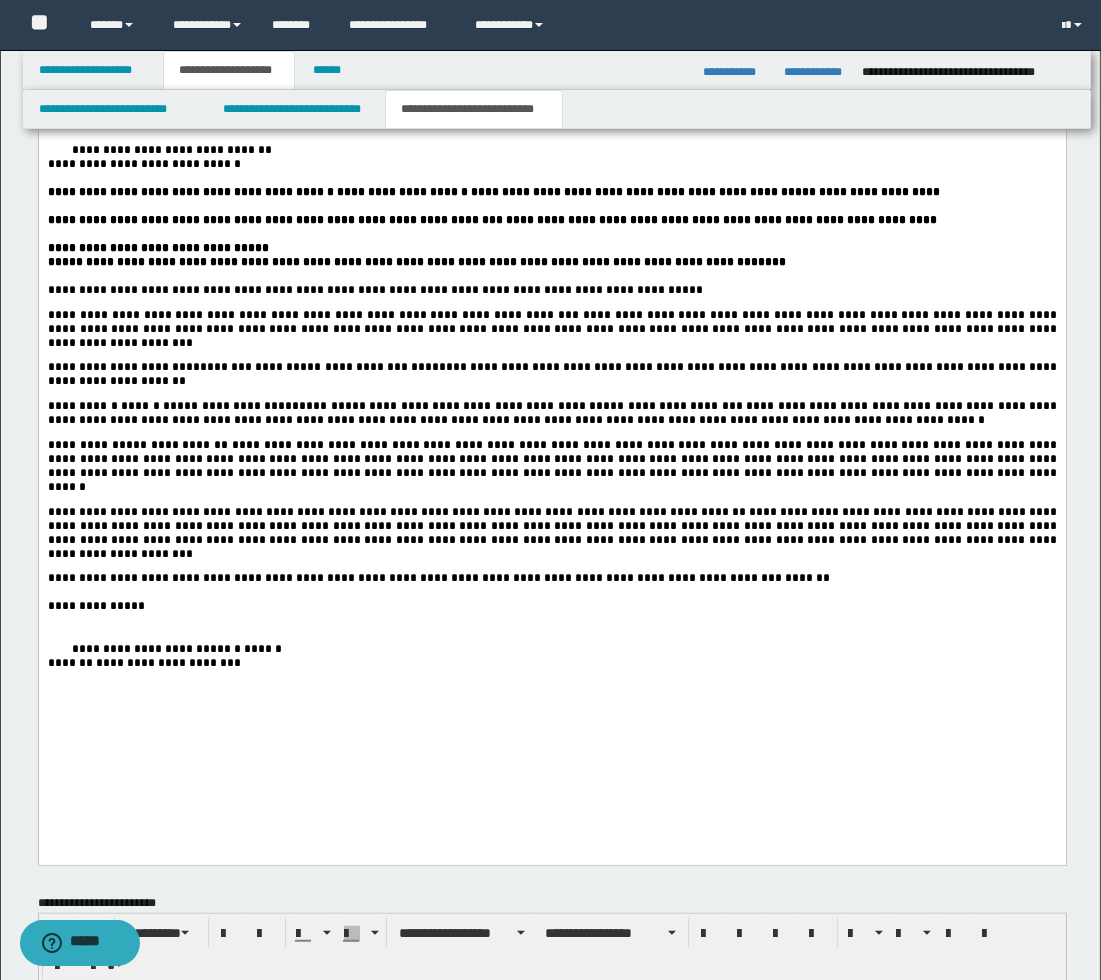 click at bounding box center (551, 636) 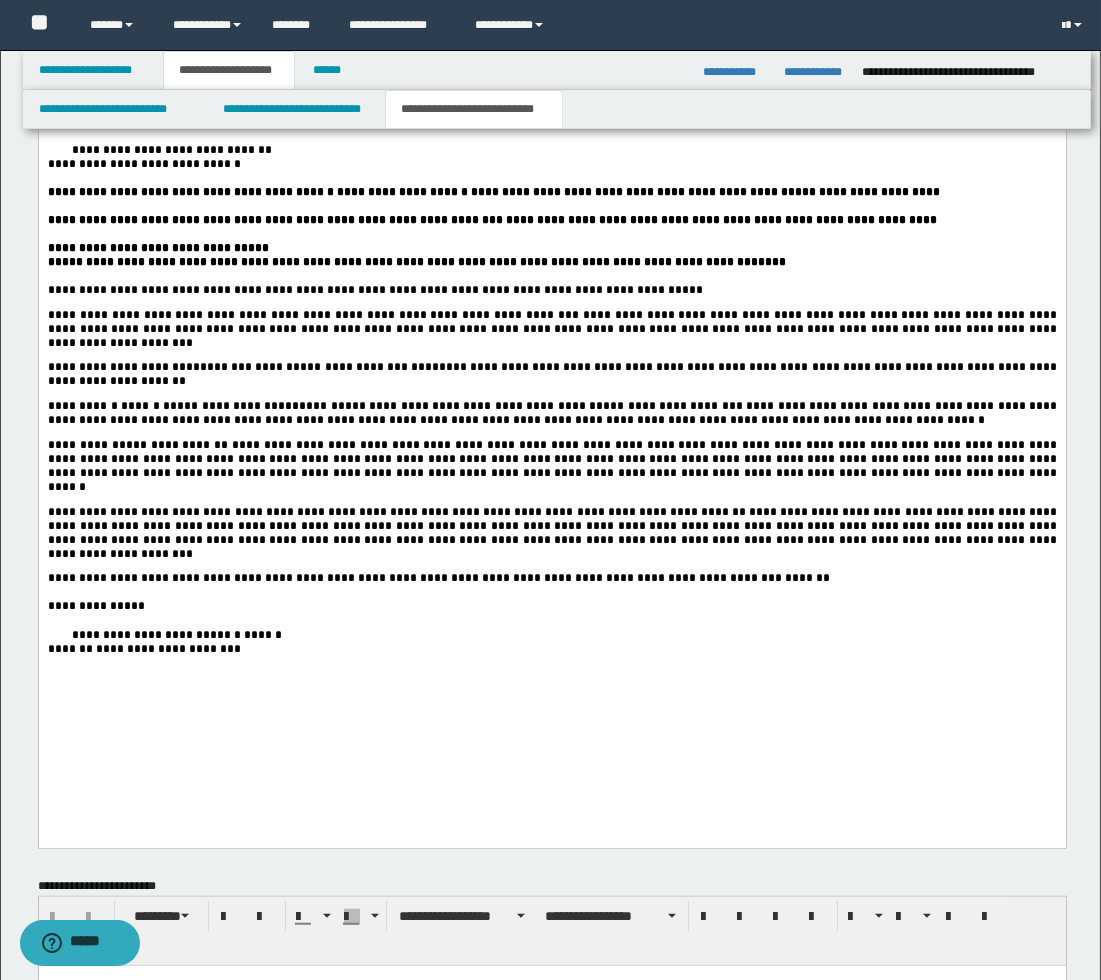 scroll, scrollTop: 1213, scrollLeft: 0, axis: vertical 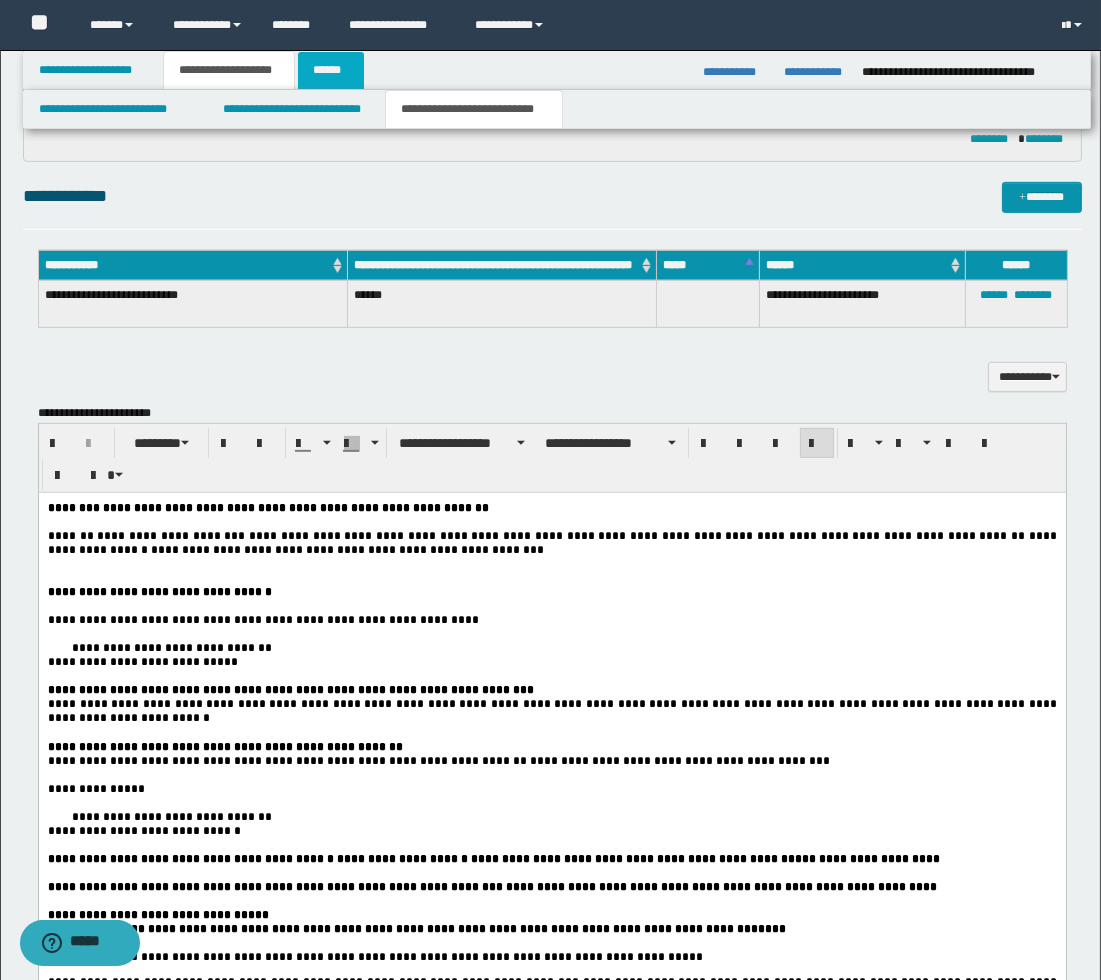 click on "******" at bounding box center [331, 70] 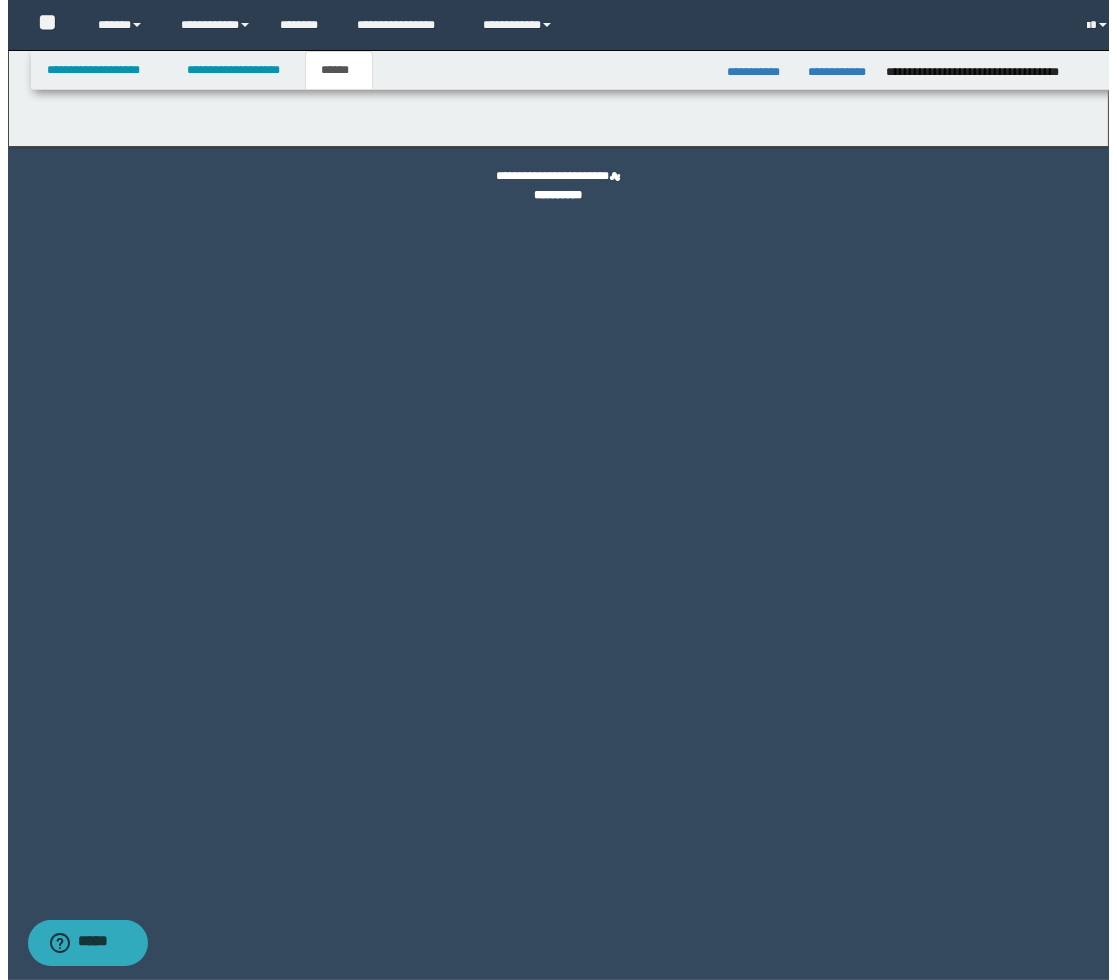 scroll, scrollTop: 0, scrollLeft: 0, axis: both 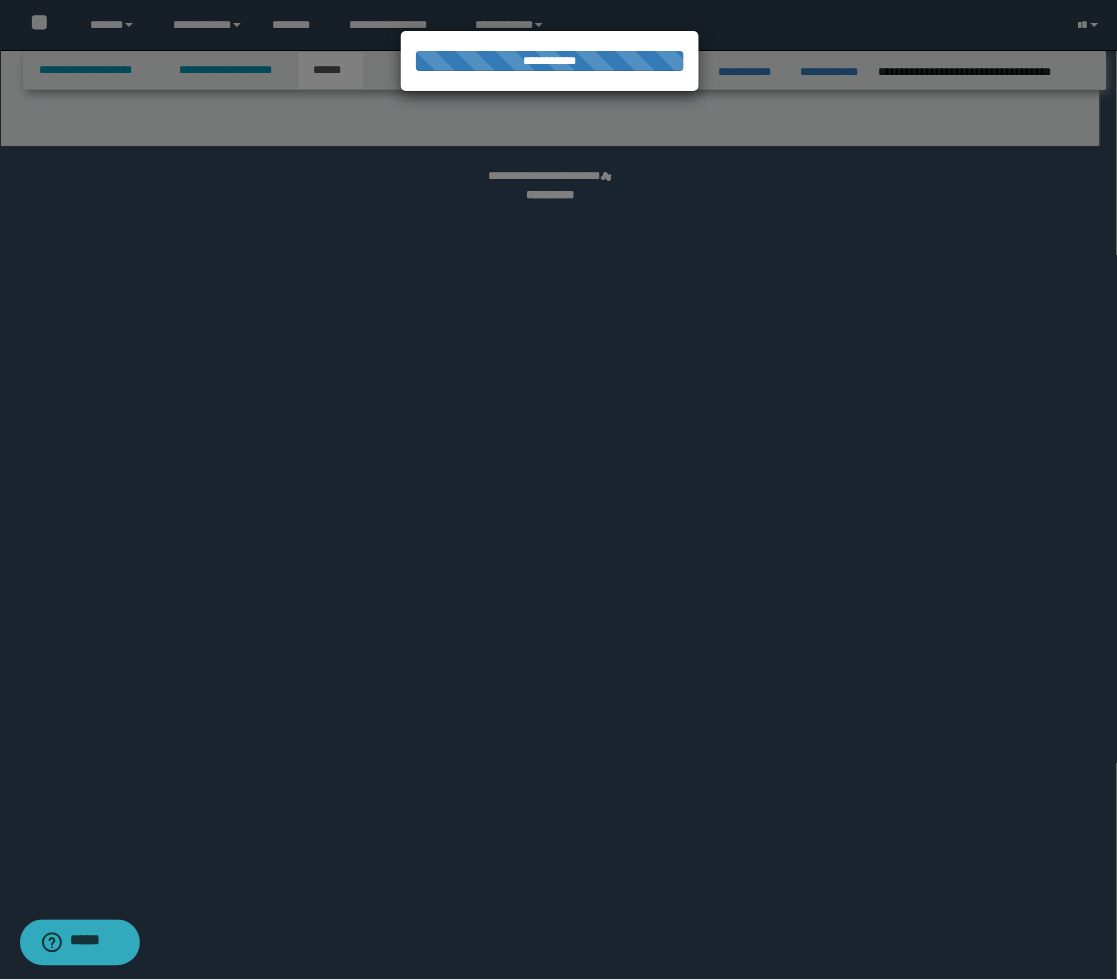select on "**" 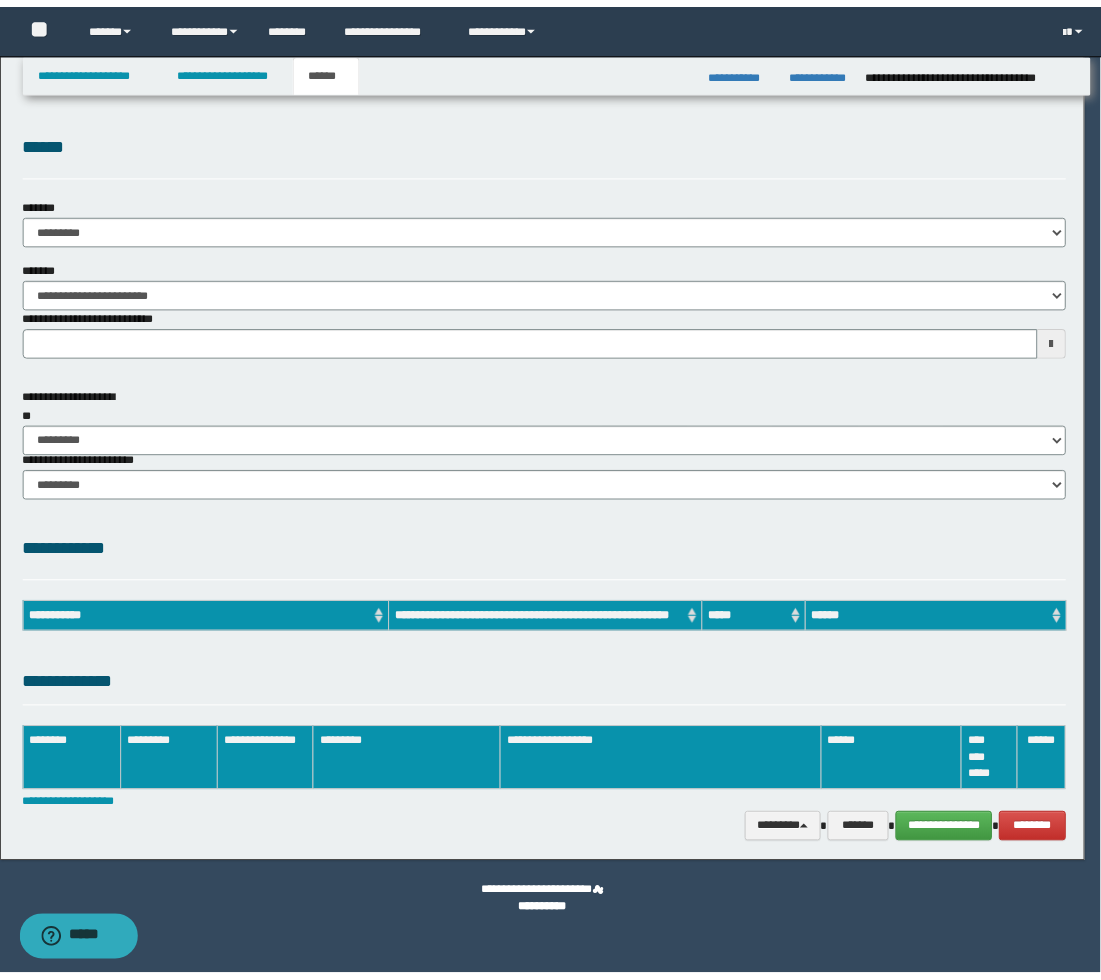 scroll, scrollTop: 0, scrollLeft: 0, axis: both 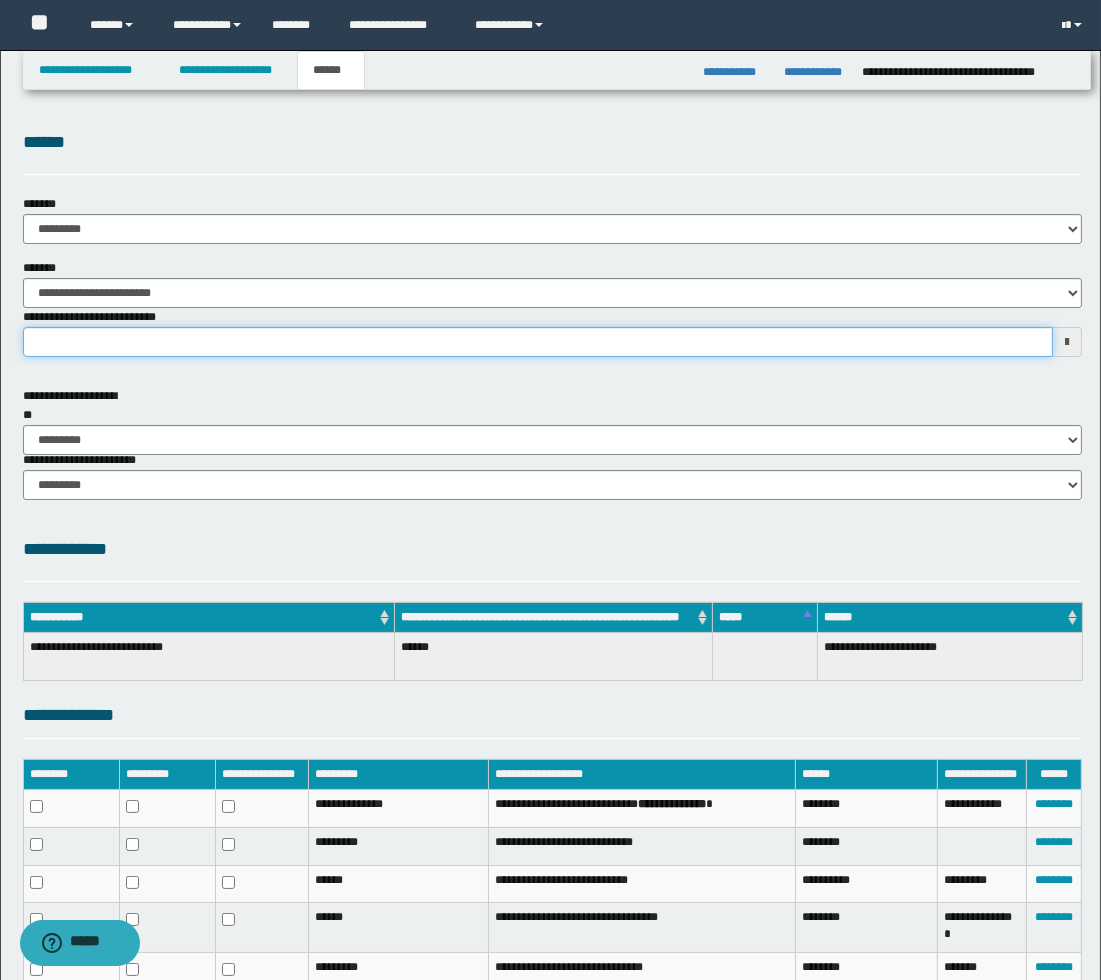 click on "**********" at bounding box center (538, 342) 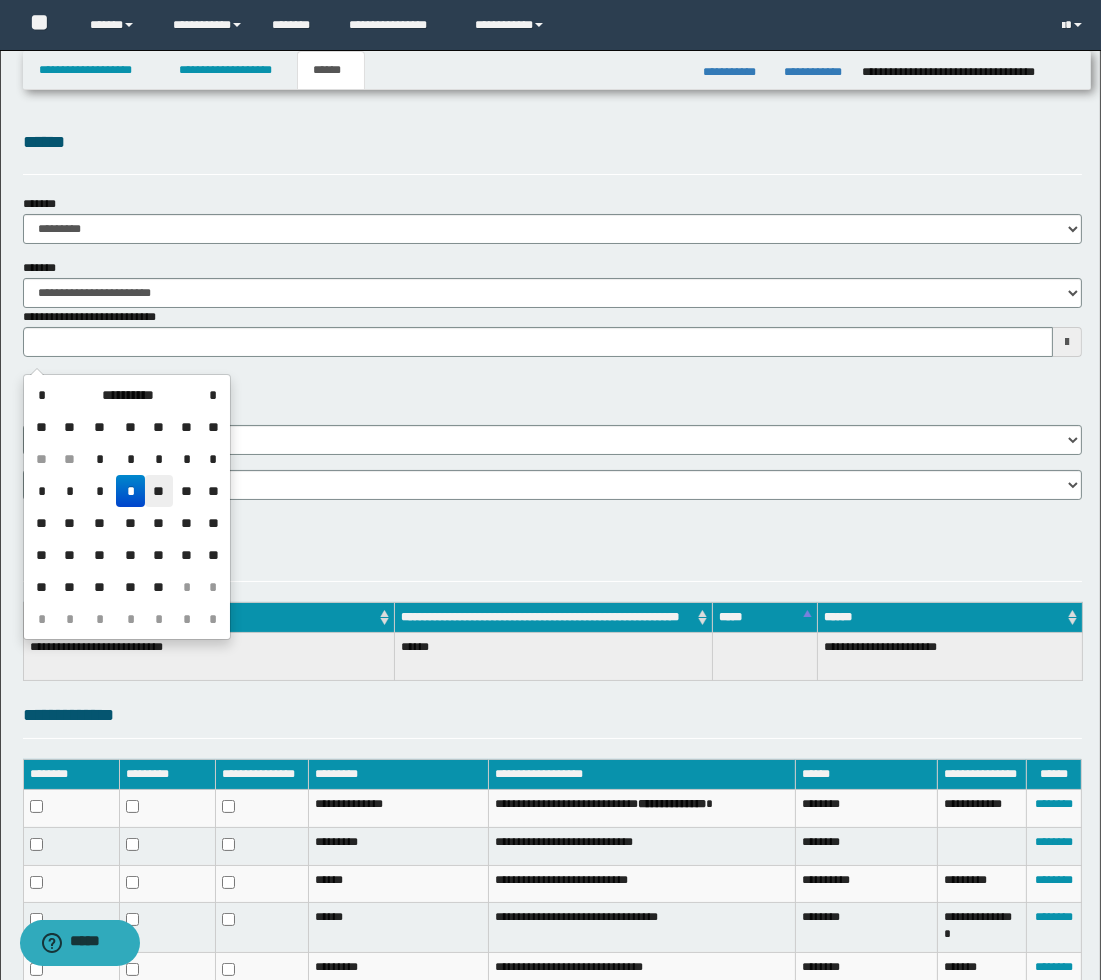 click on "**" at bounding box center (159, 491) 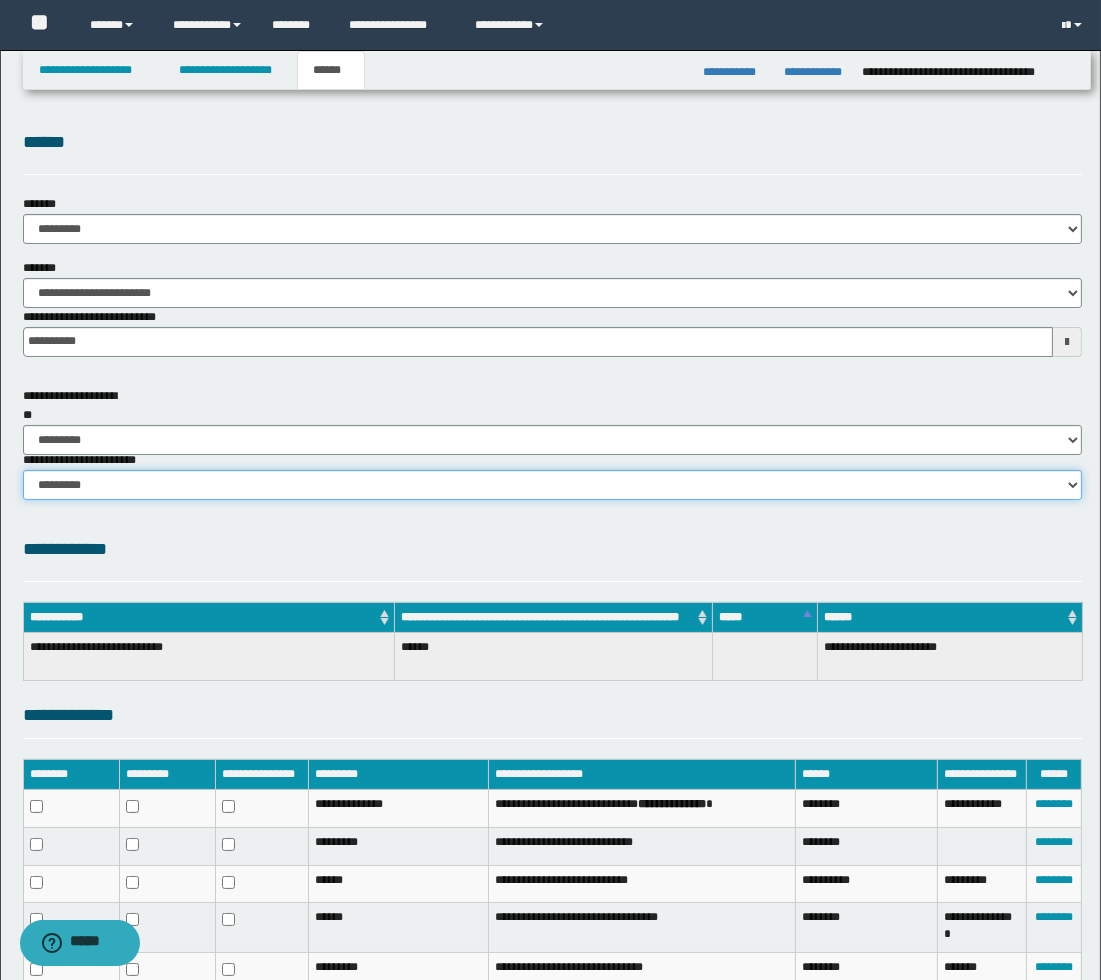 click on "*********
*********
*********" at bounding box center (552, 485) 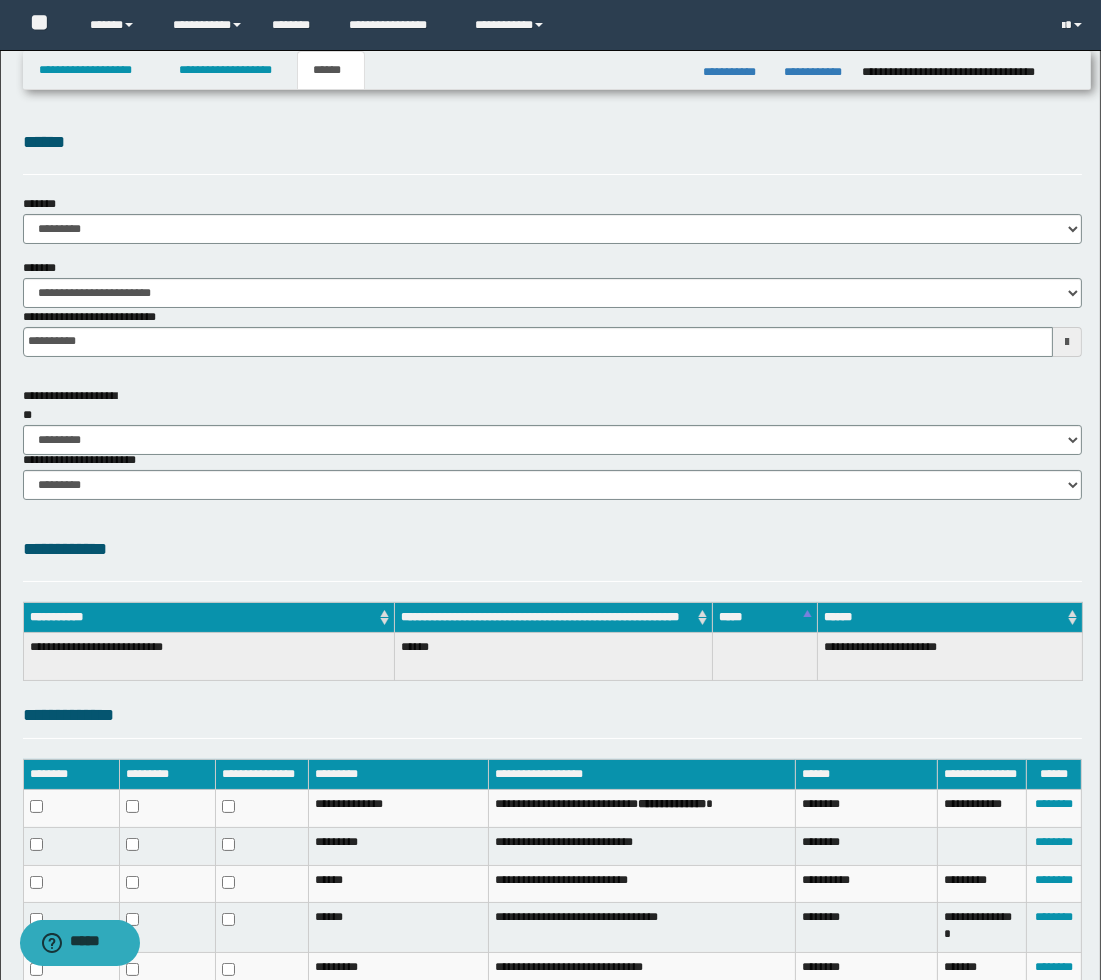 drag, startPoint x: 266, startPoint y: 581, endPoint x: 280, endPoint y: 582, distance: 14.035668 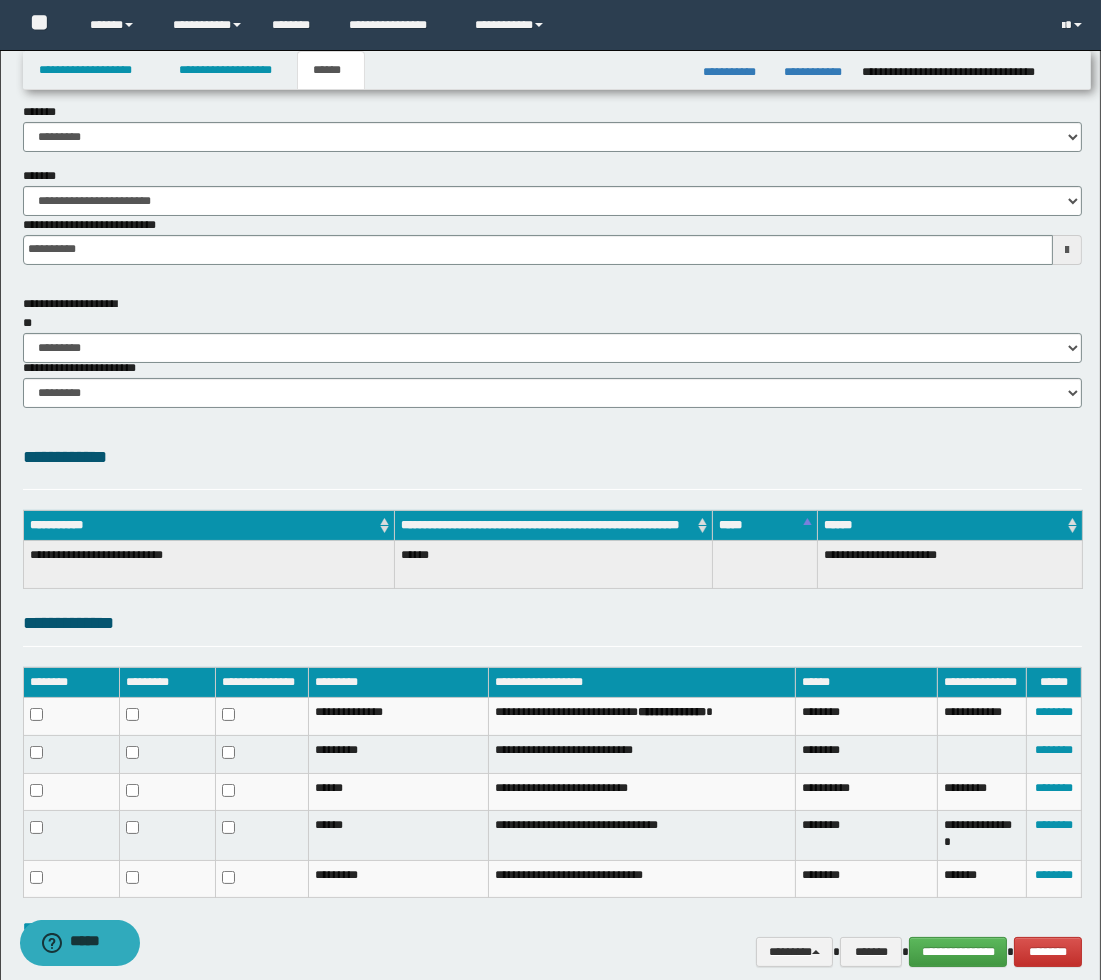 scroll, scrollTop: 176, scrollLeft: 0, axis: vertical 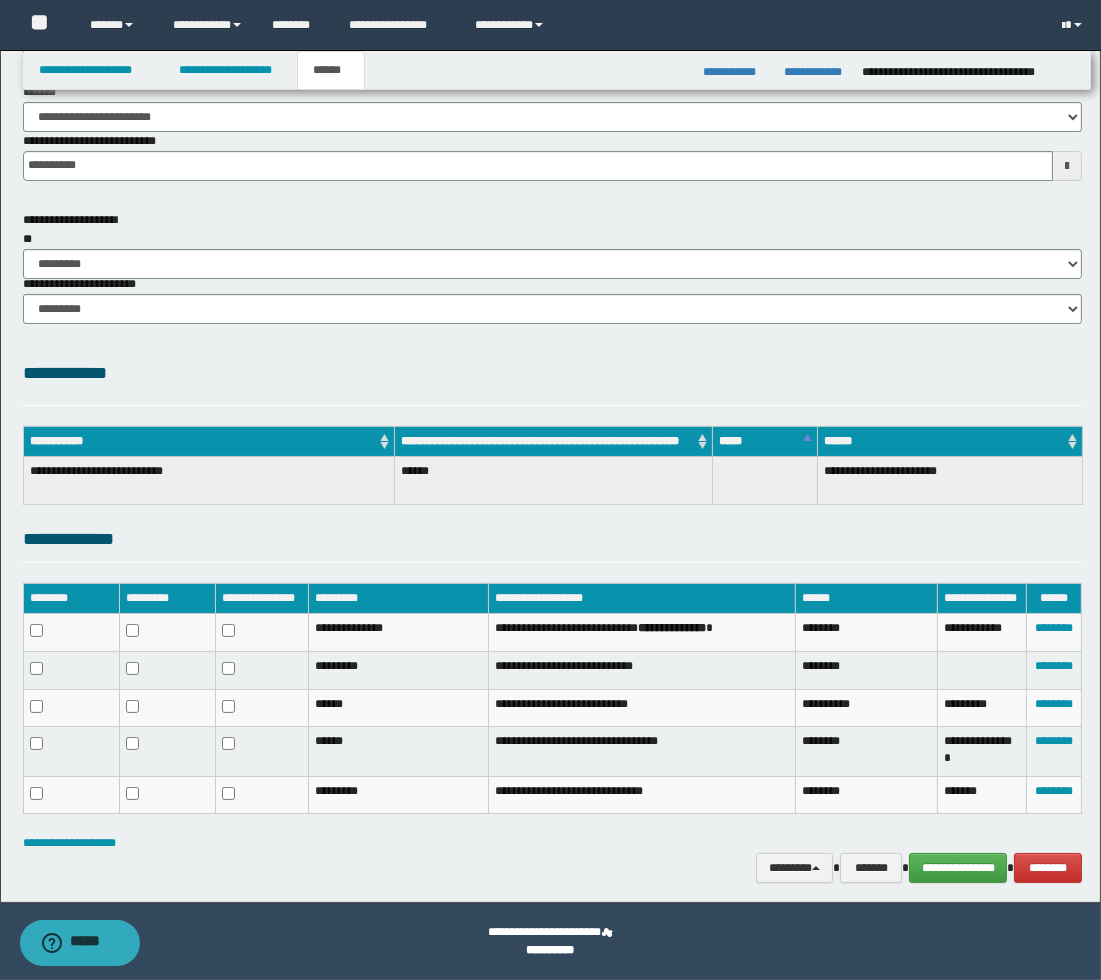 click on "**********" at bounding box center [552, 843] 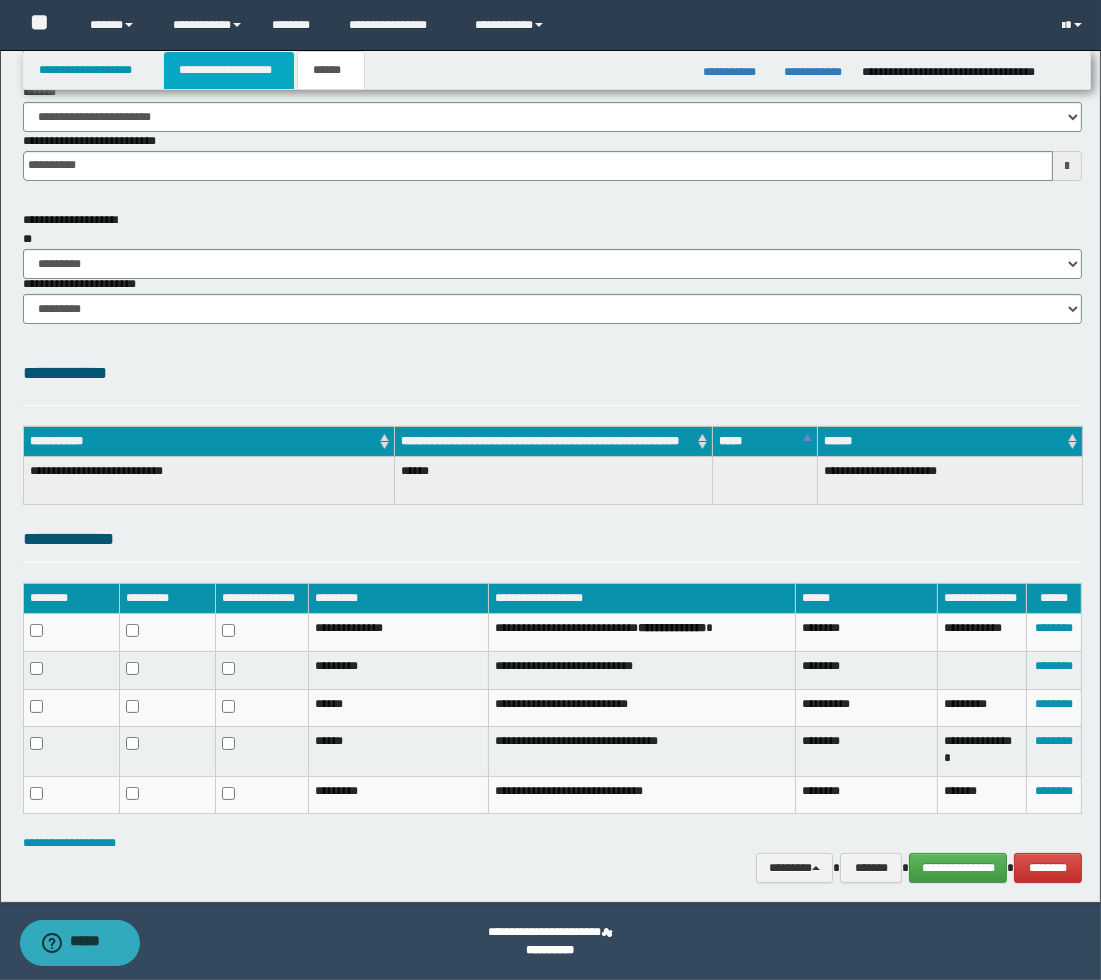click on "**********" at bounding box center (229, 70) 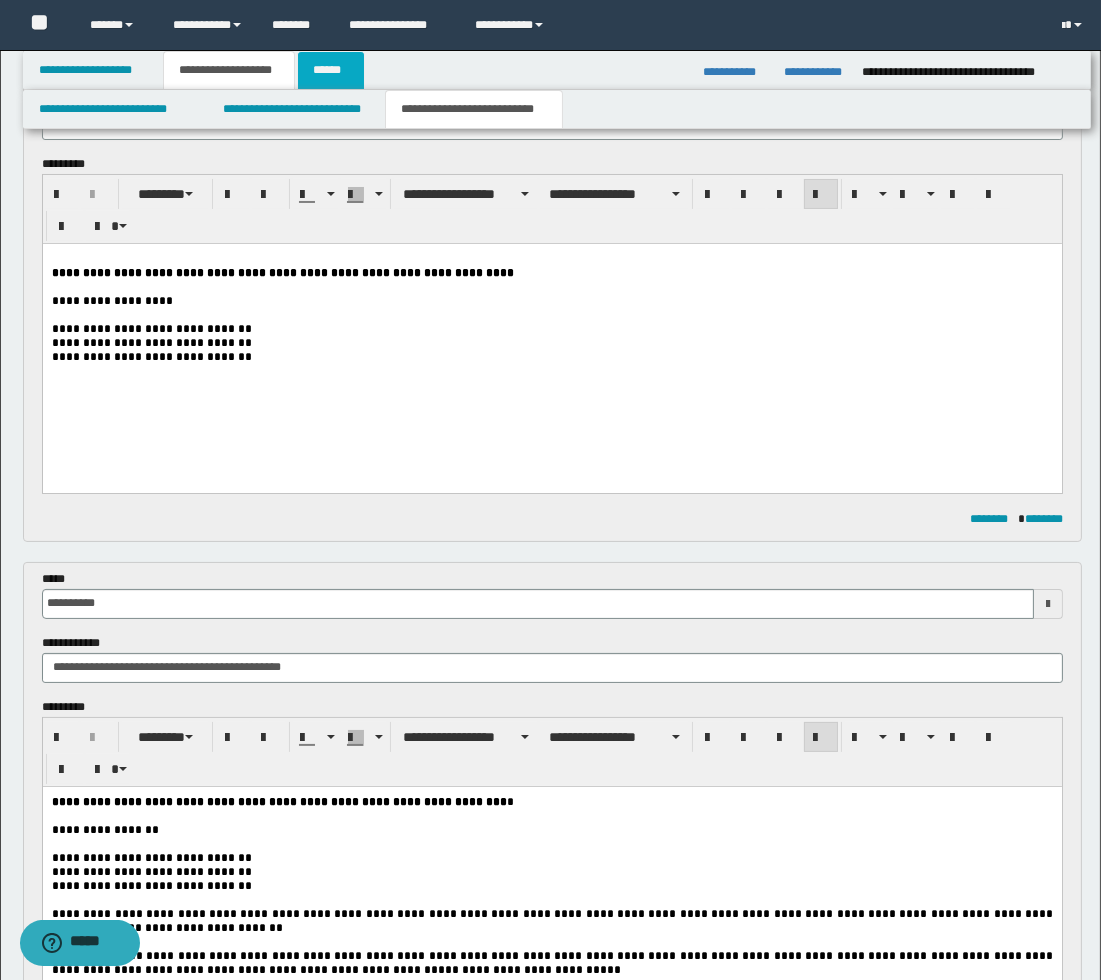 click on "******" at bounding box center [331, 70] 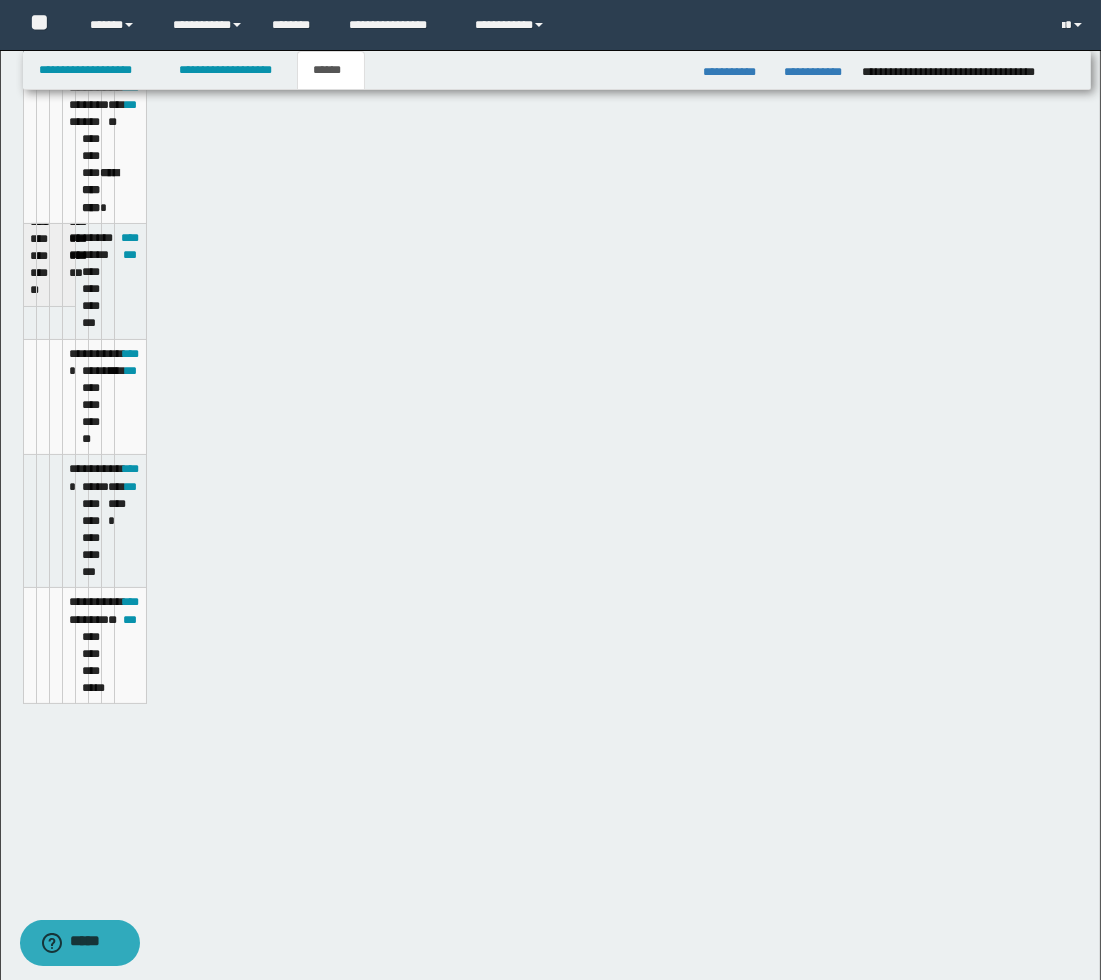 scroll, scrollTop: 176, scrollLeft: 0, axis: vertical 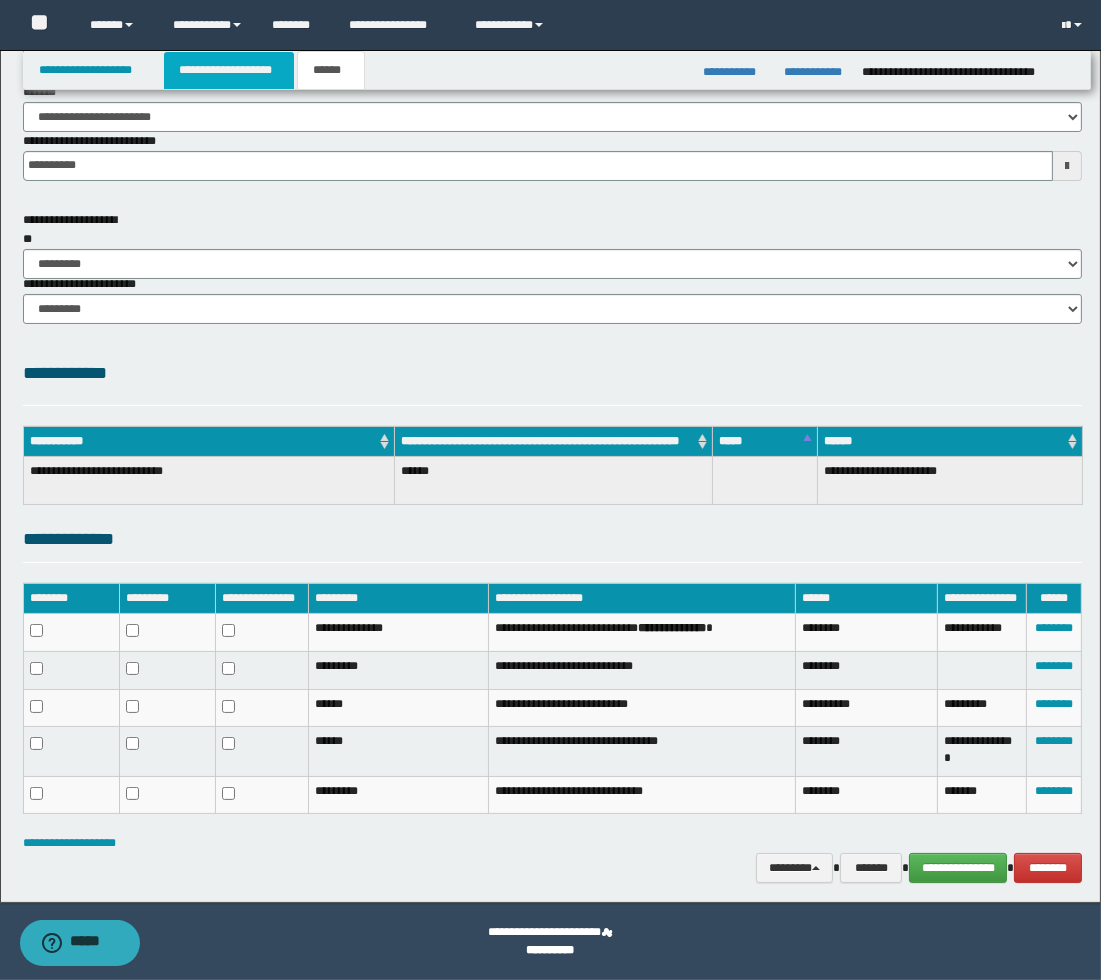 click on "**********" at bounding box center (229, 70) 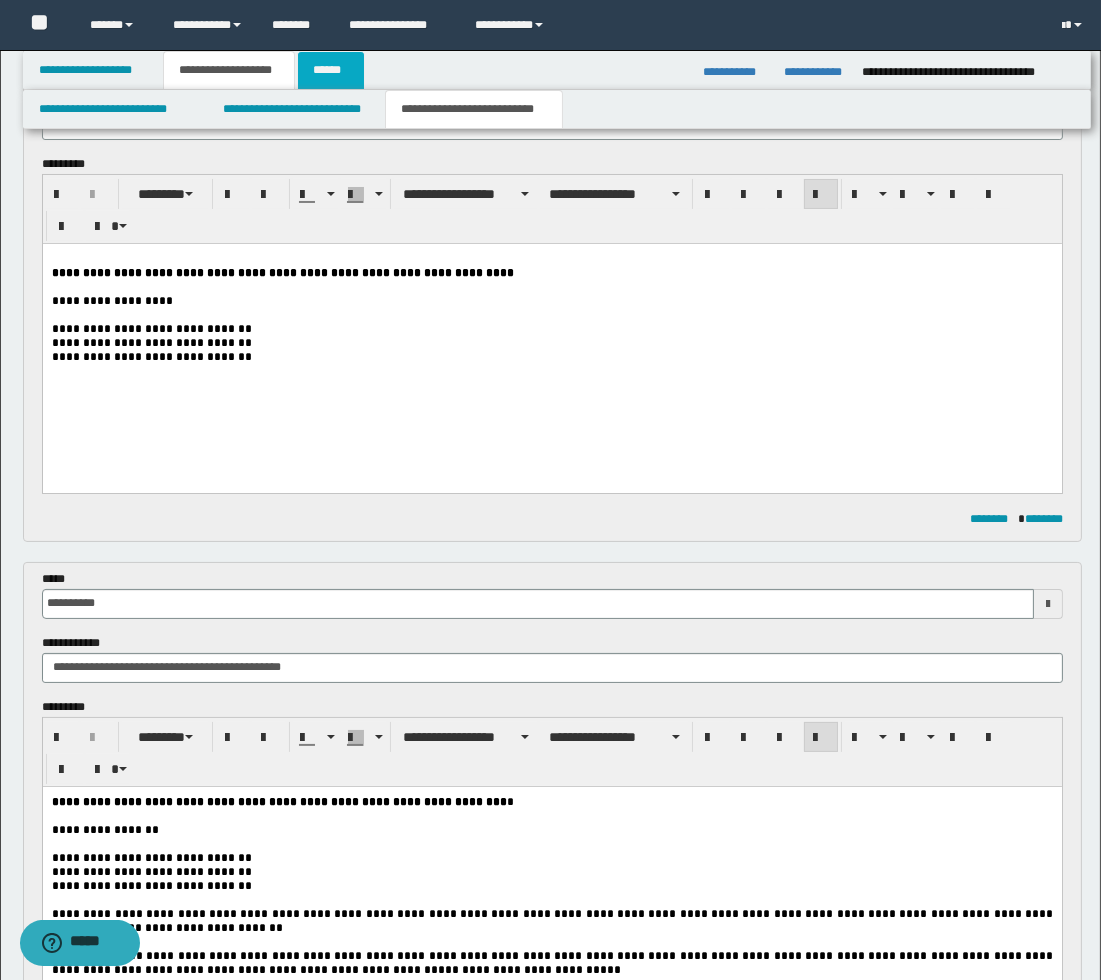 click on "******" at bounding box center (331, 70) 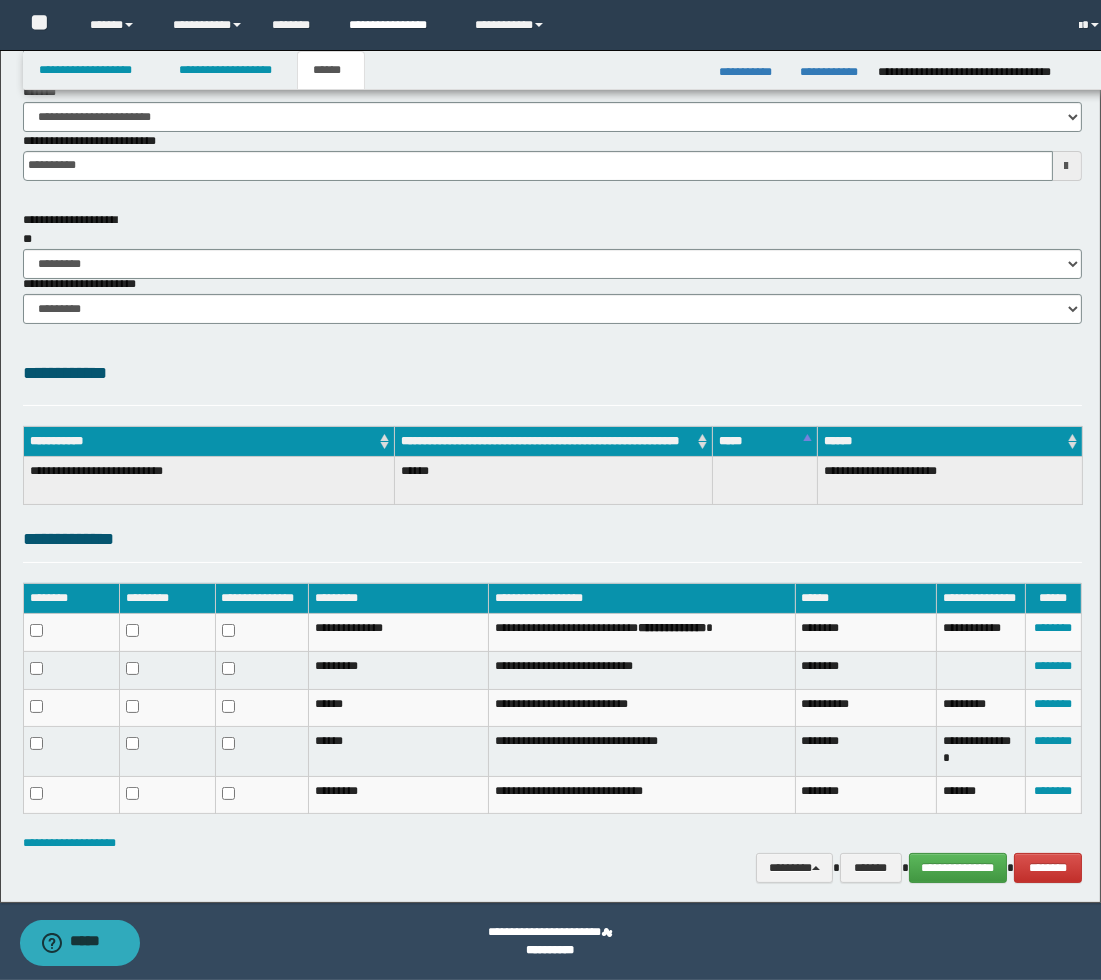 scroll, scrollTop: 176, scrollLeft: 0, axis: vertical 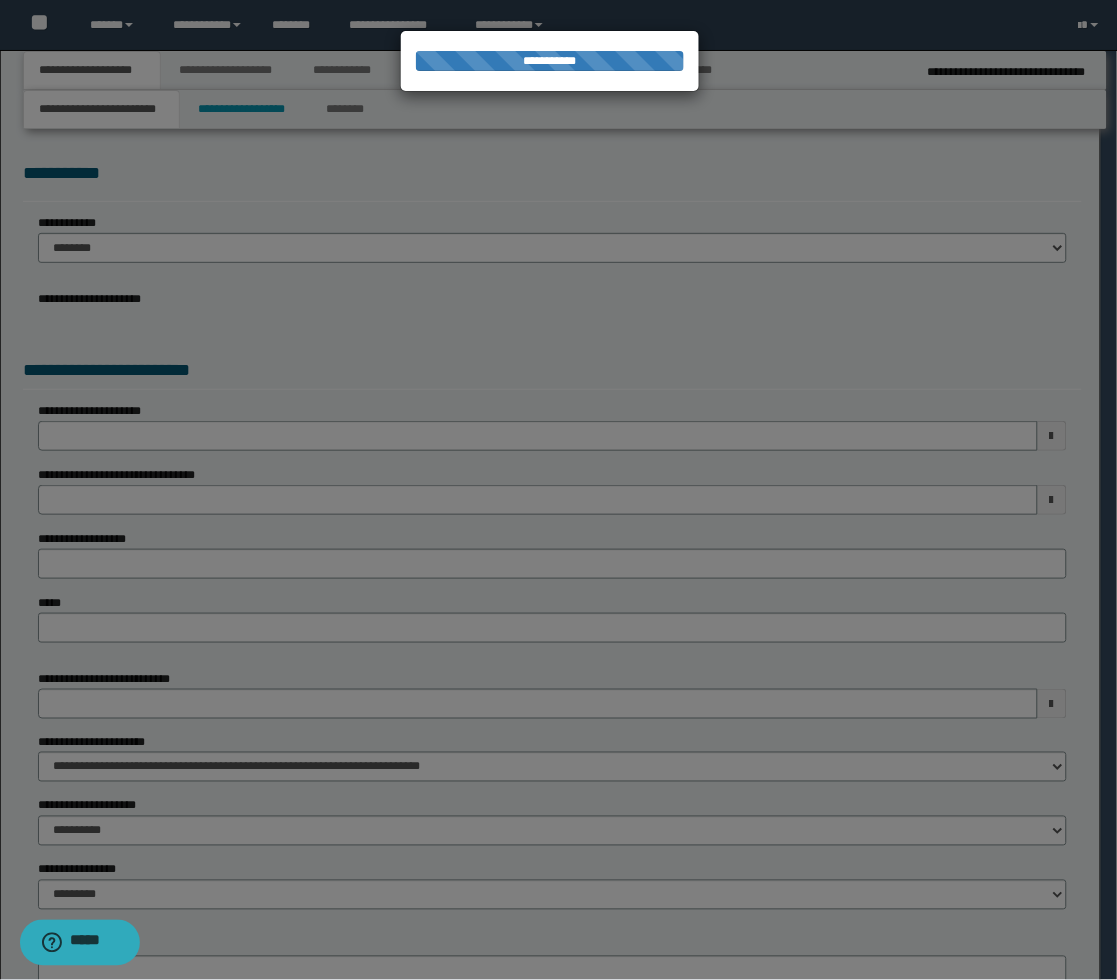 select on "*" 